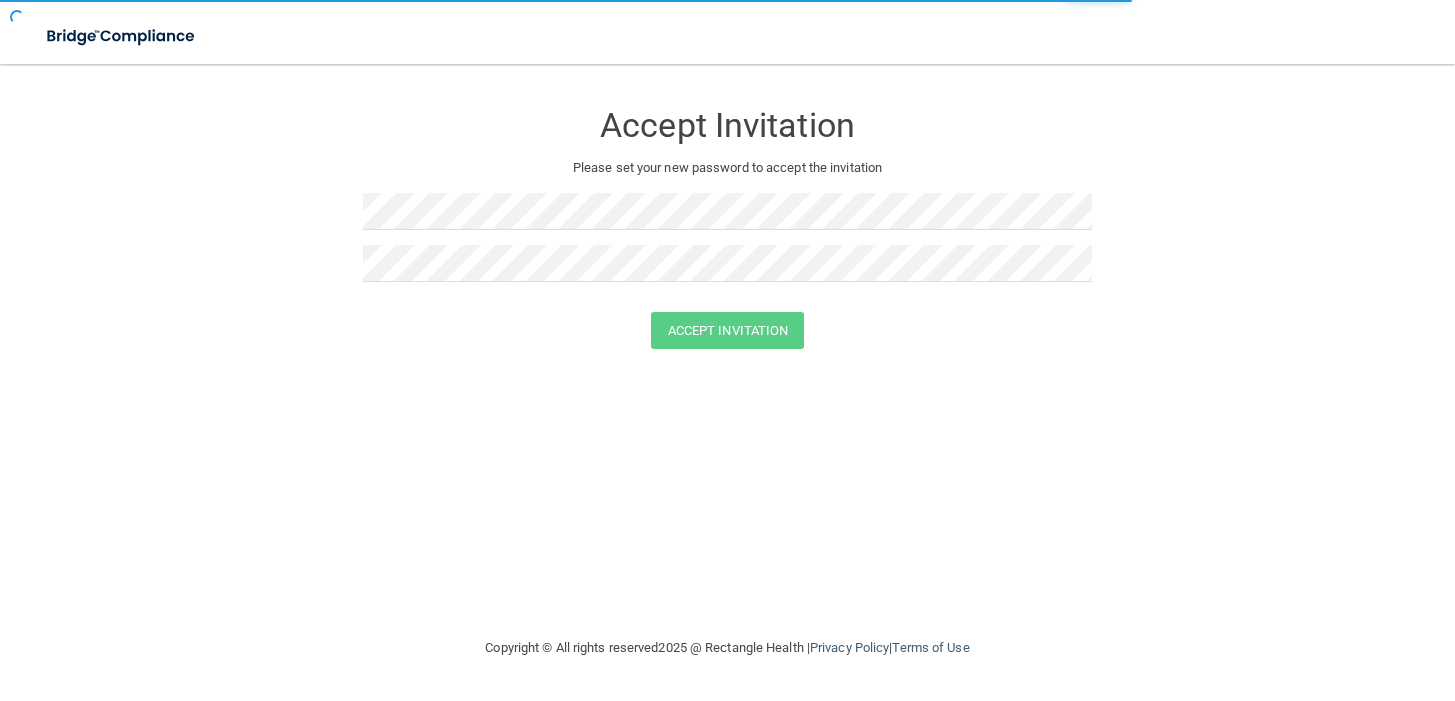 scroll, scrollTop: 0, scrollLeft: 0, axis: both 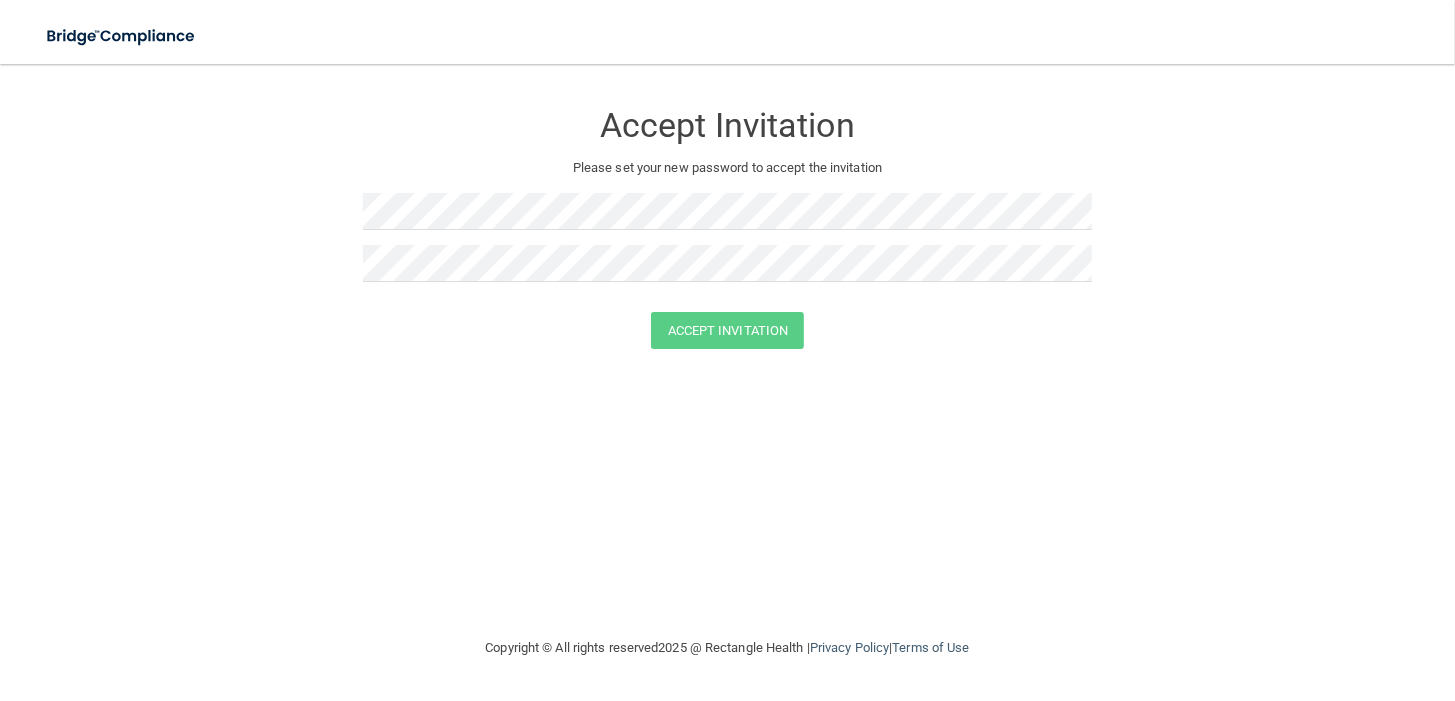 click at bounding box center (728, 219) 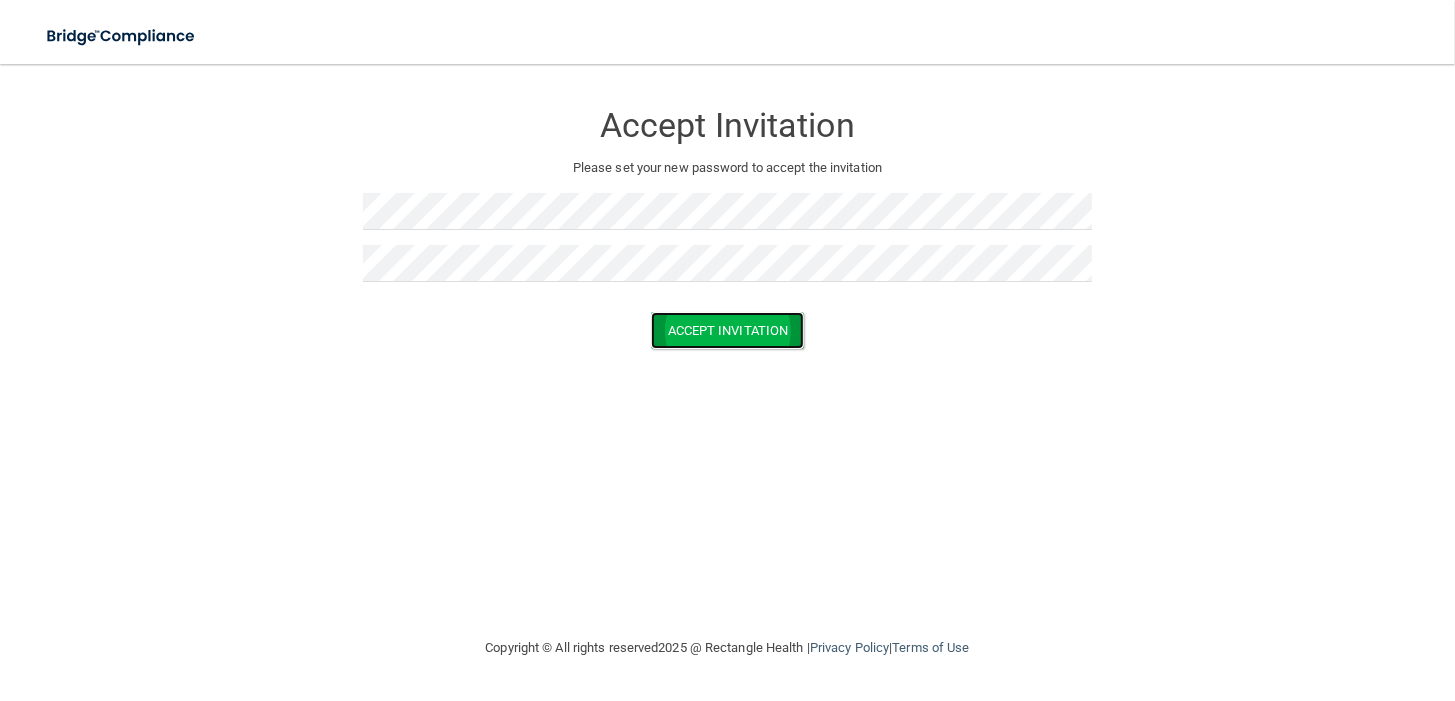 click on "Accept Invitation" at bounding box center [728, 330] 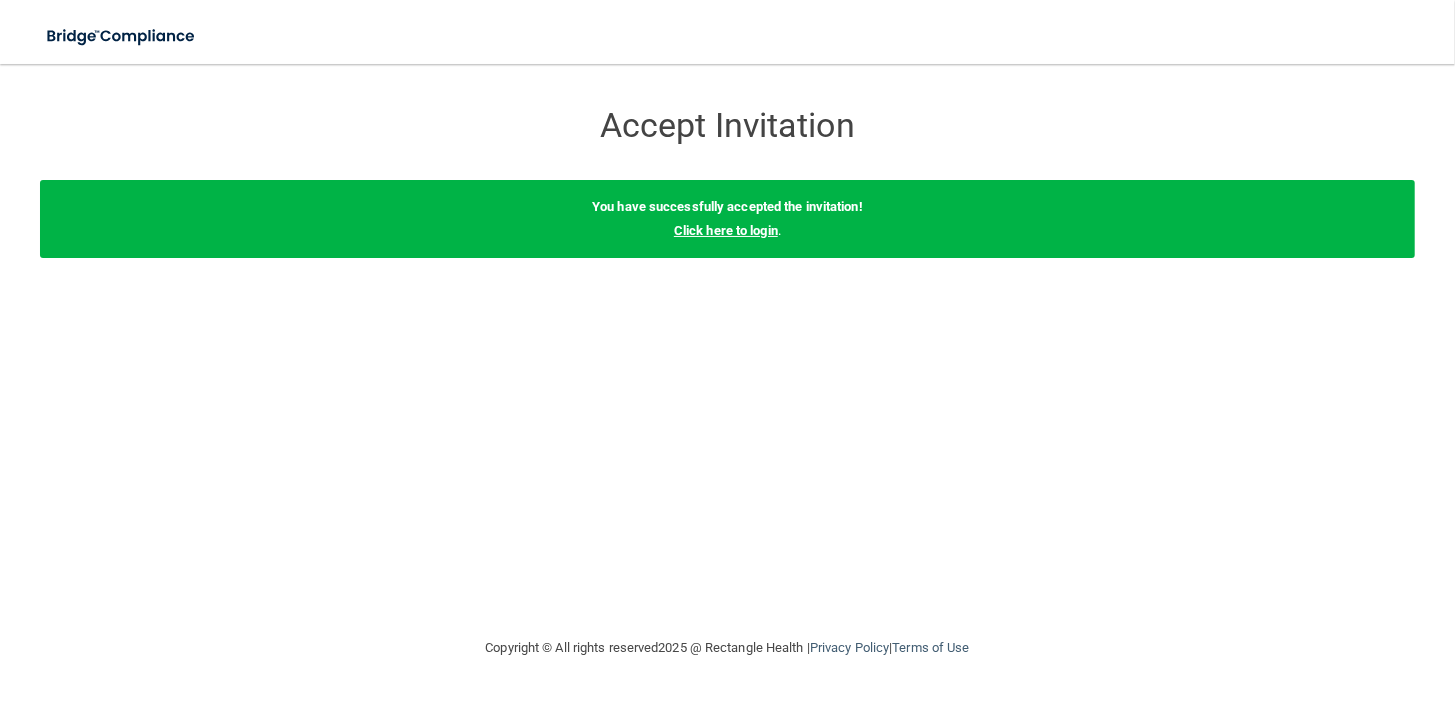 click on "Click here to login" at bounding box center (726, 230) 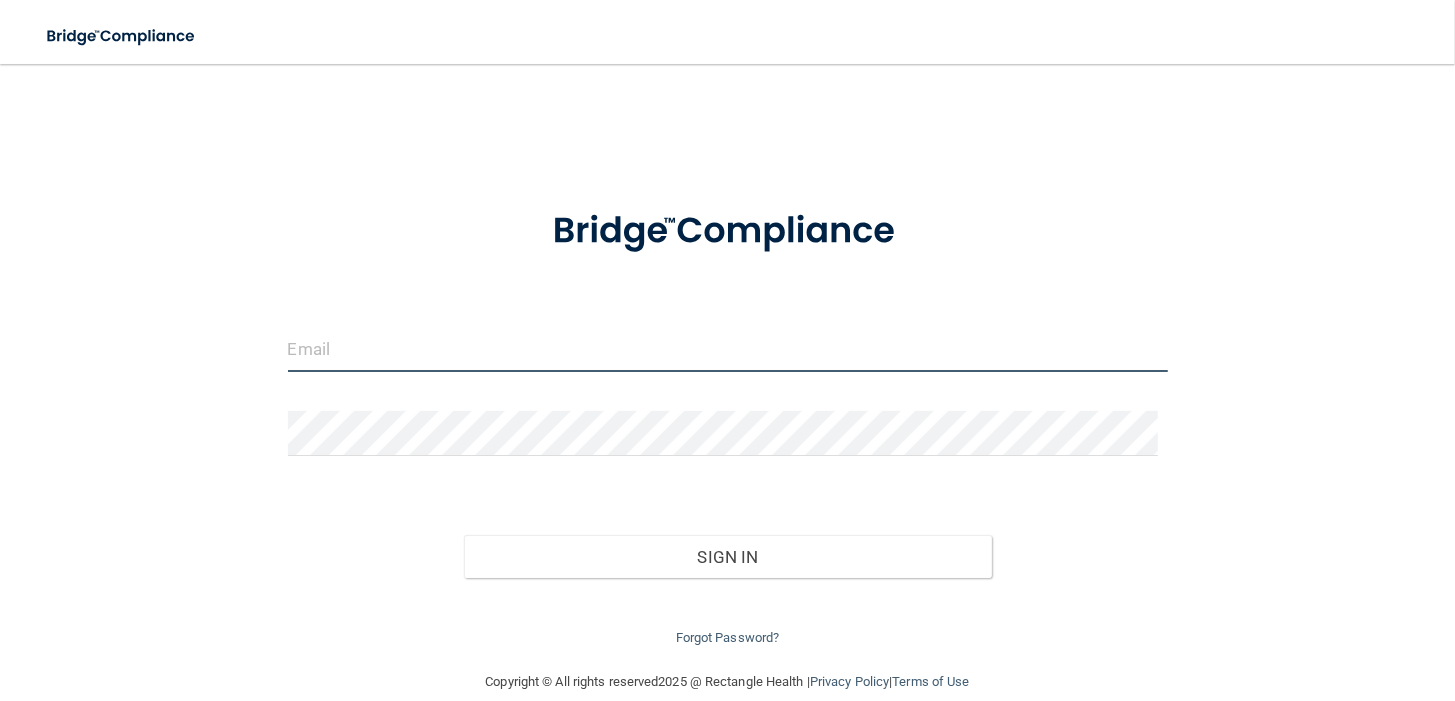 type on "[EMAIL]" 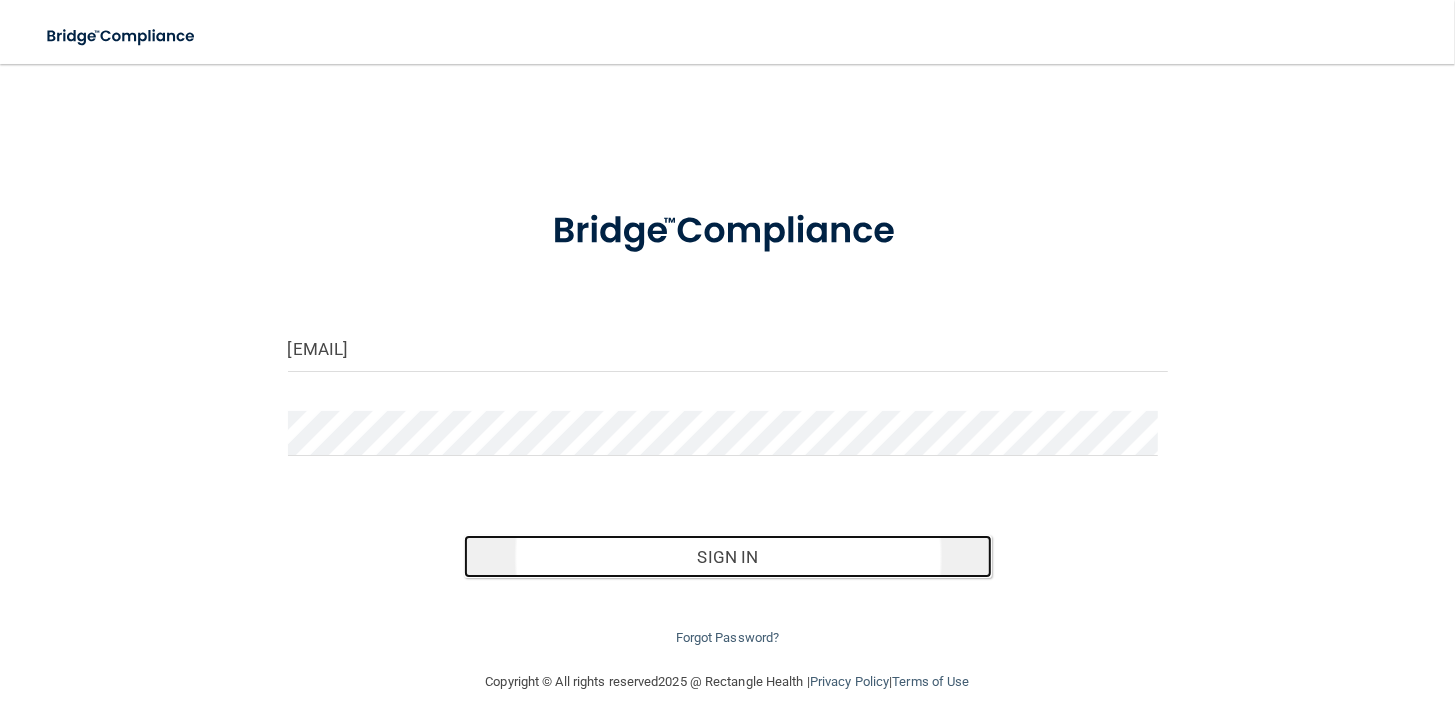 click on "Sign In" at bounding box center [728, 557] 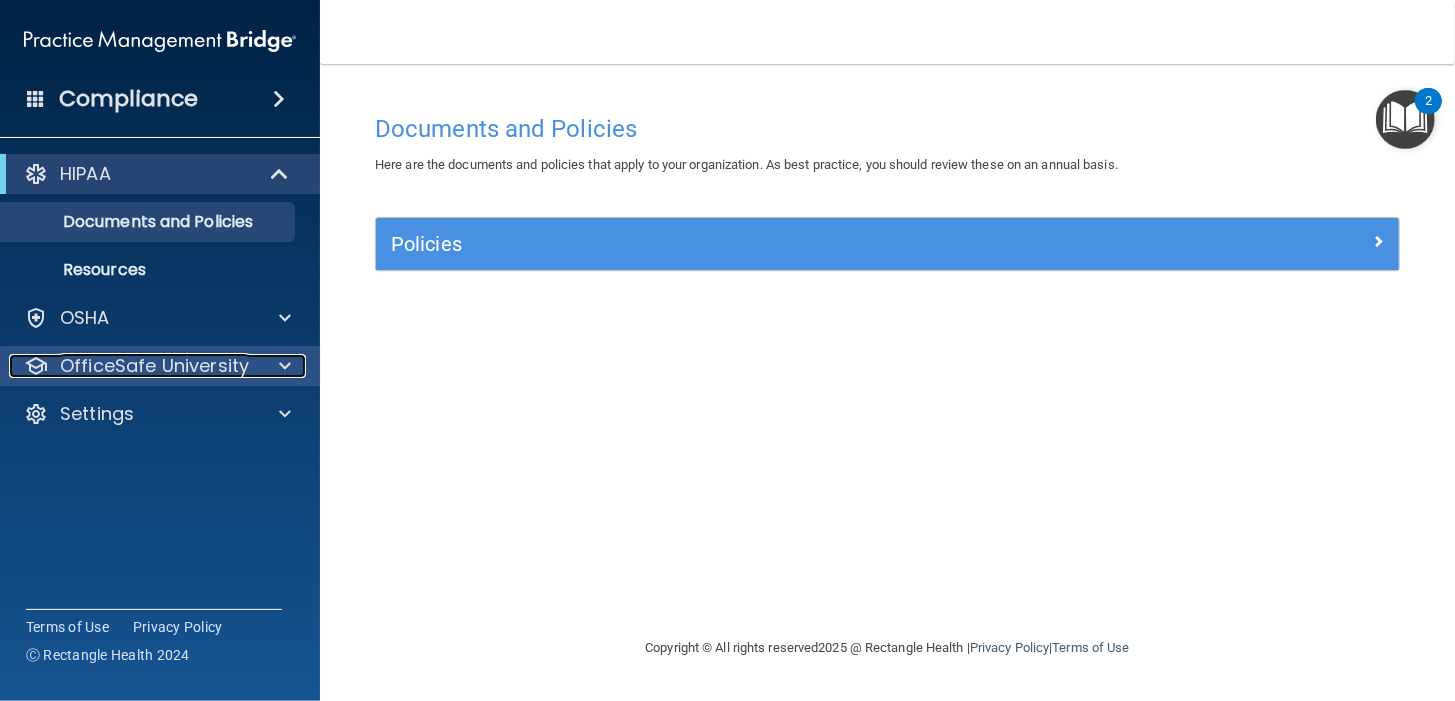 click on "OfficeSafe University" at bounding box center (133, 366) 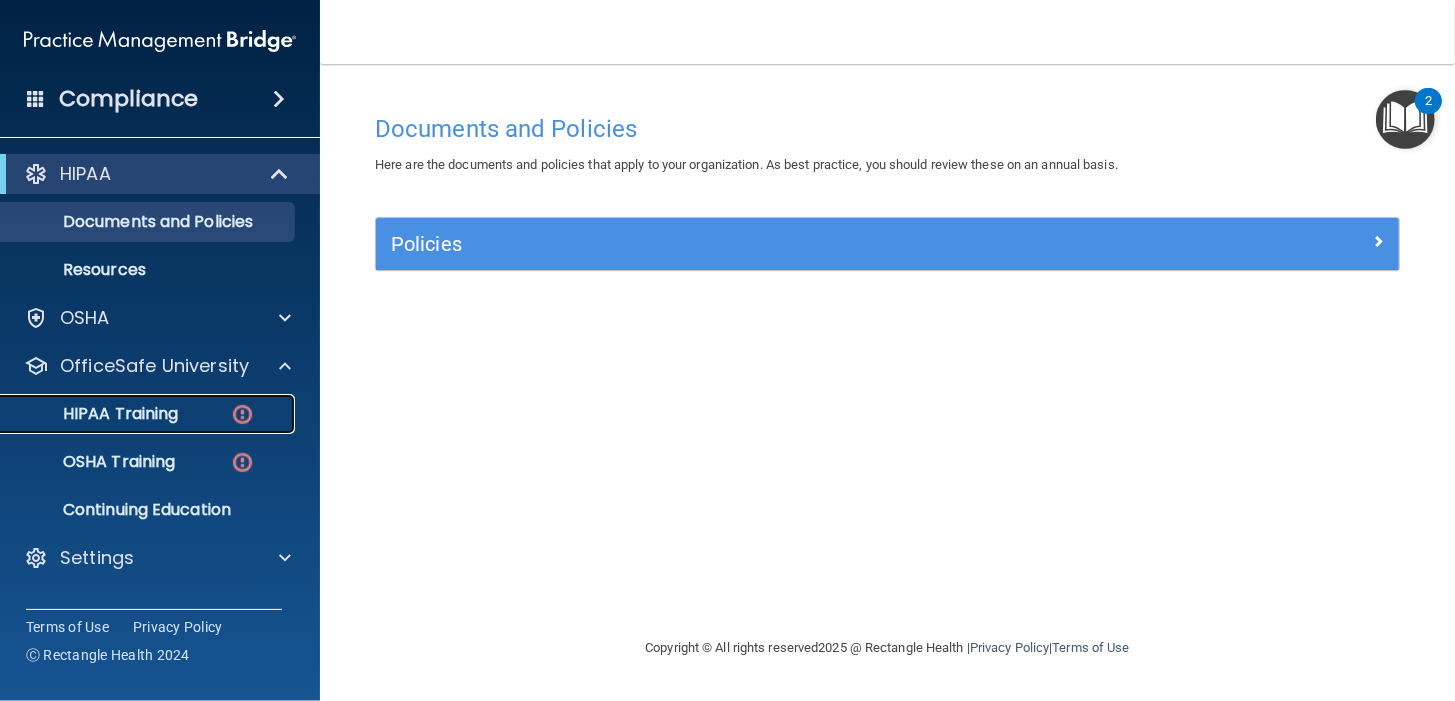 click on "HIPAA Training" at bounding box center [95, 414] 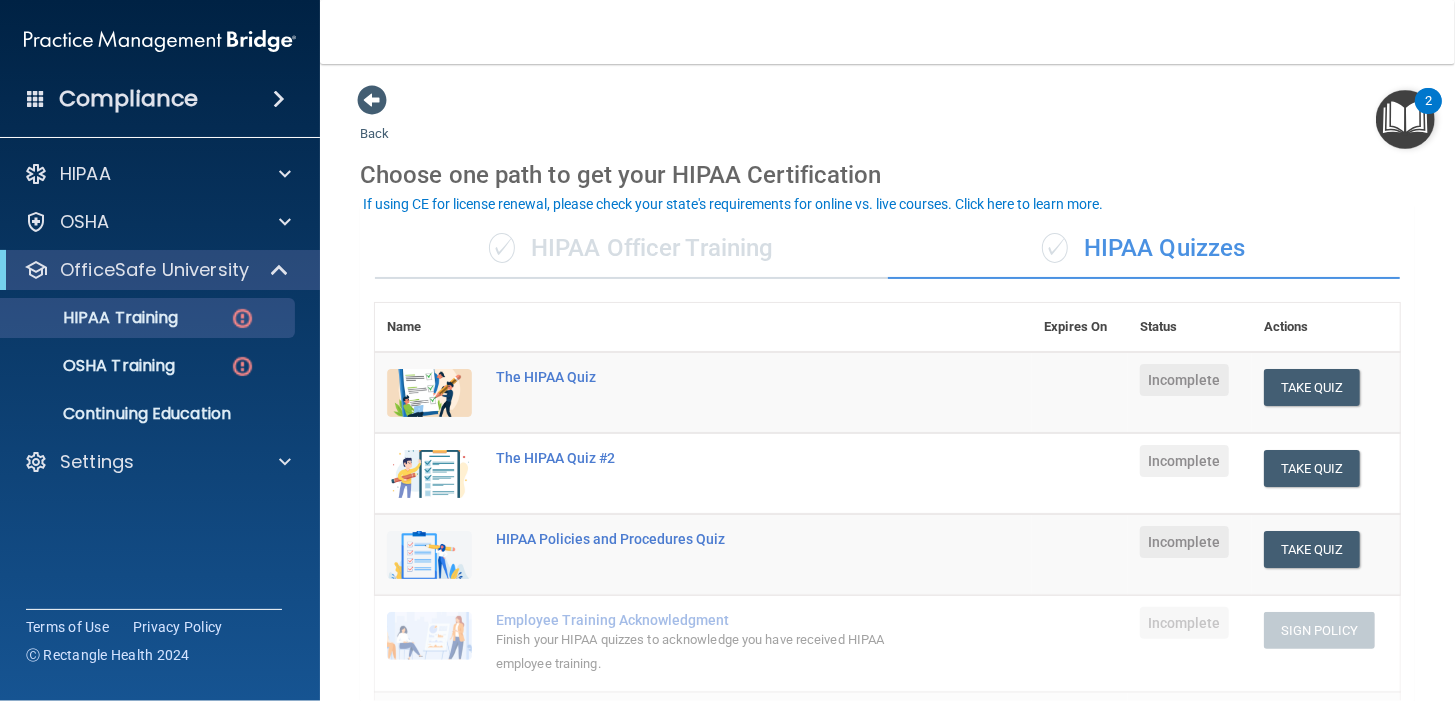 click on "✓   HIPAA Officer Training       ✓   HIPAA Quizzes                      Name    Expires On  Status  Actions                     The HIPAA Quiz             Incomplete              Take Quiz       Download Certificate                        The HIPAA Quiz #2             Incomplete              Take Quiz       Download Certificate                        HIPAA Policies and Procedures Quiz             Incomplete              Take Quiz       Download Certificate                Employee Training Acknowledgment   Finish your HIPAA quizzes to acknowledge you have received HIPAA employee training.        Incomplete              Sign Policy       Sign Policy       Download Policy            Policies Acknowledgment   Finish your HIPAA quizzes to acknowledge you have received your organization’s HIPAA policies.        Incomplete              Sign Policy       Sign Policy       Download Policy                 Training Videos   These videos can help you to answer the HIPAA quiz" at bounding box center (887, 778) 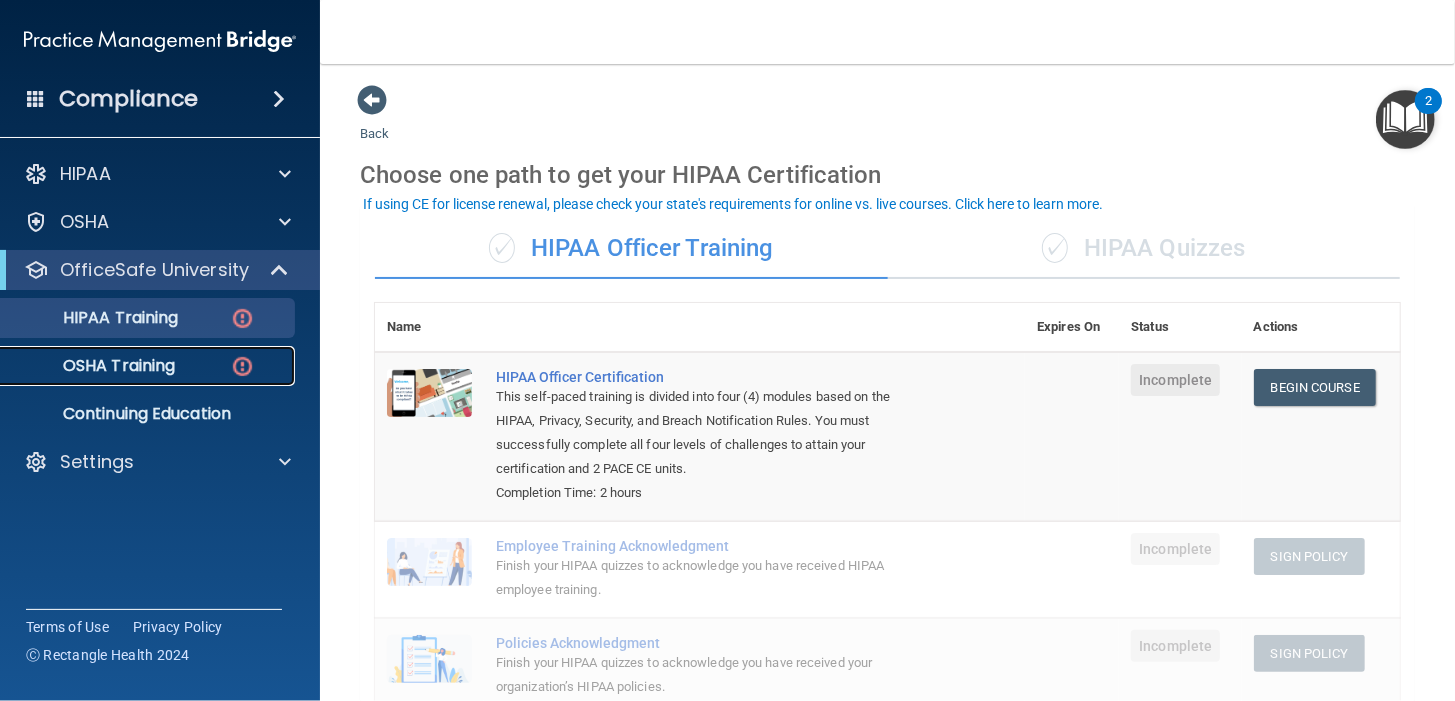 click on "OSHA Training" at bounding box center (137, 366) 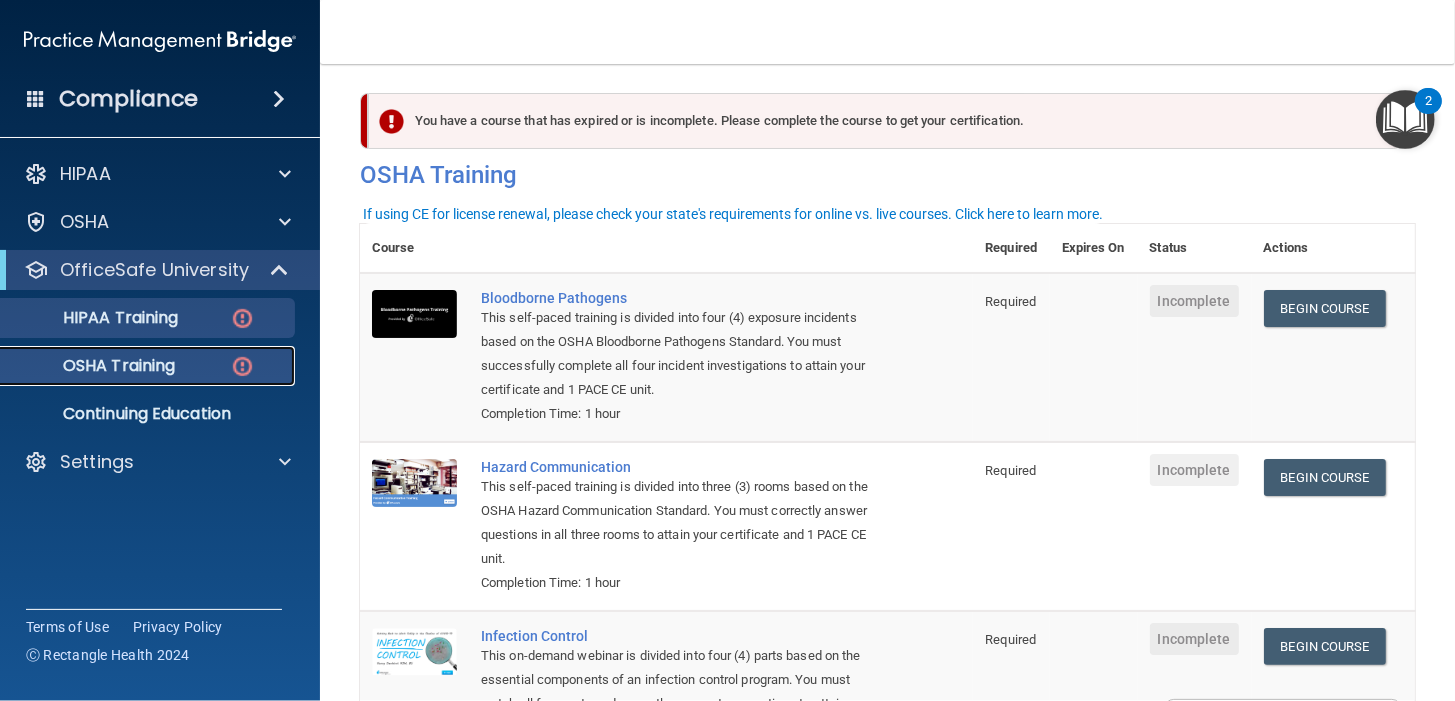 scroll, scrollTop: 0, scrollLeft: 0, axis: both 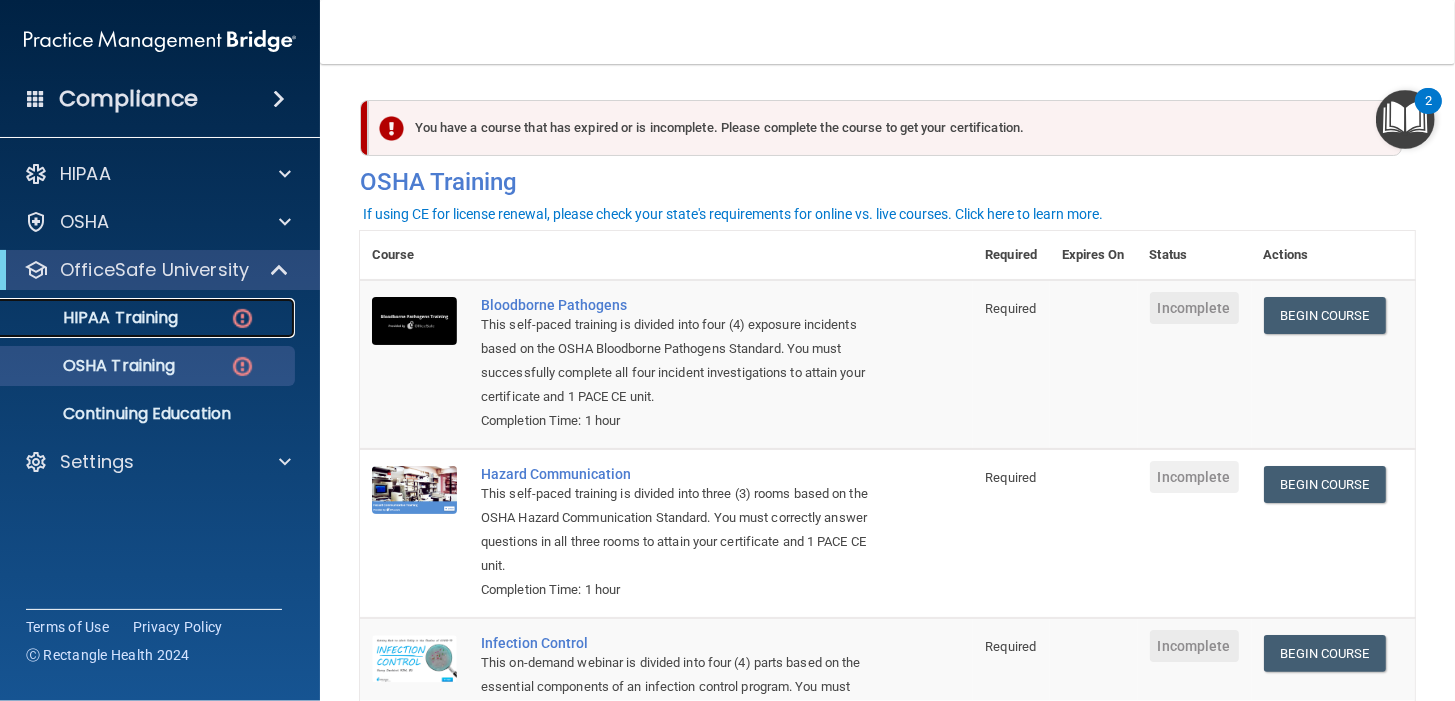 click on "HIPAA Training" at bounding box center [149, 318] 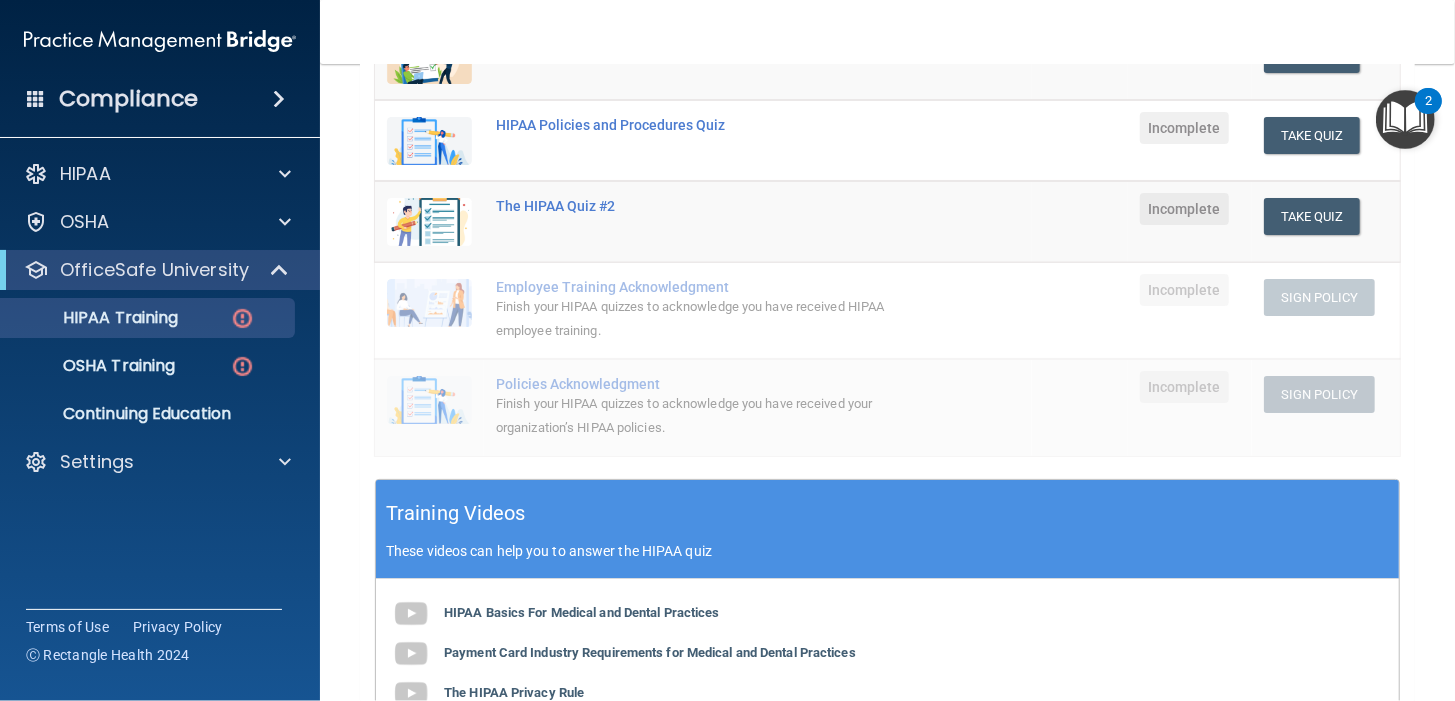 scroll, scrollTop: 0, scrollLeft: 0, axis: both 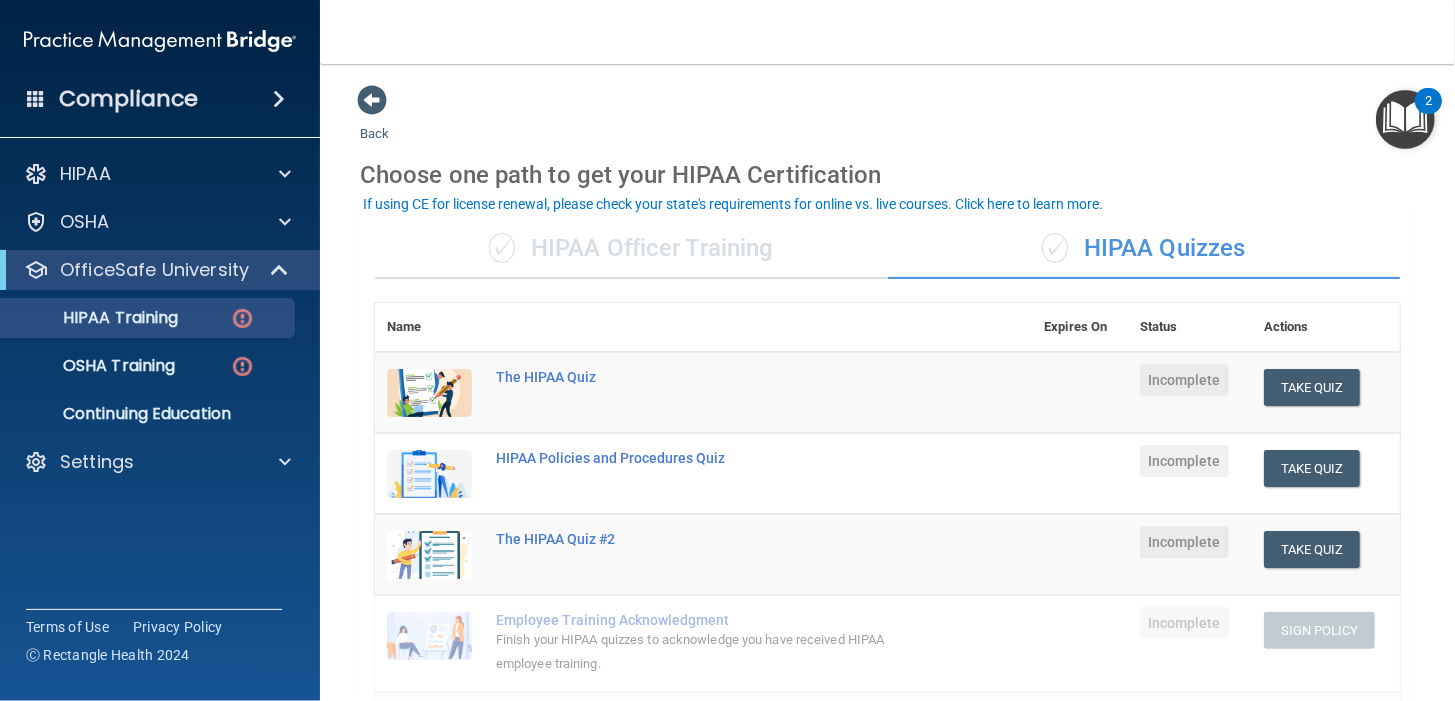 click on "✓   HIPAA Officer Training" at bounding box center (631, 249) 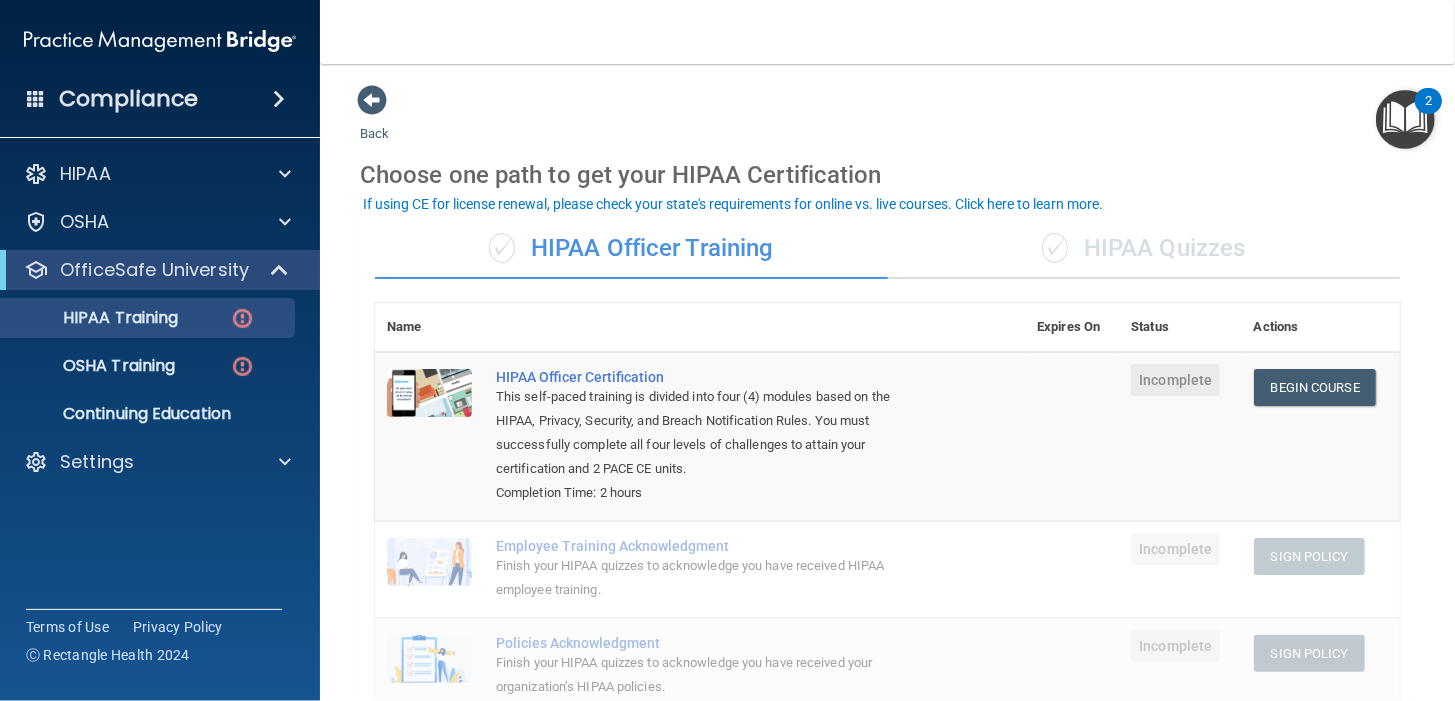 click on "✓   HIPAA Quizzes" at bounding box center [1144, 249] 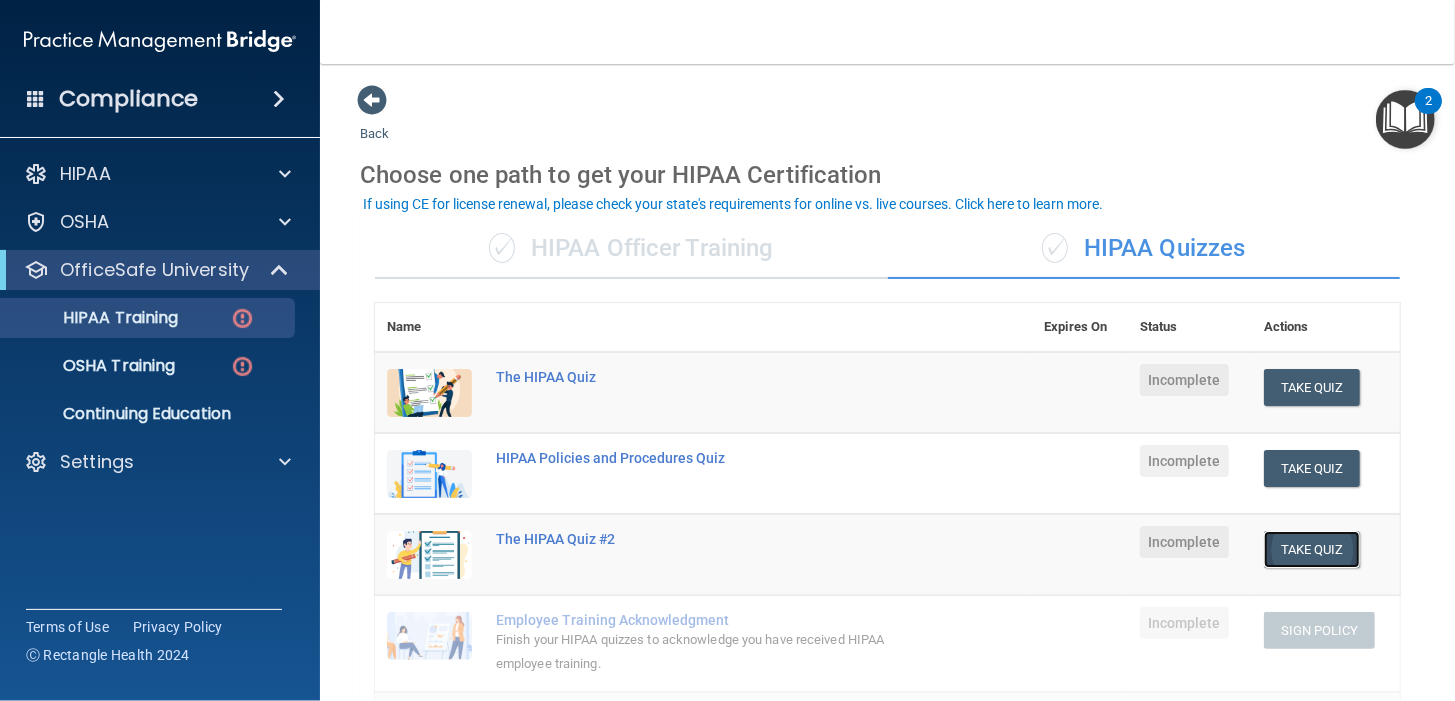 click on "Take Quiz" at bounding box center (1312, 549) 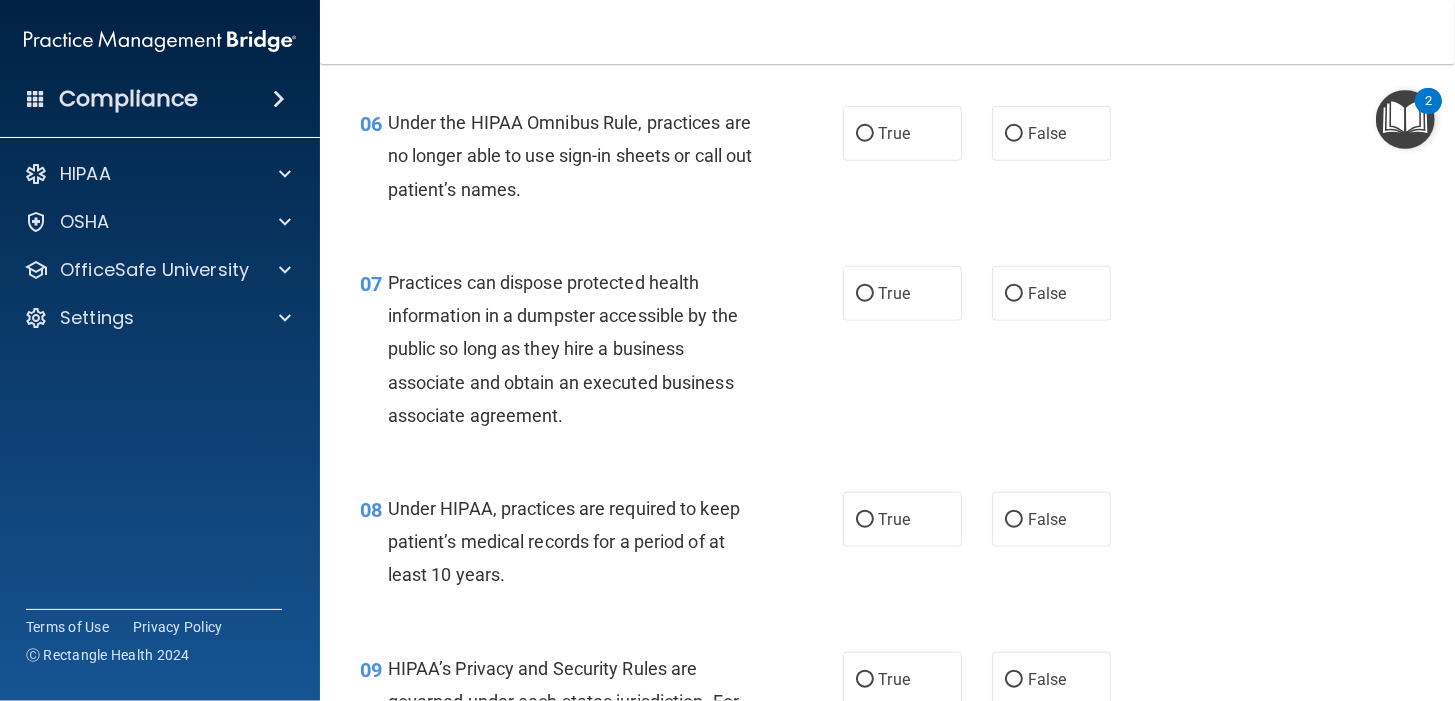 scroll, scrollTop: 0, scrollLeft: 0, axis: both 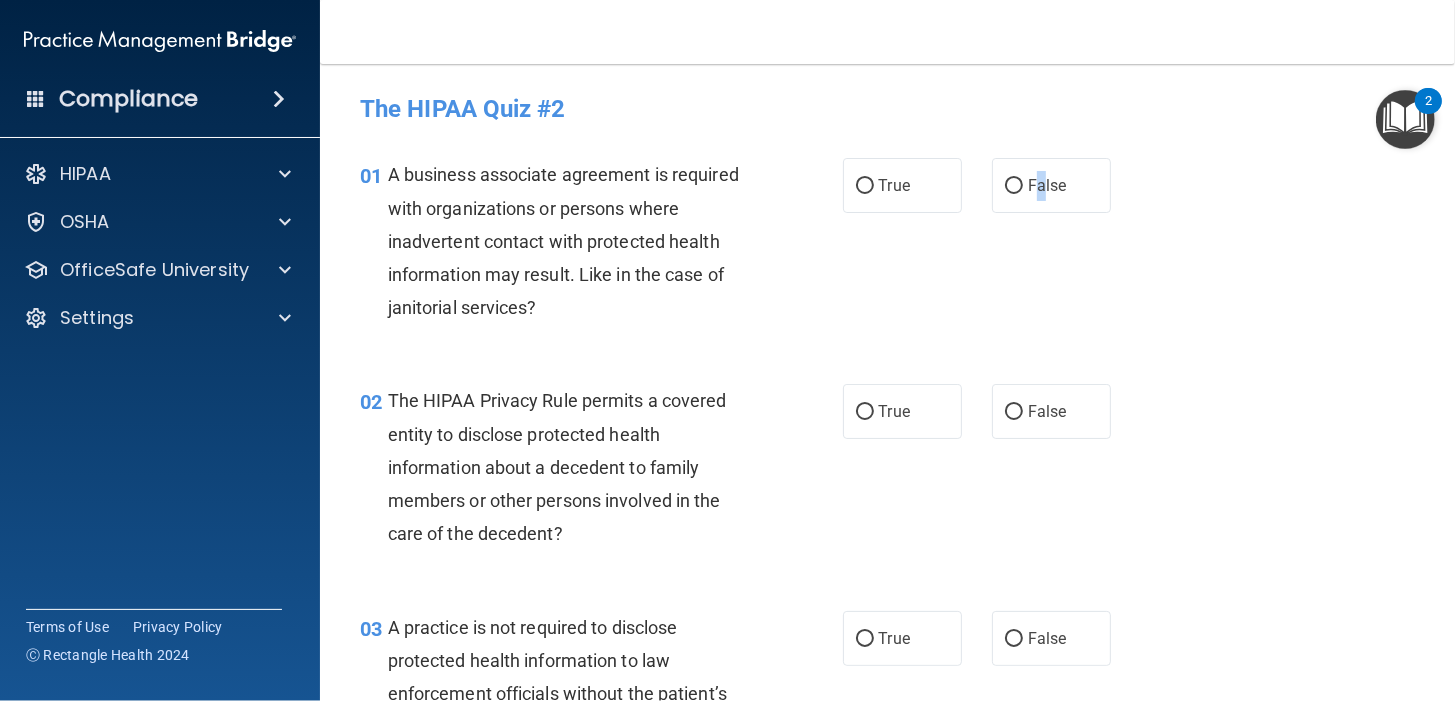 drag, startPoint x: 1027, startPoint y: 197, endPoint x: 1037, endPoint y: 266, distance: 69.72087 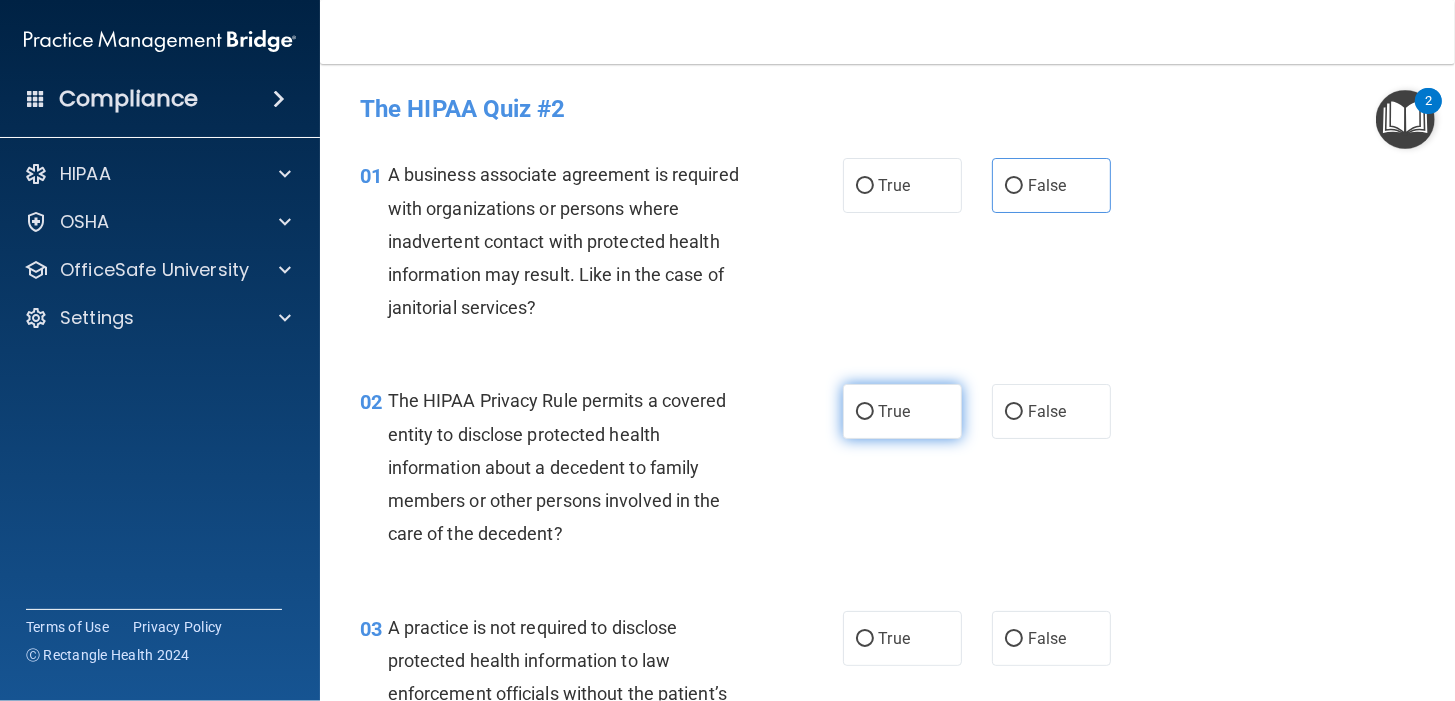 click on "True" at bounding box center [902, 411] 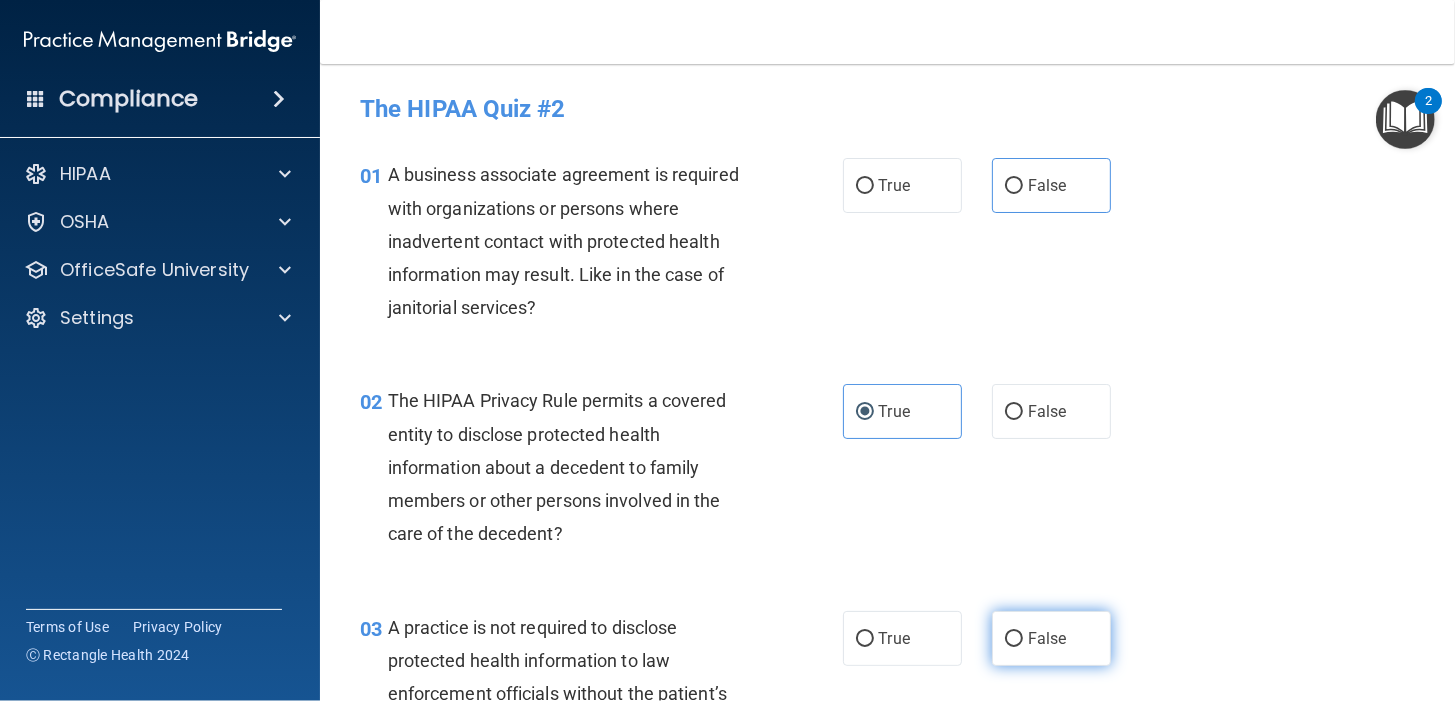 click on "False" at bounding box center (1047, 638) 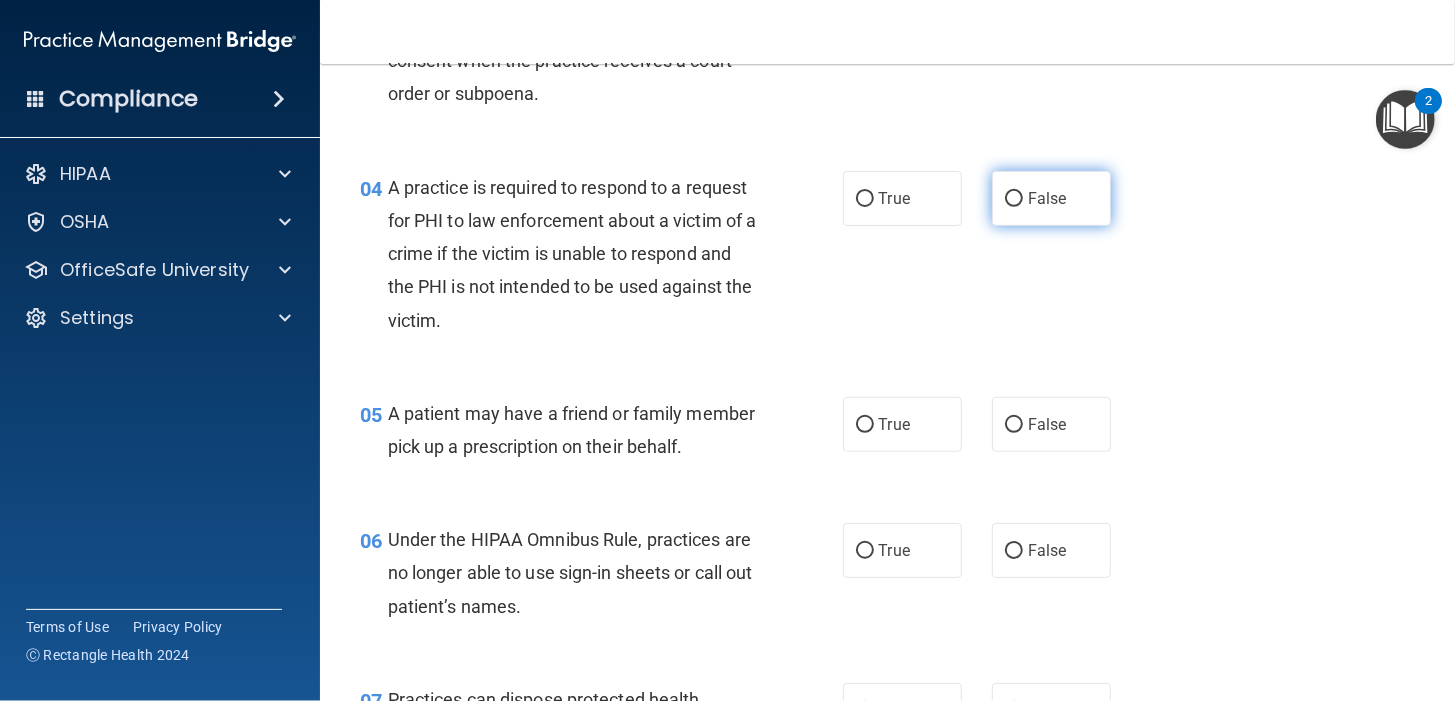 scroll, scrollTop: 333, scrollLeft: 0, axis: vertical 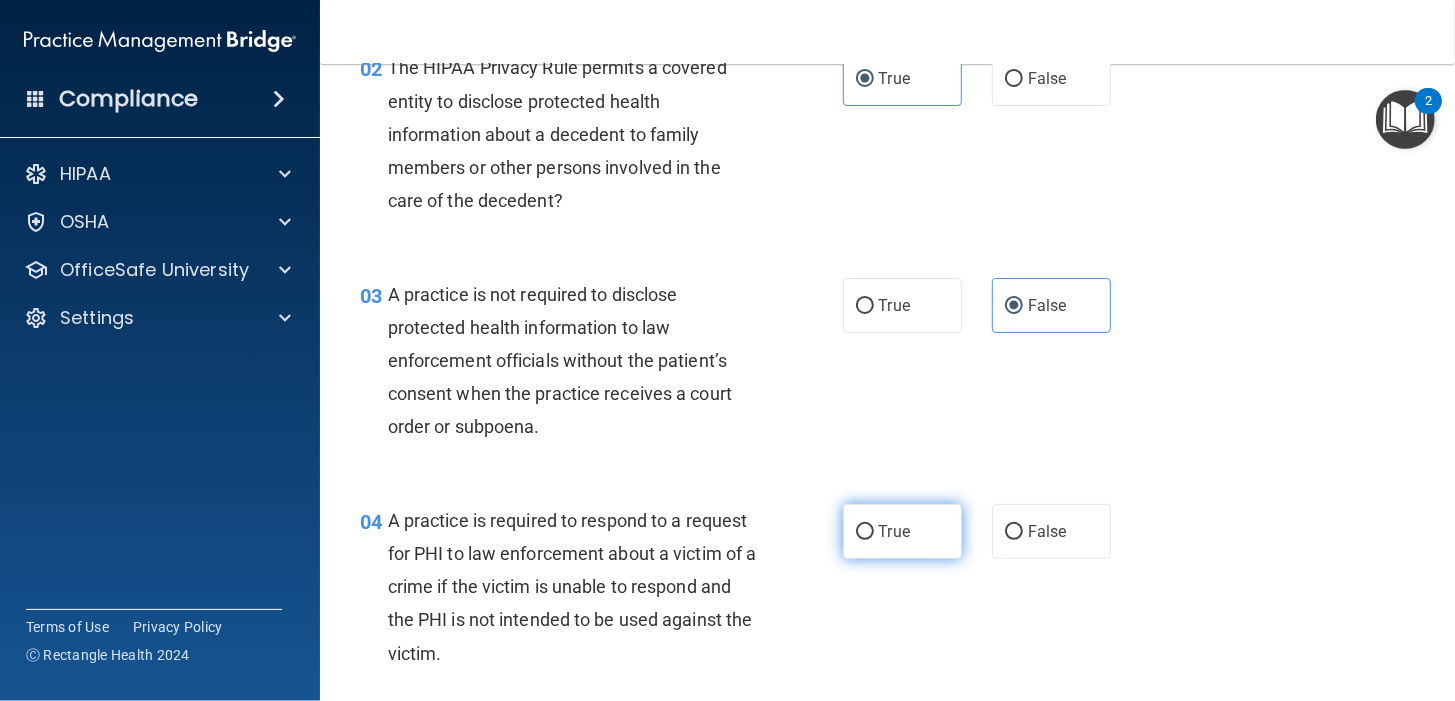 click on "True" at bounding box center (894, 531) 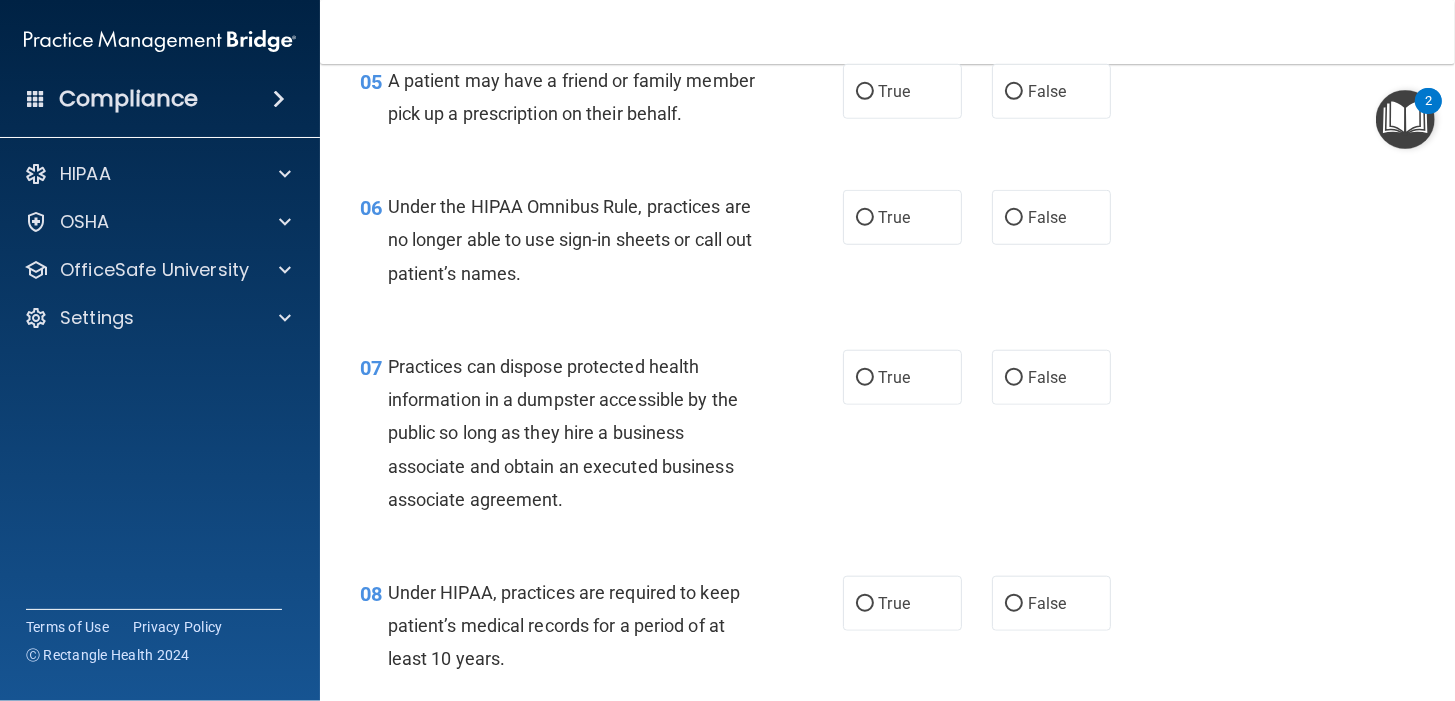 scroll, scrollTop: 666, scrollLeft: 0, axis: vertical 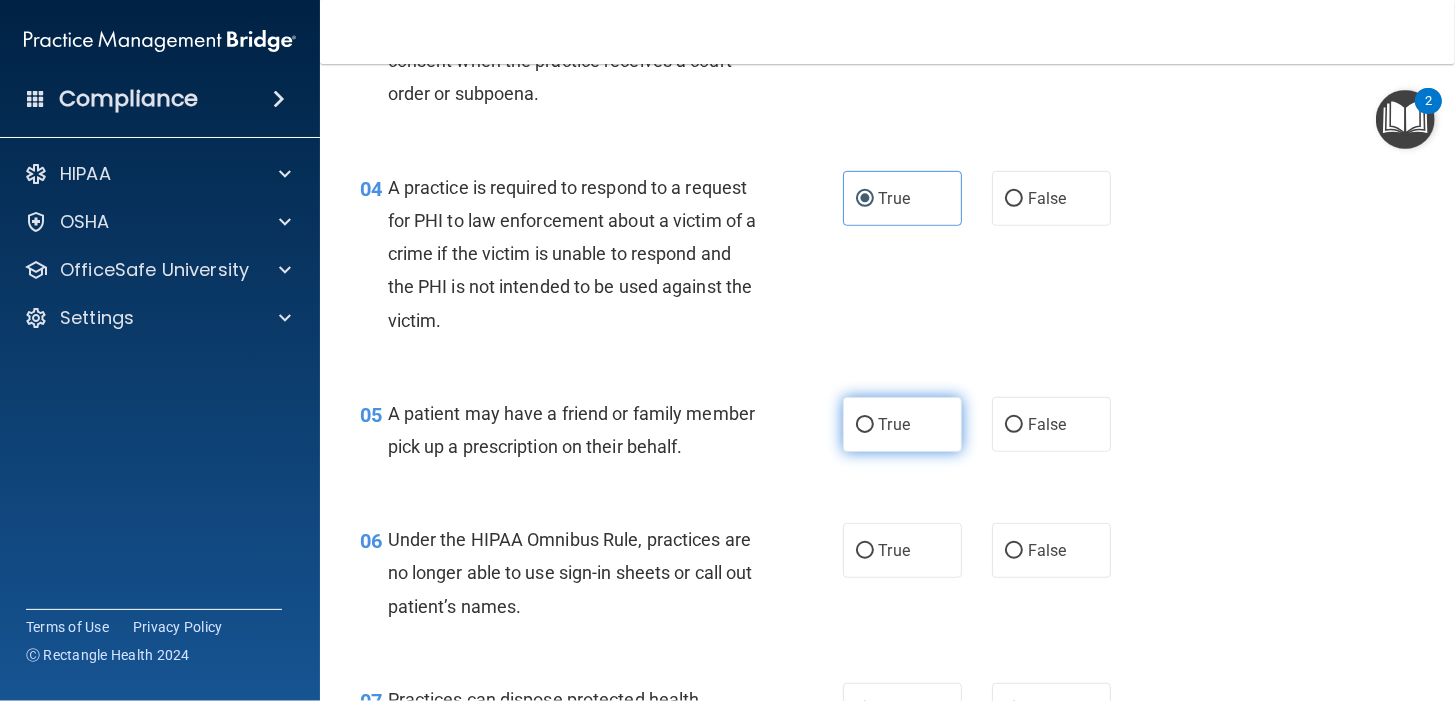 drag, startPoint x: 900, startPoint y: 419, endPoint x: 893, endPoint y: 448, distance: 29.832869 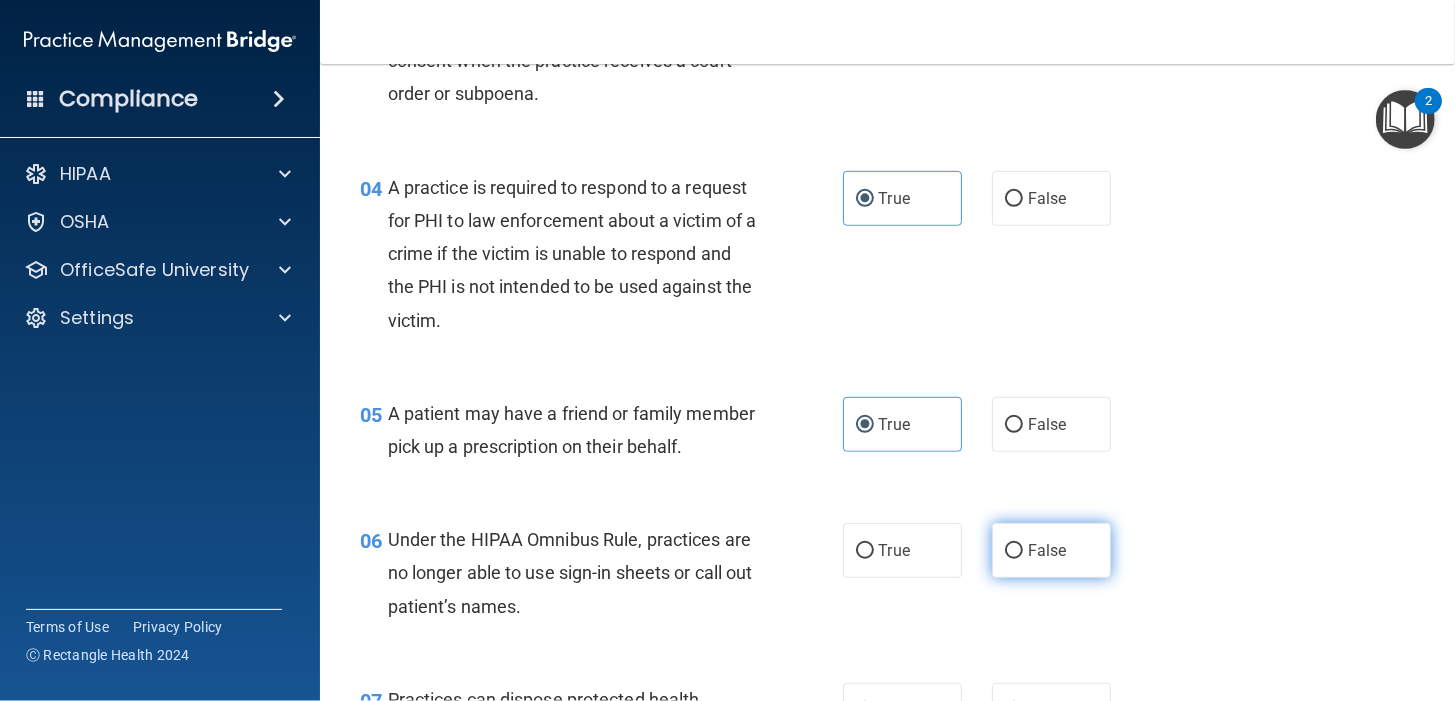 click on "False" at bounding box center (1051, 550) 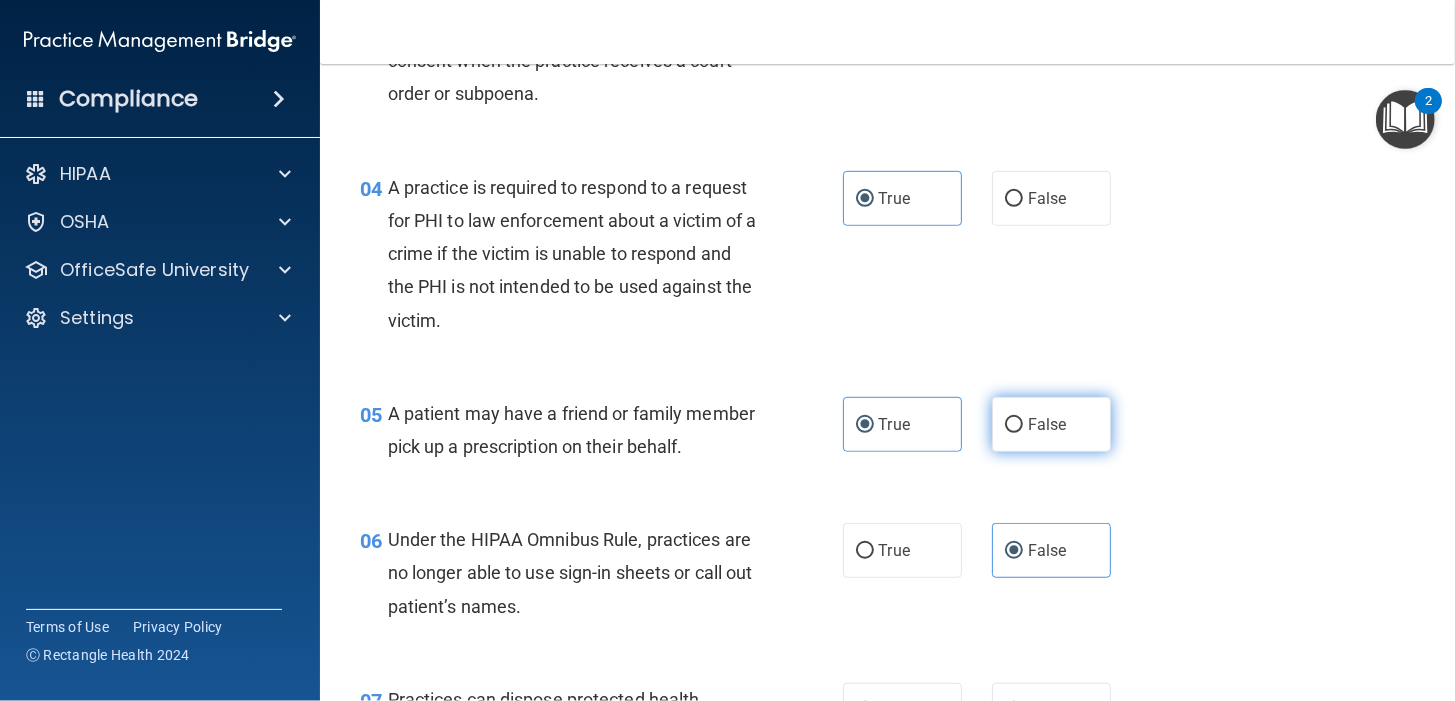 scroll, scrollTop: 999, scrollLeft: 0, axis: vertical 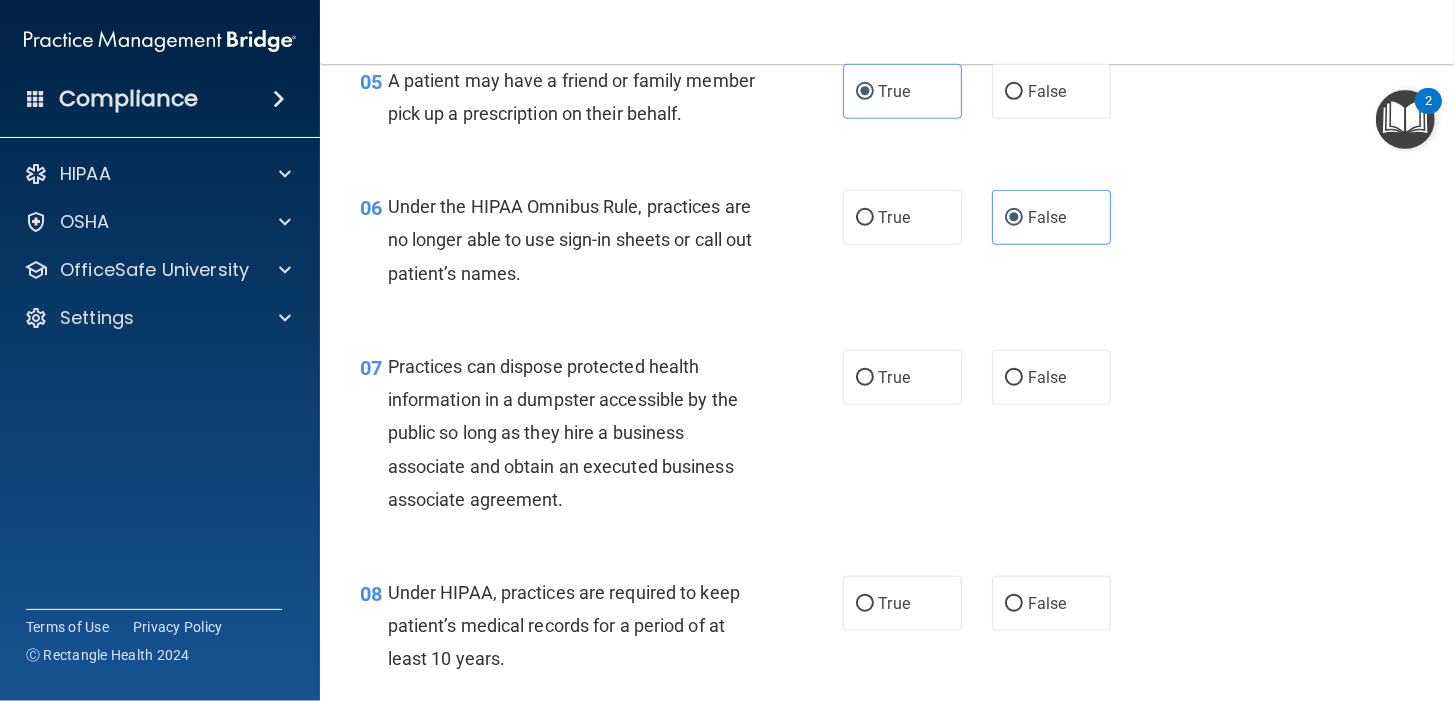 click on "07       Practices can dispose protected health information in a dumpster accessible by the public so long as they hire a business associate and obtain an executed business associate agreement.                 True           False" at bounding box center [887, 438] 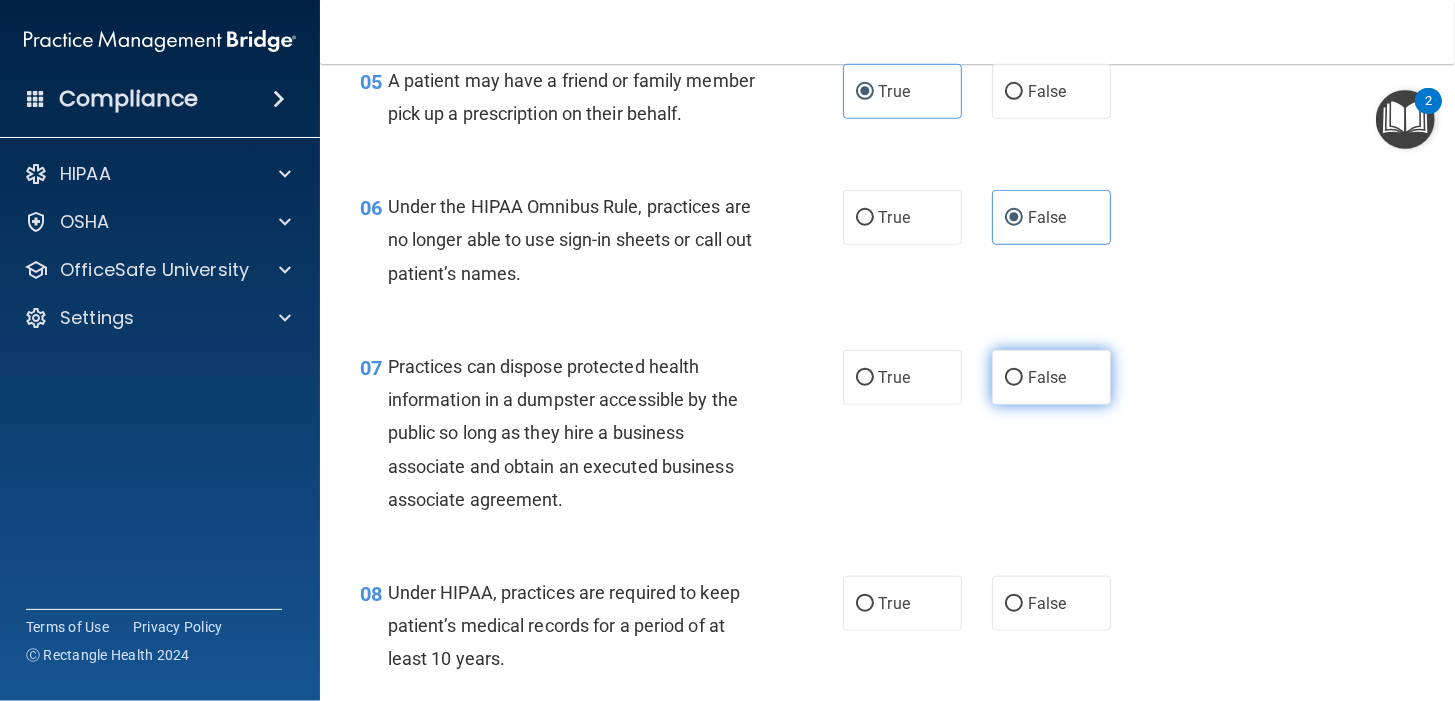 click on "False" at bounding box center (1047, 377) 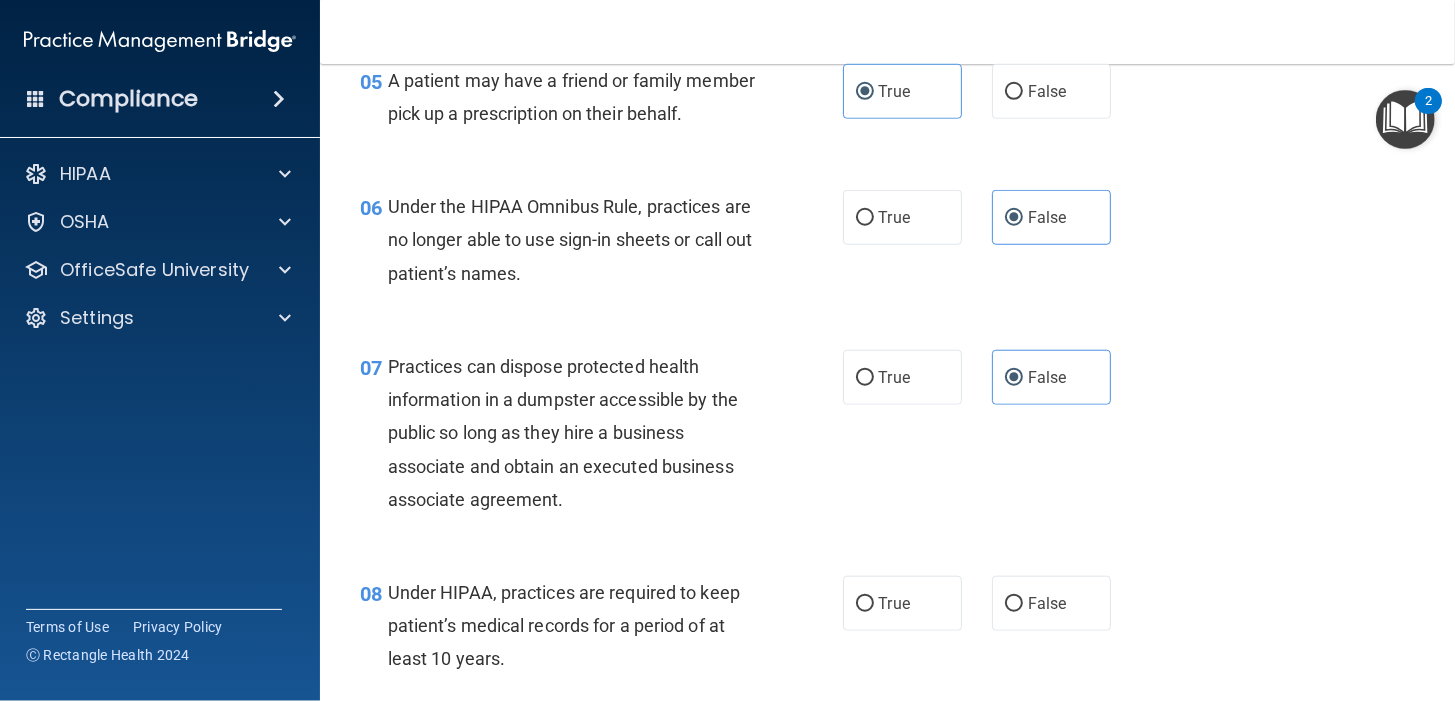 scroll, scrollTop: 1333, scrollLeft: 0, axis: vertical 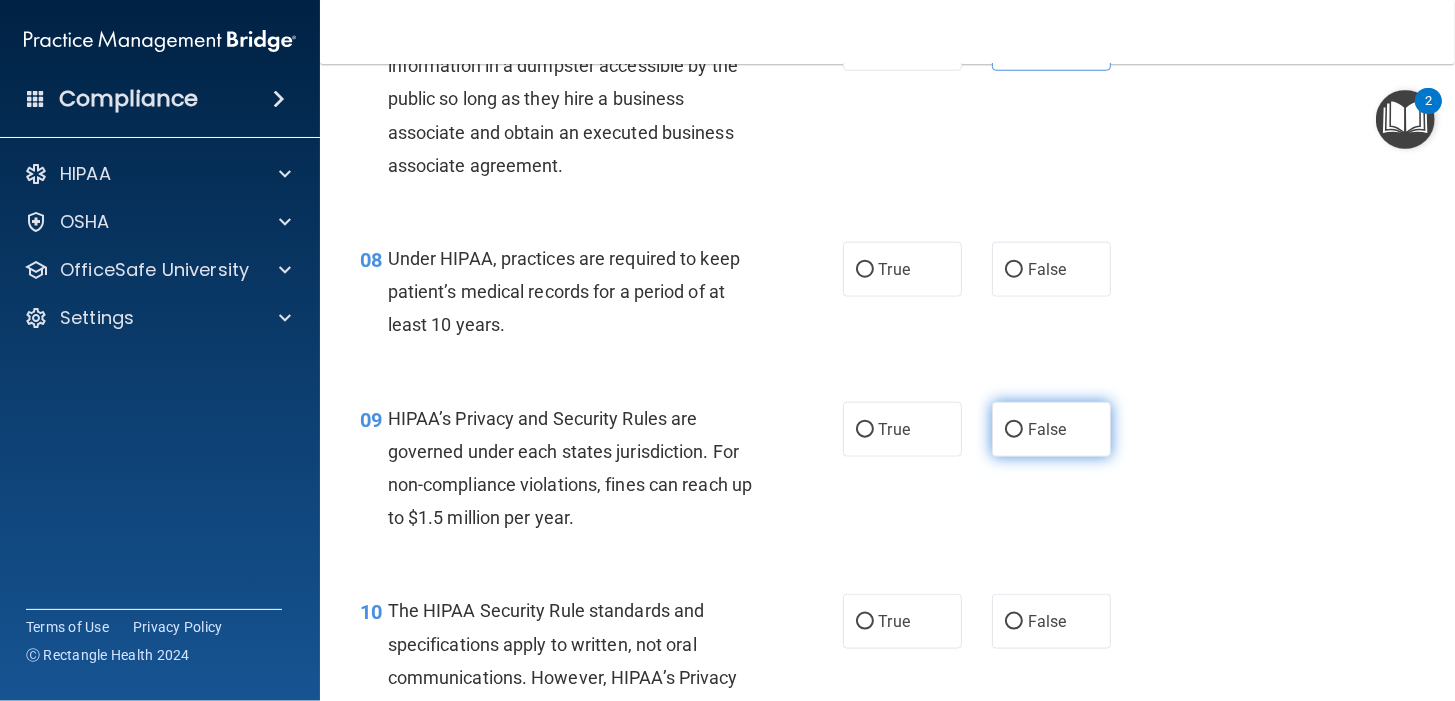 click on "False" at bounding box center (1051, 429) 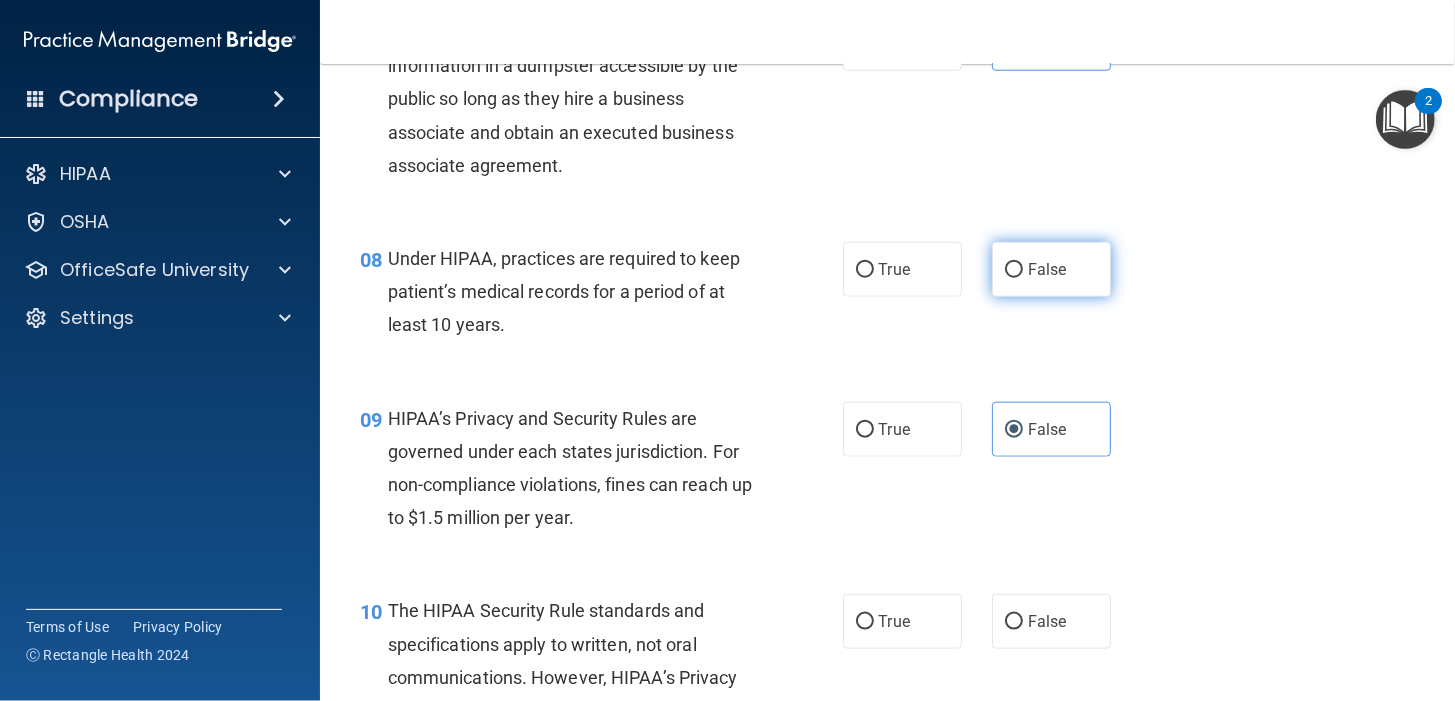 click on "False" at bounding box center [1047, 269] 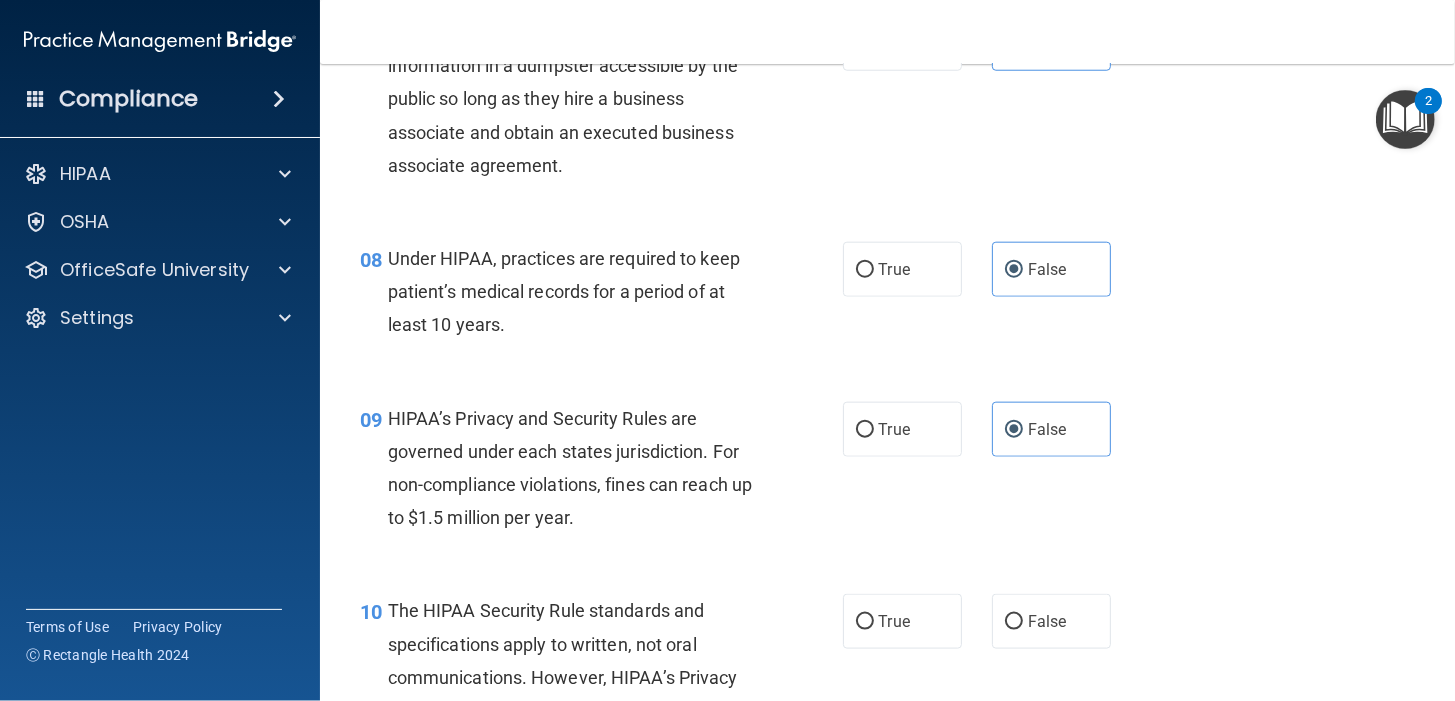 scroll, scrollTop: 1666, scrollLeft: 0, axis: vertical 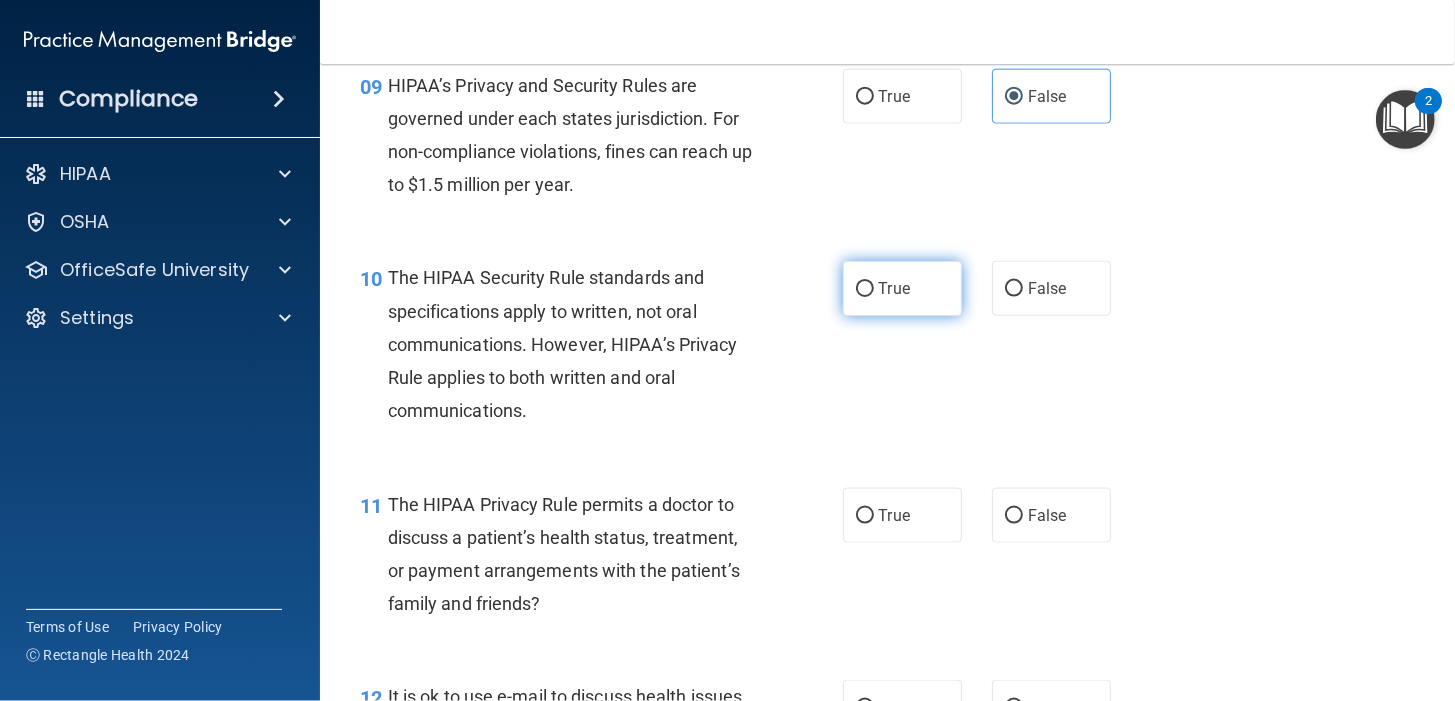 click on "True" at bounding box center (902, 288) 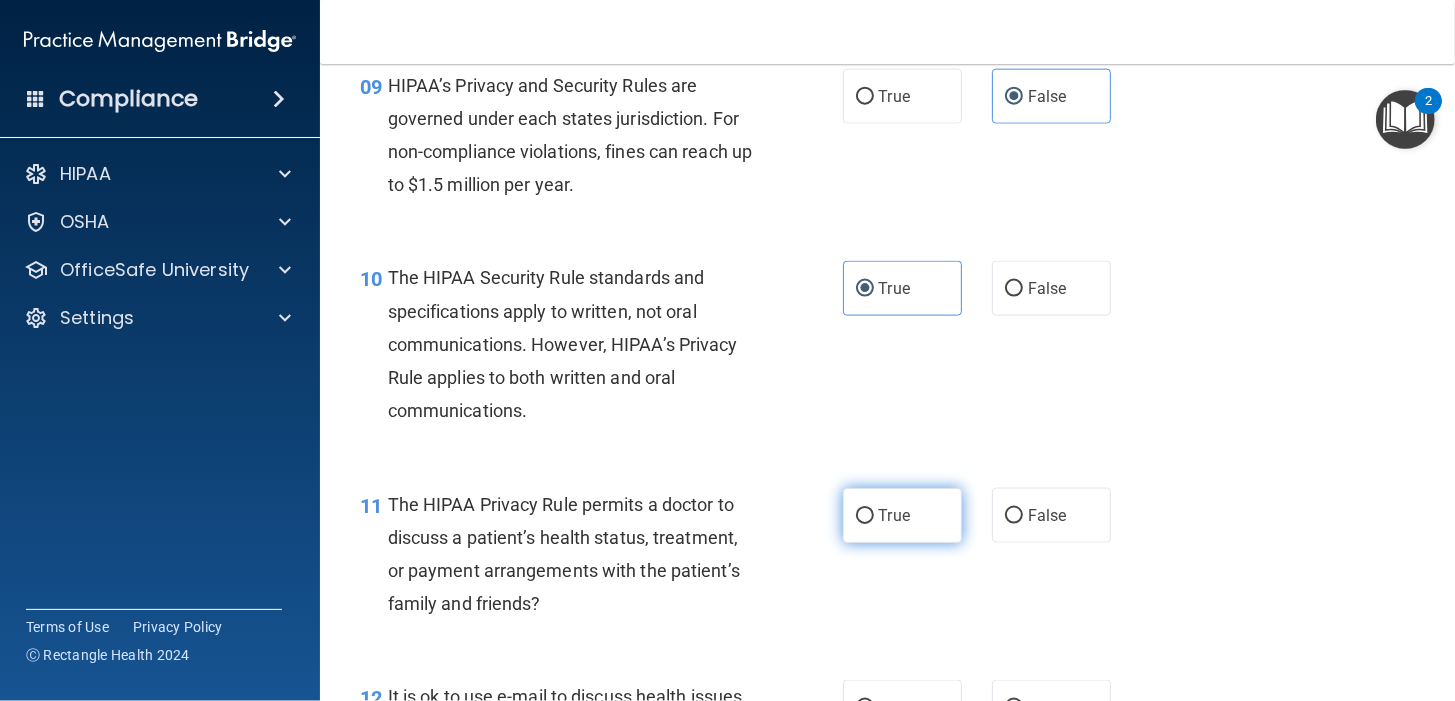 click on "True" at bounding box center [902, 515] 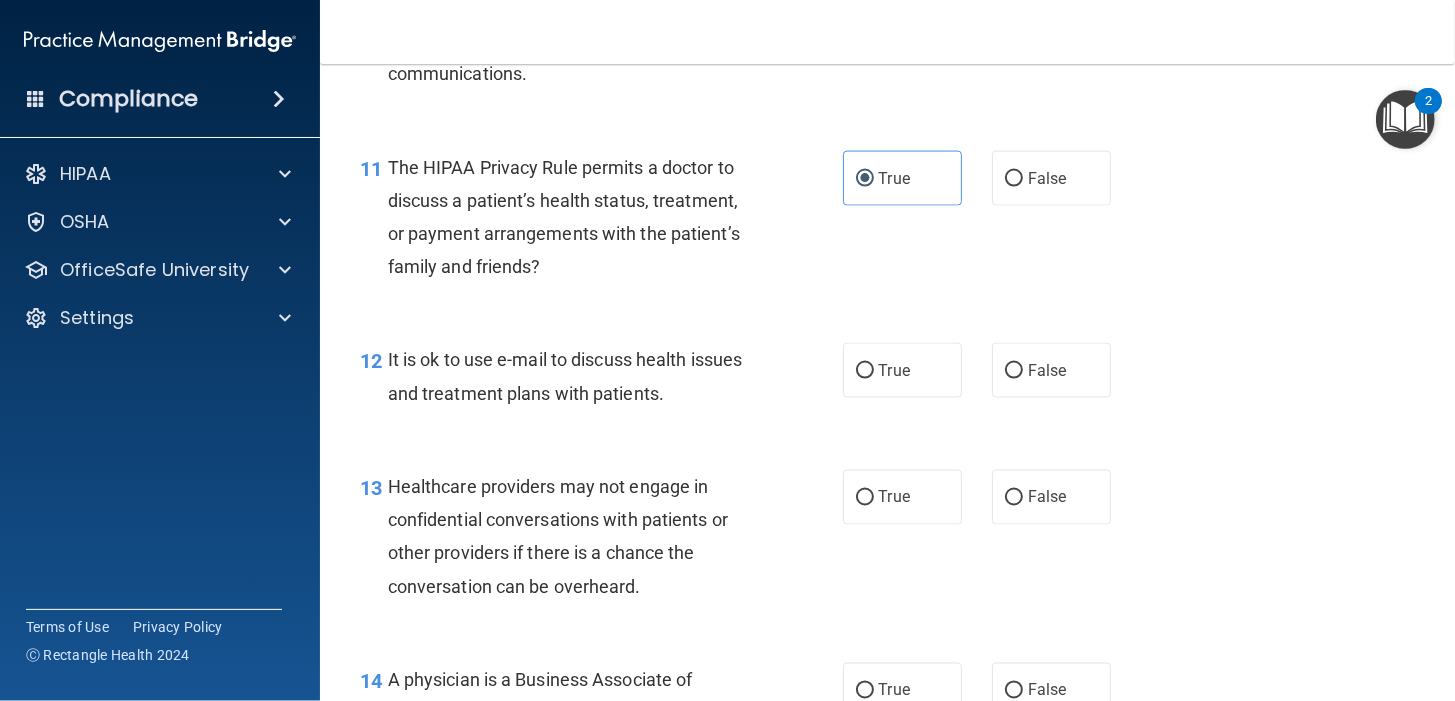 scroll, scrollTop: 1999, scrollLeft: 0, axis: vertical 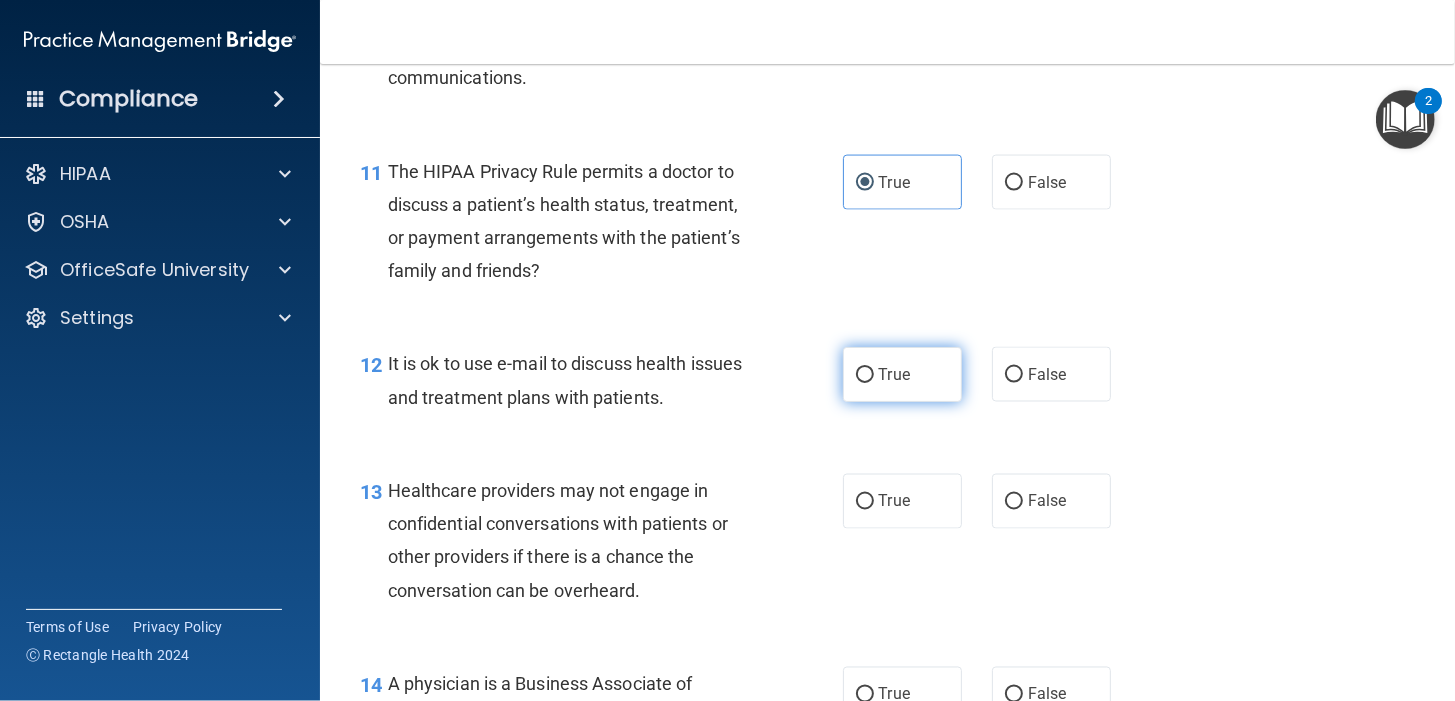 click on "True" at bounding box center [902, 374] 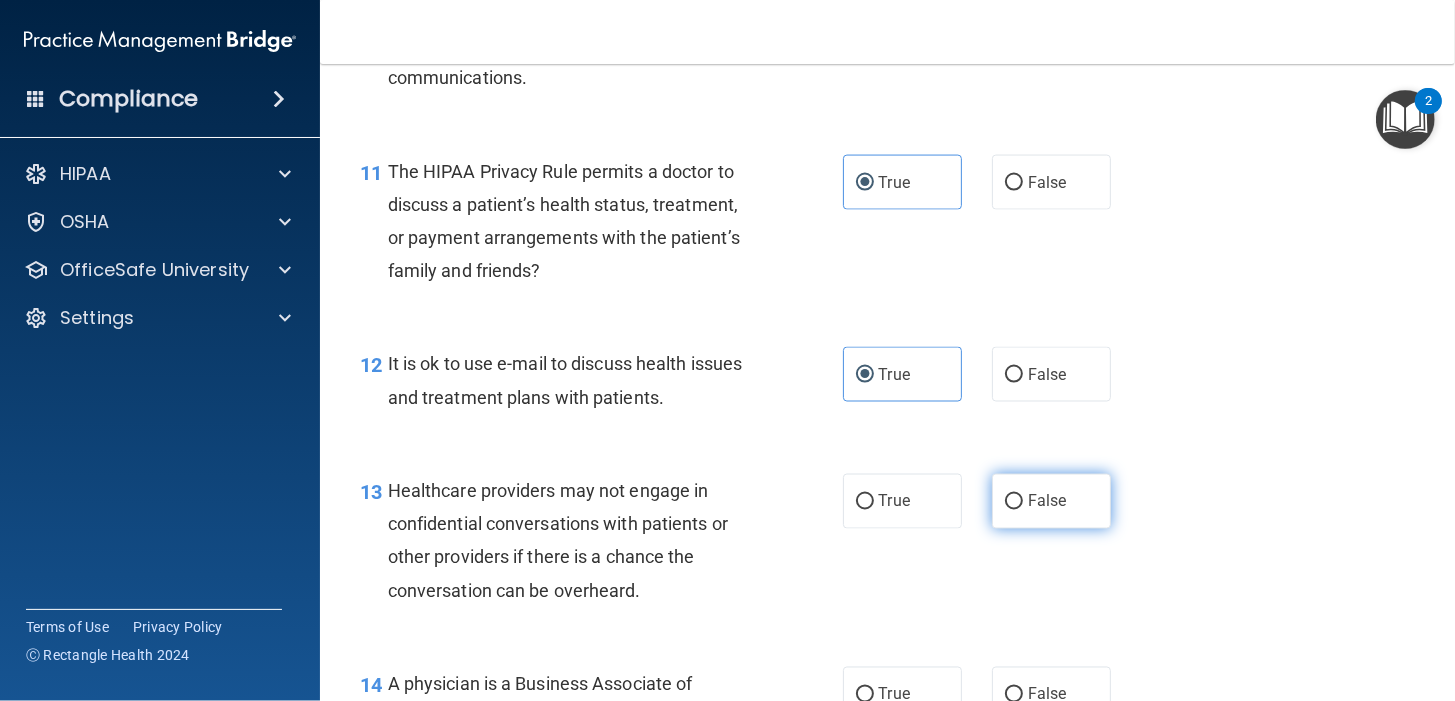 click on "False" at bounding box center (1051, 501) 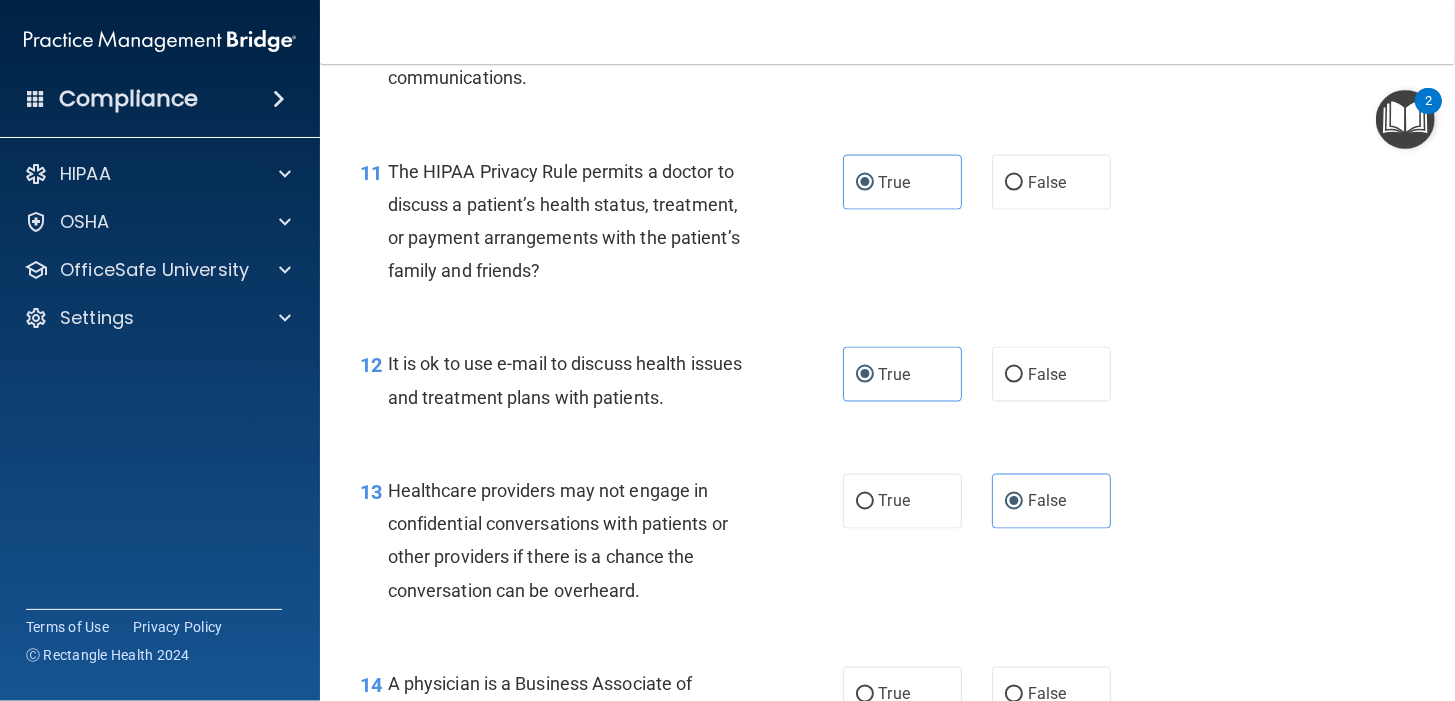 scroll, scrollTop: 2333, scrollLeft: 0, axis: vertical 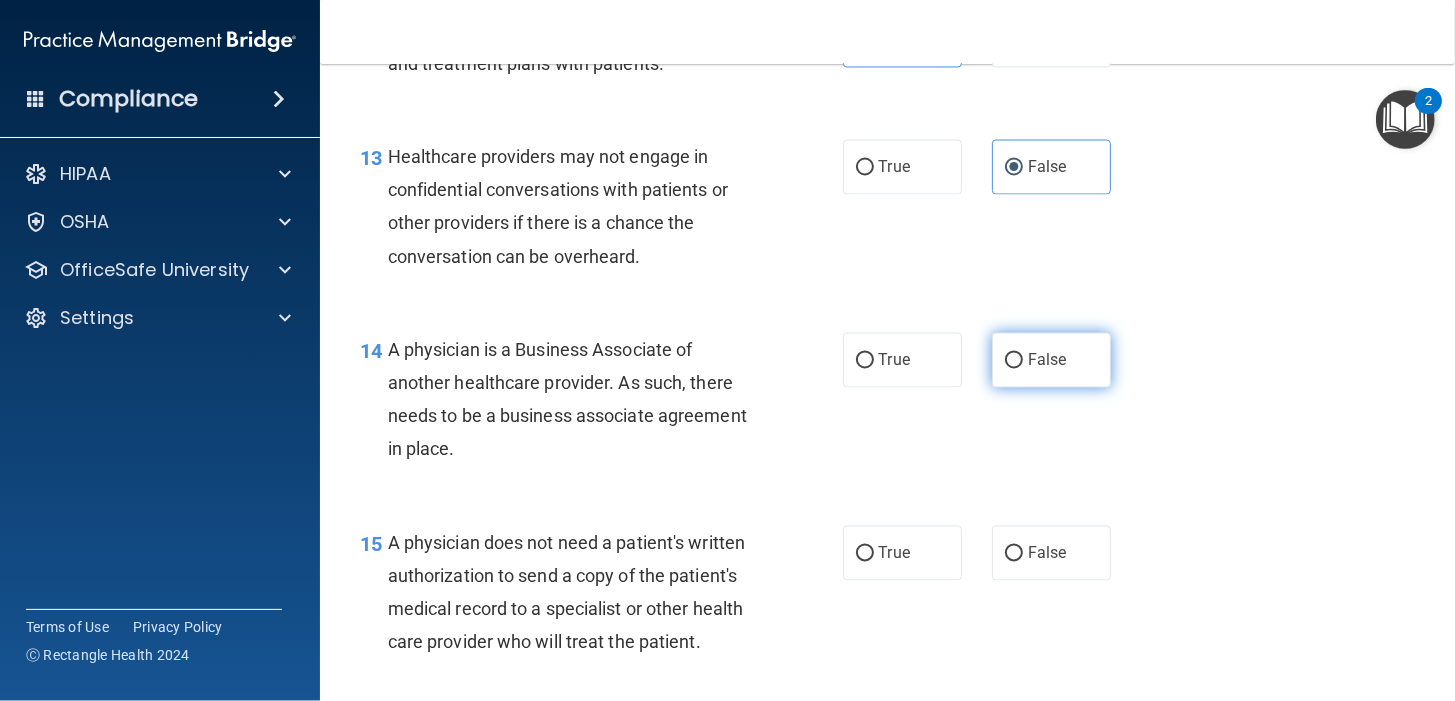 click on "False" at bounding box center (1051, 360) 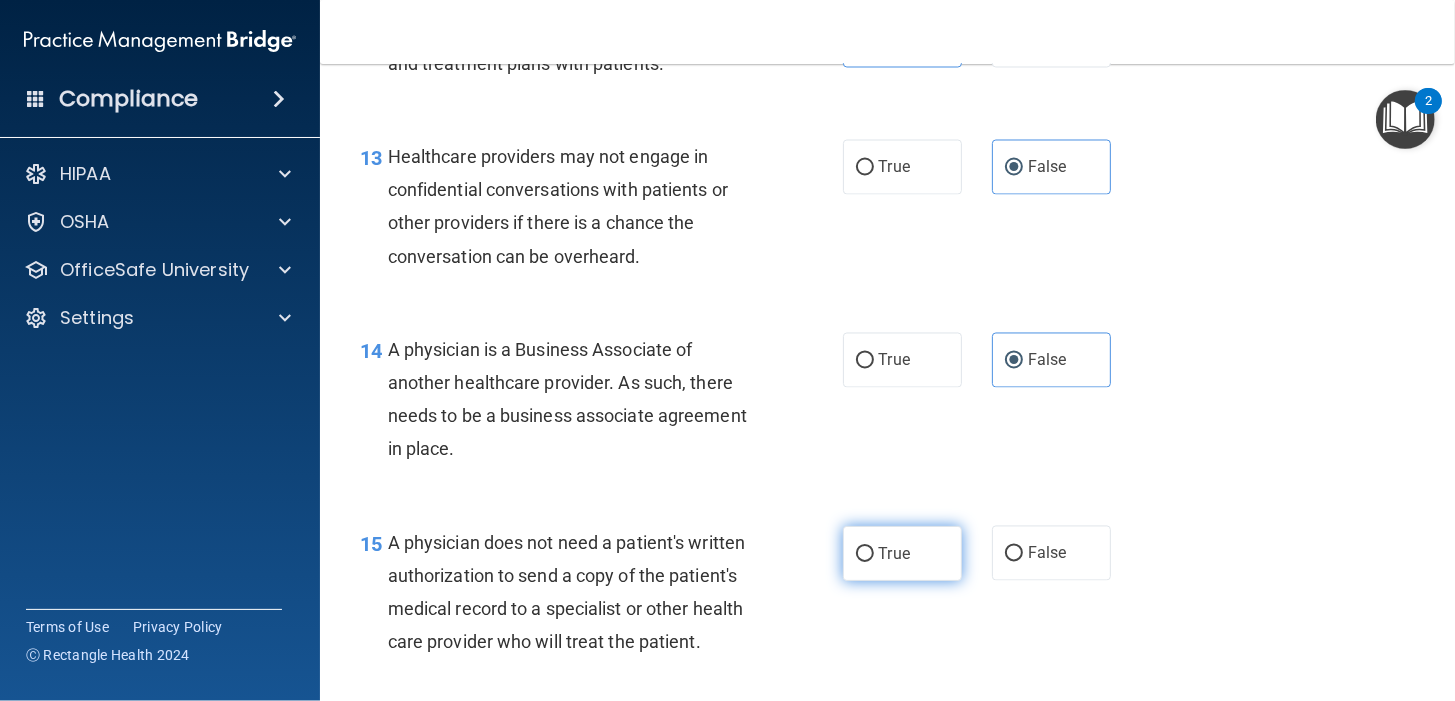 click on "True" at bounding box center (902, 553) 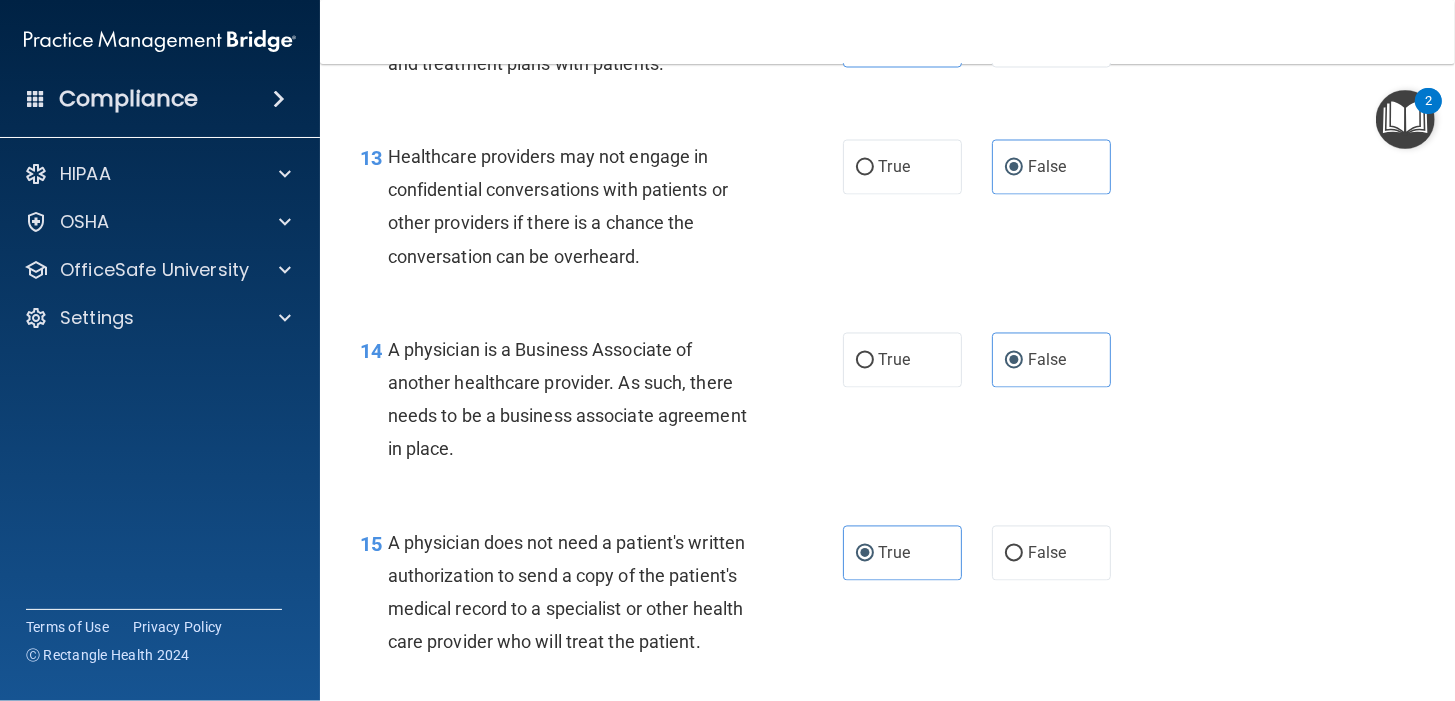 scroll, scrollTop: 2666, scrollLeft: 0, axis: vertical 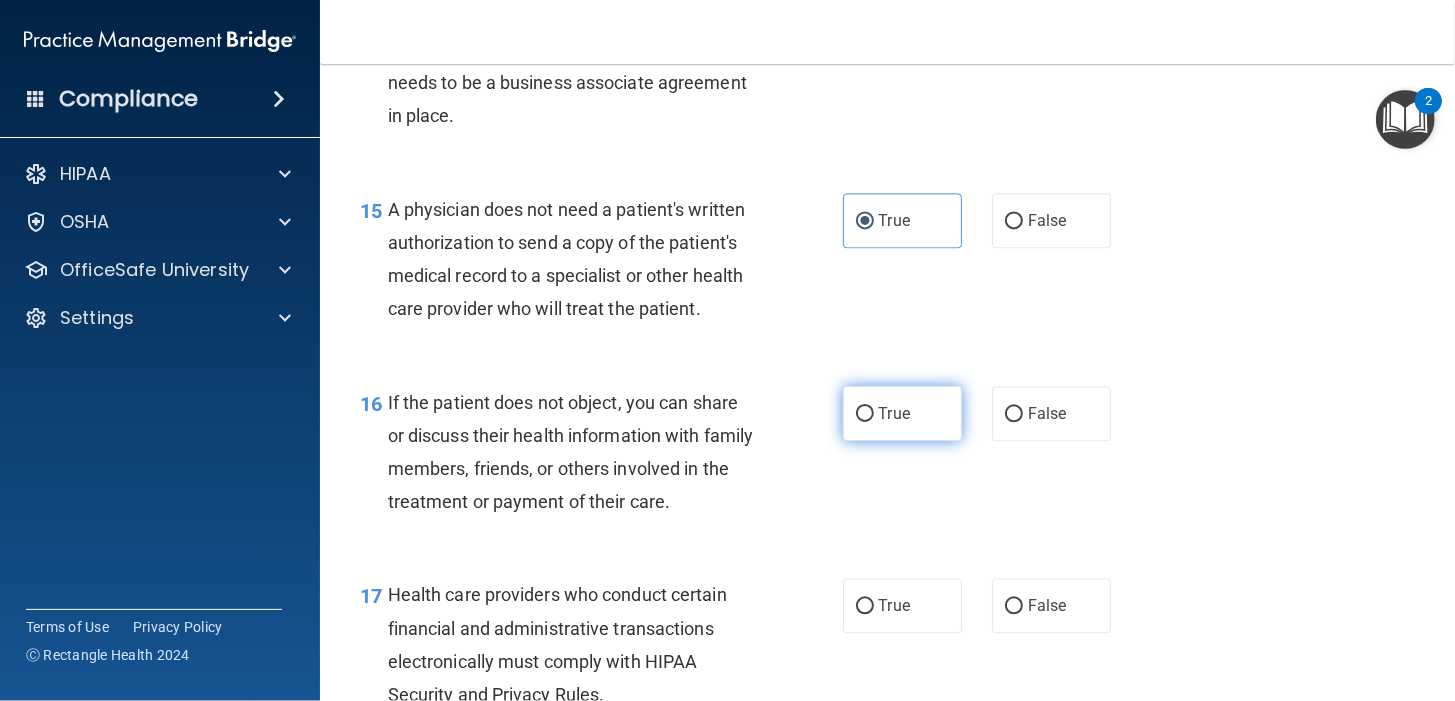 click on "True" at bounding box center (902, 413) 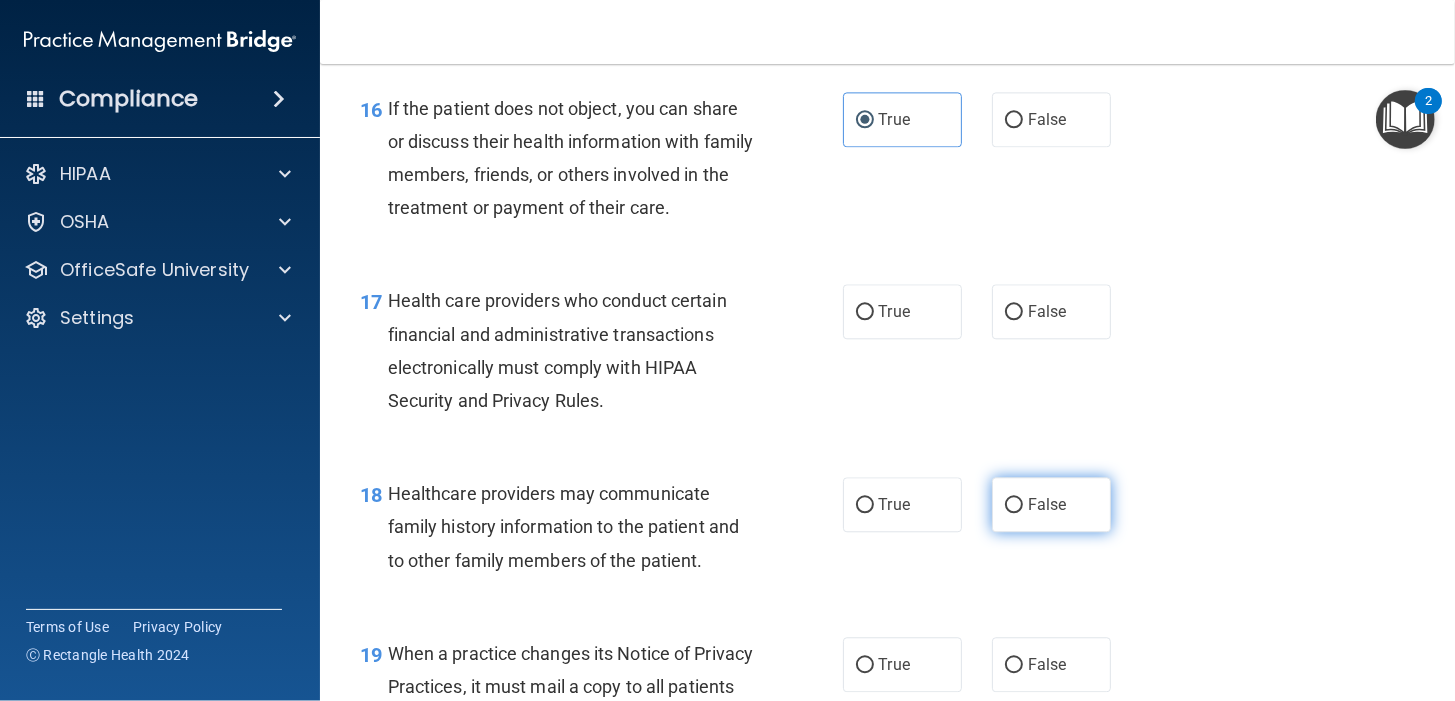 scroll, scrollTop: 3000, scrollLeft: 0, axis: vertical 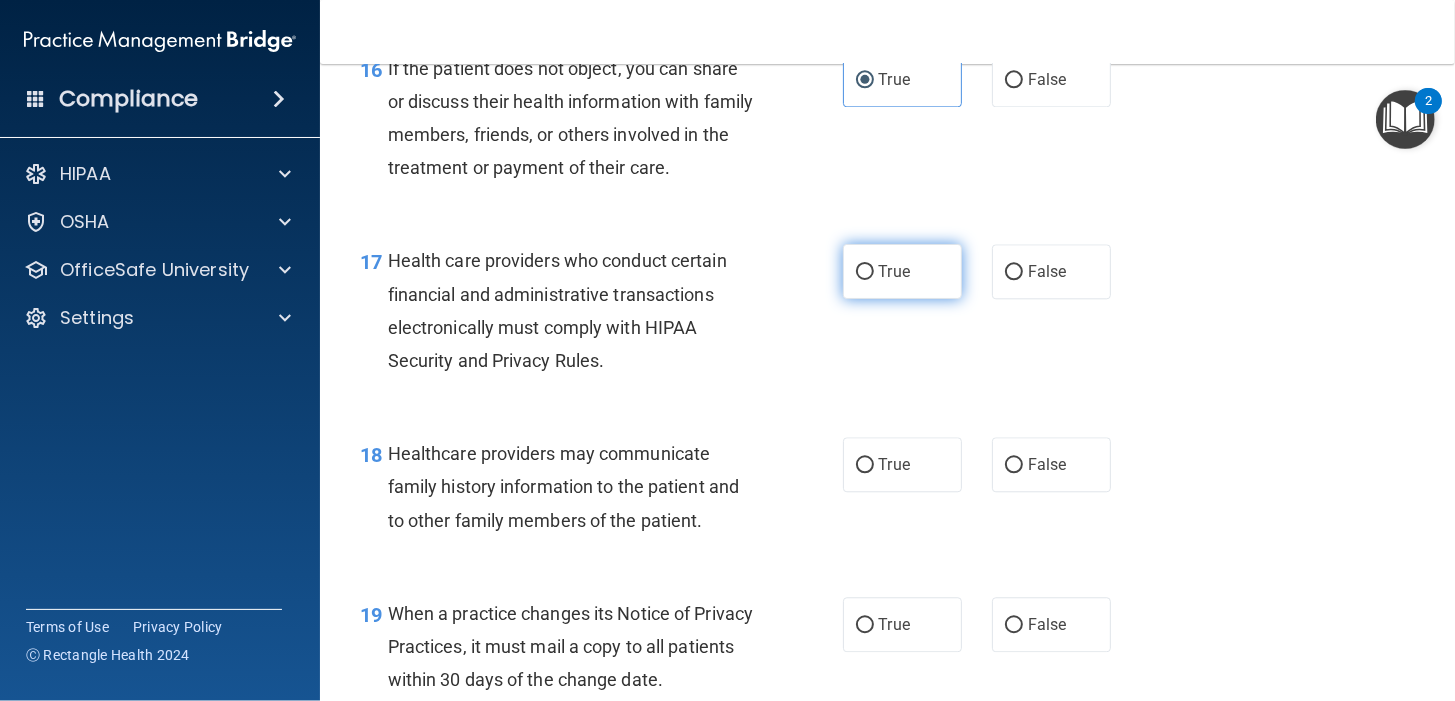 click on "True" at bounding box center [902, 271] 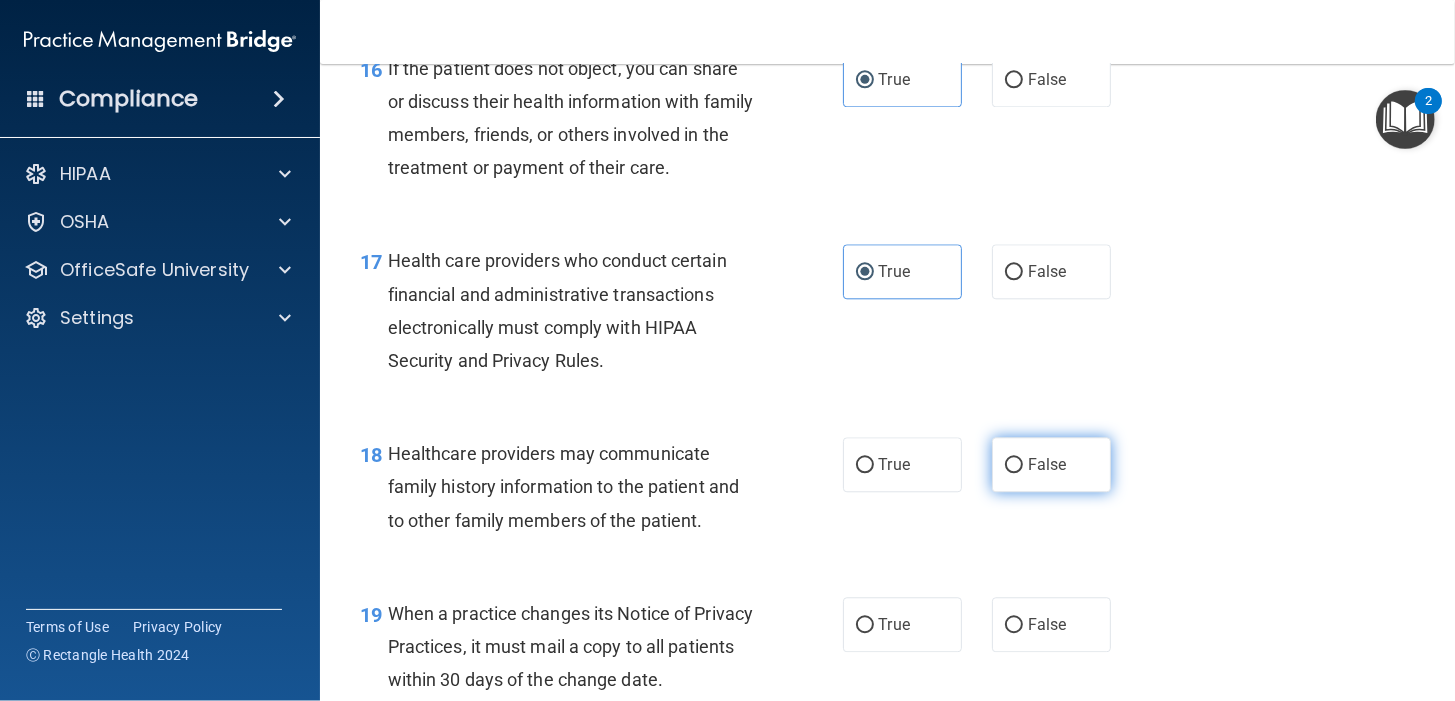click on "False" at bounding box center (1047, 464) 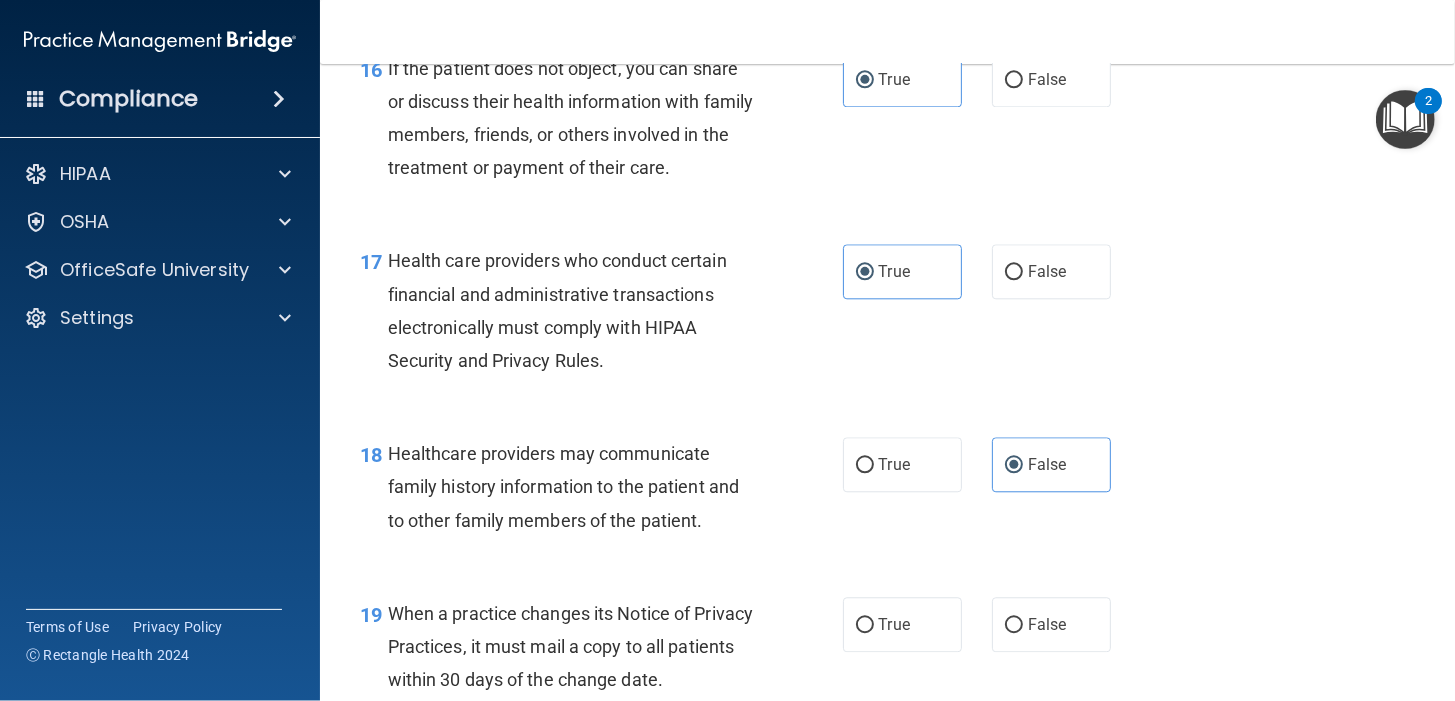scroll, scrollTop: 3333, scrollLeft: 0, axis: vertical 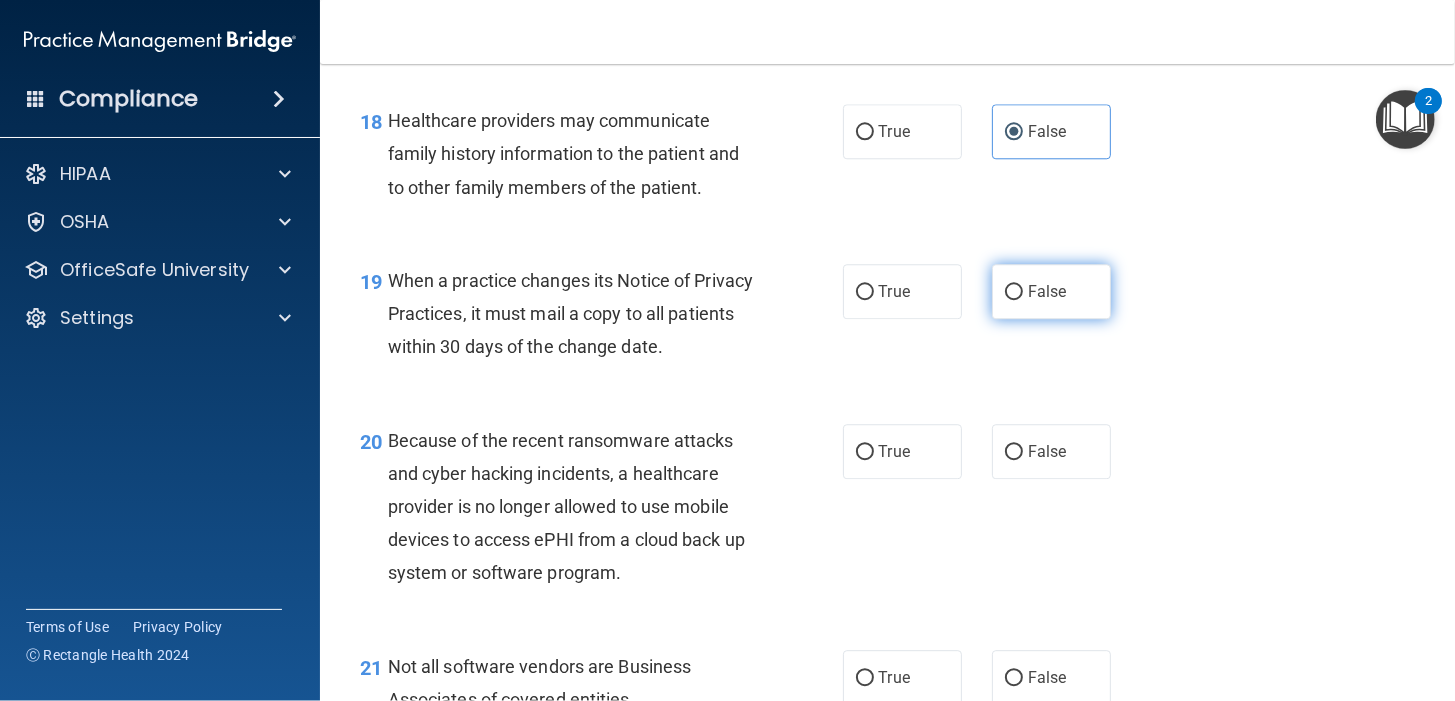 click on "False" at bounding box center (1047, 291) 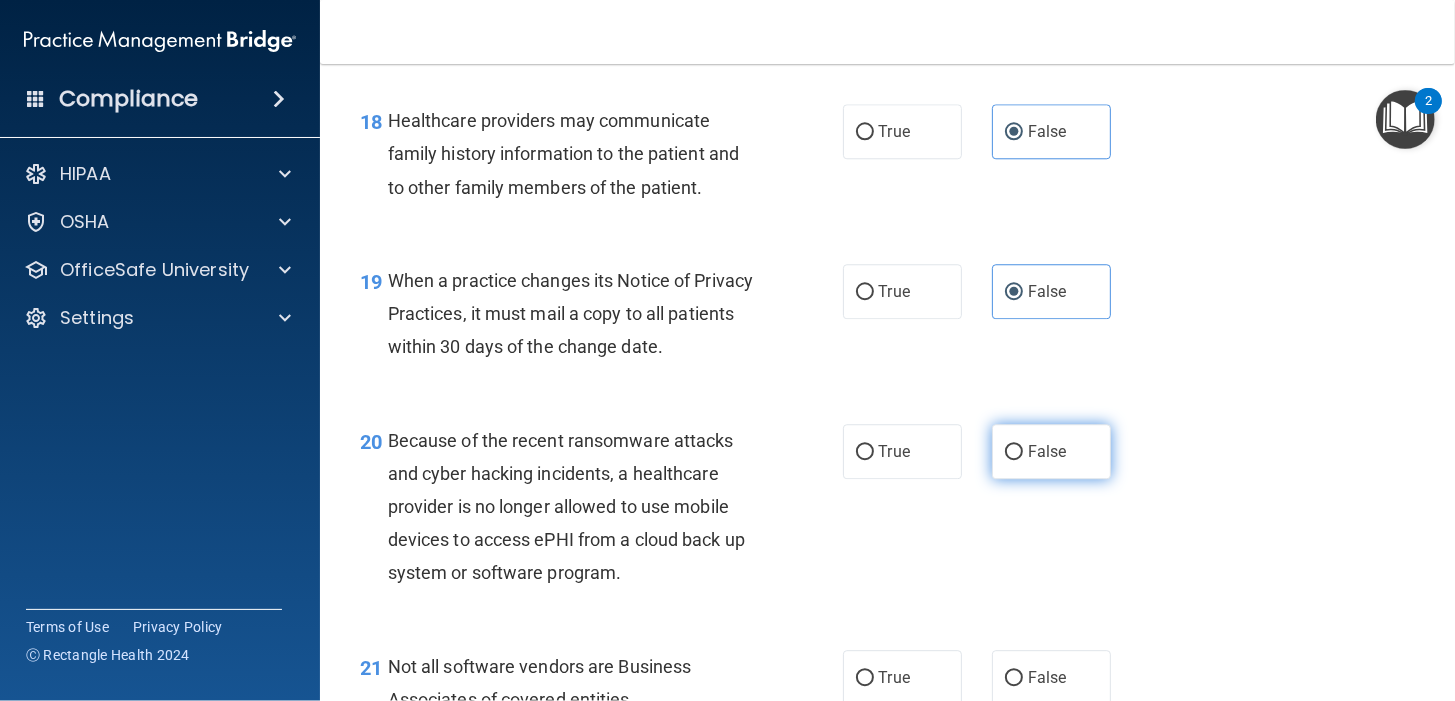 click on "False" at bounding box center [1051, 451] 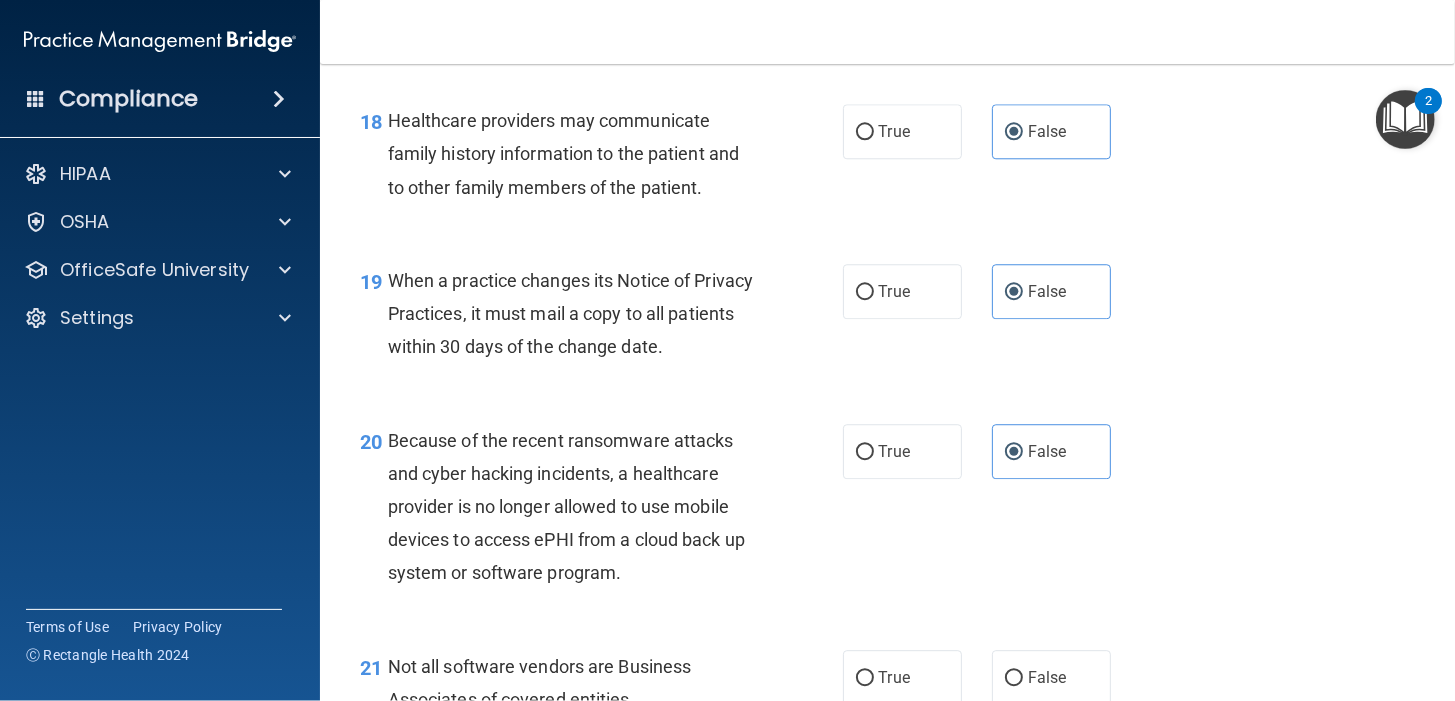 scroll, scrollTop: 3666, scrollLeft: 0, axis: vertical 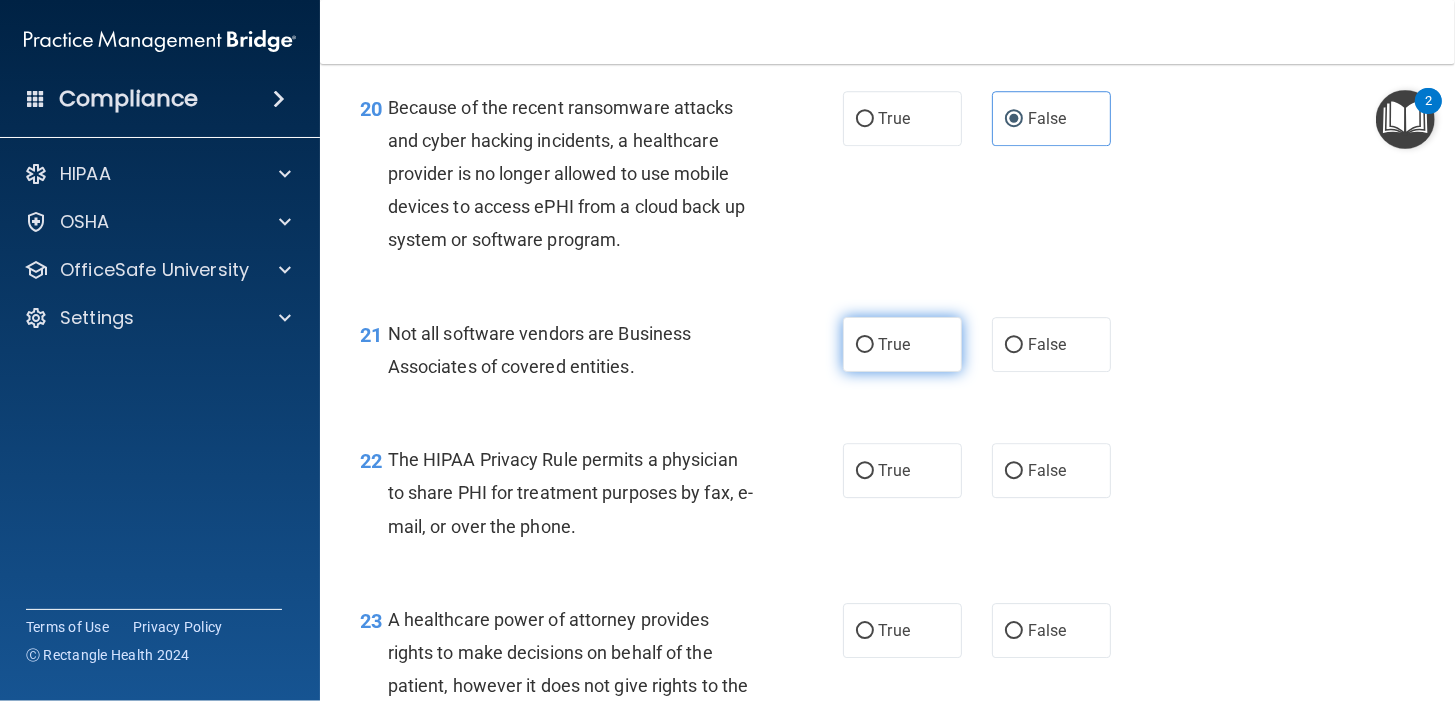 click on "True" at bounding box center [902, 344] 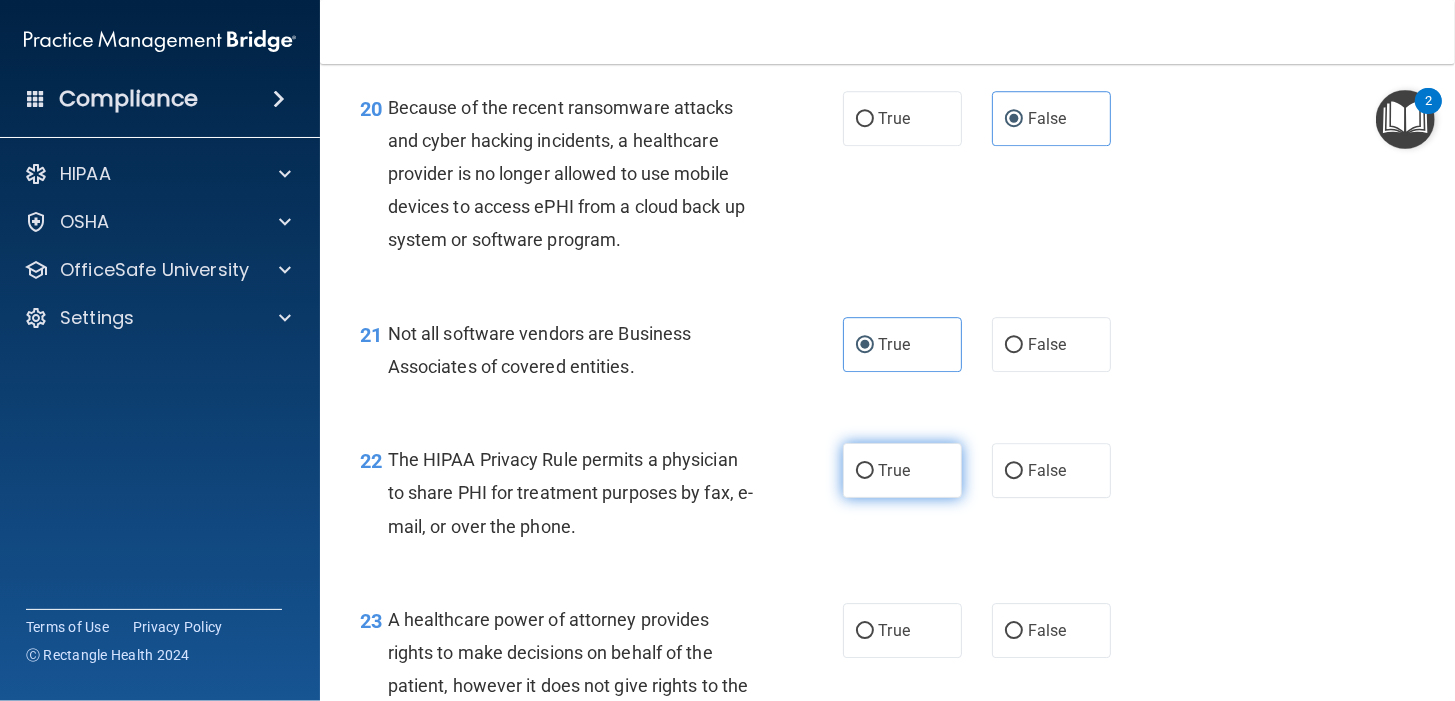 click on "True" at bounding box center [902, 470] 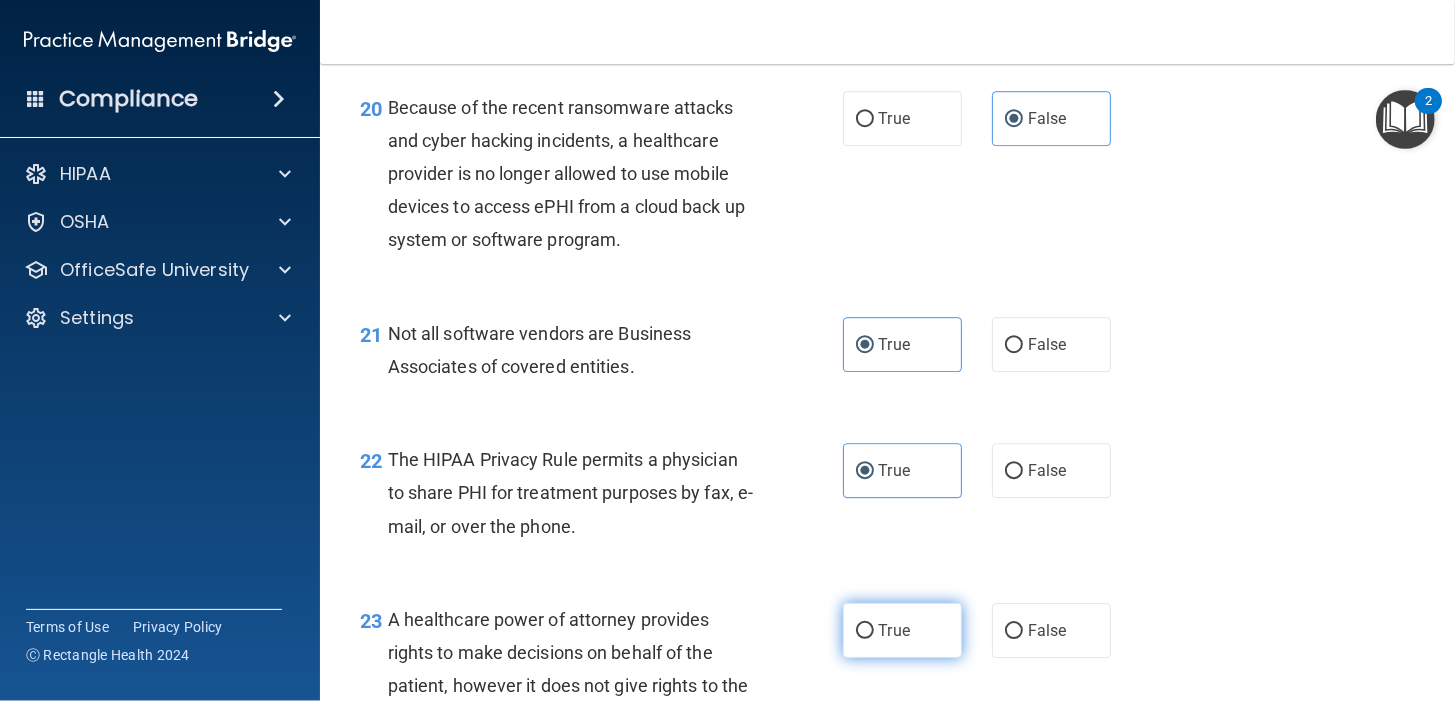 click on "True" at bounding box center (902, 630) 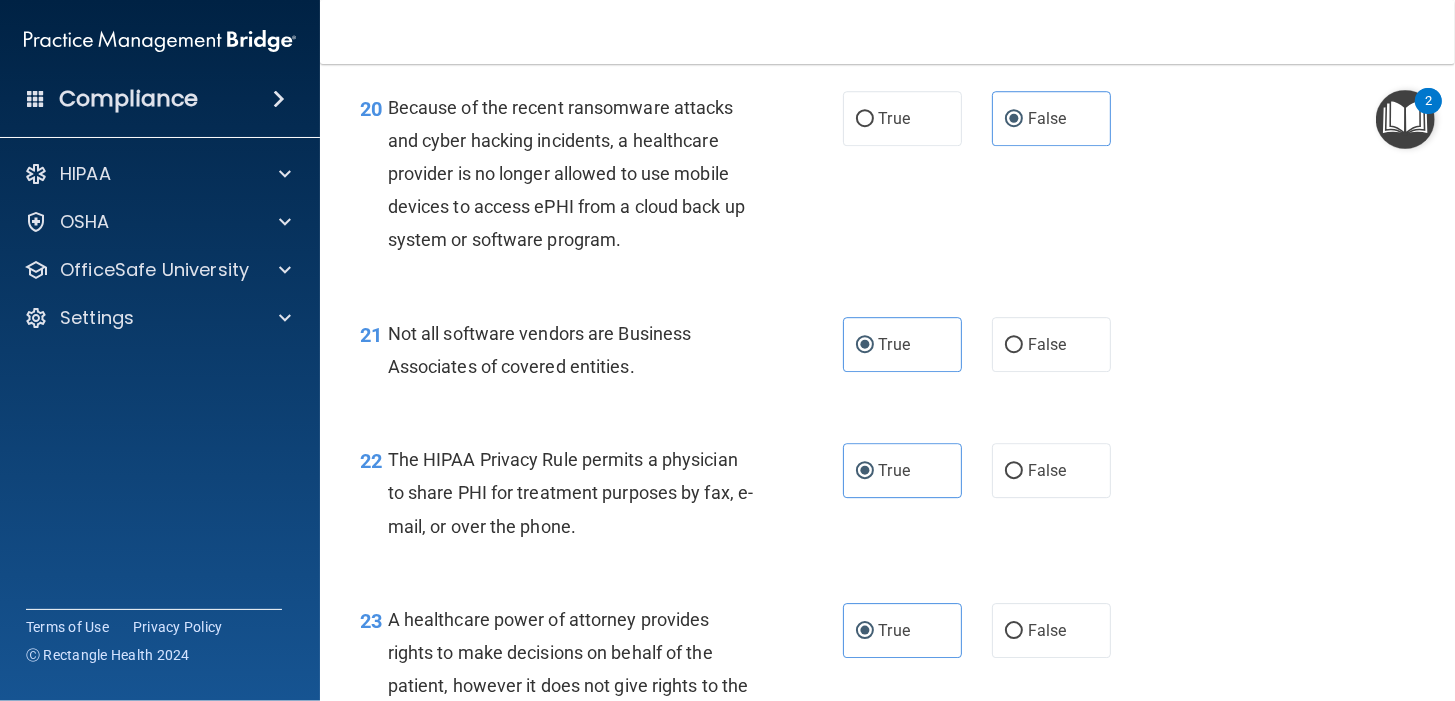 scroll, scrollTop: 3999, scrollLeft: 0, axis: vertical 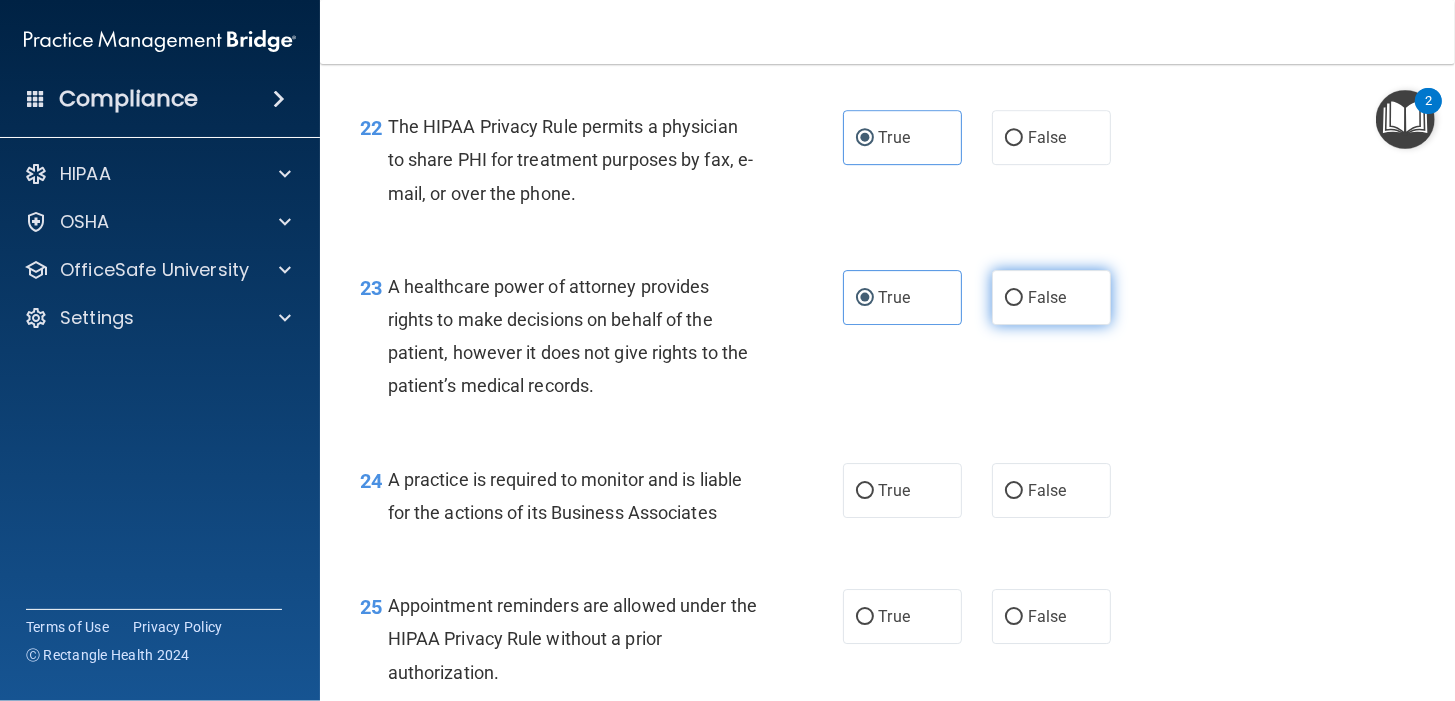 click on "False" at bounding box center [1051, 297] 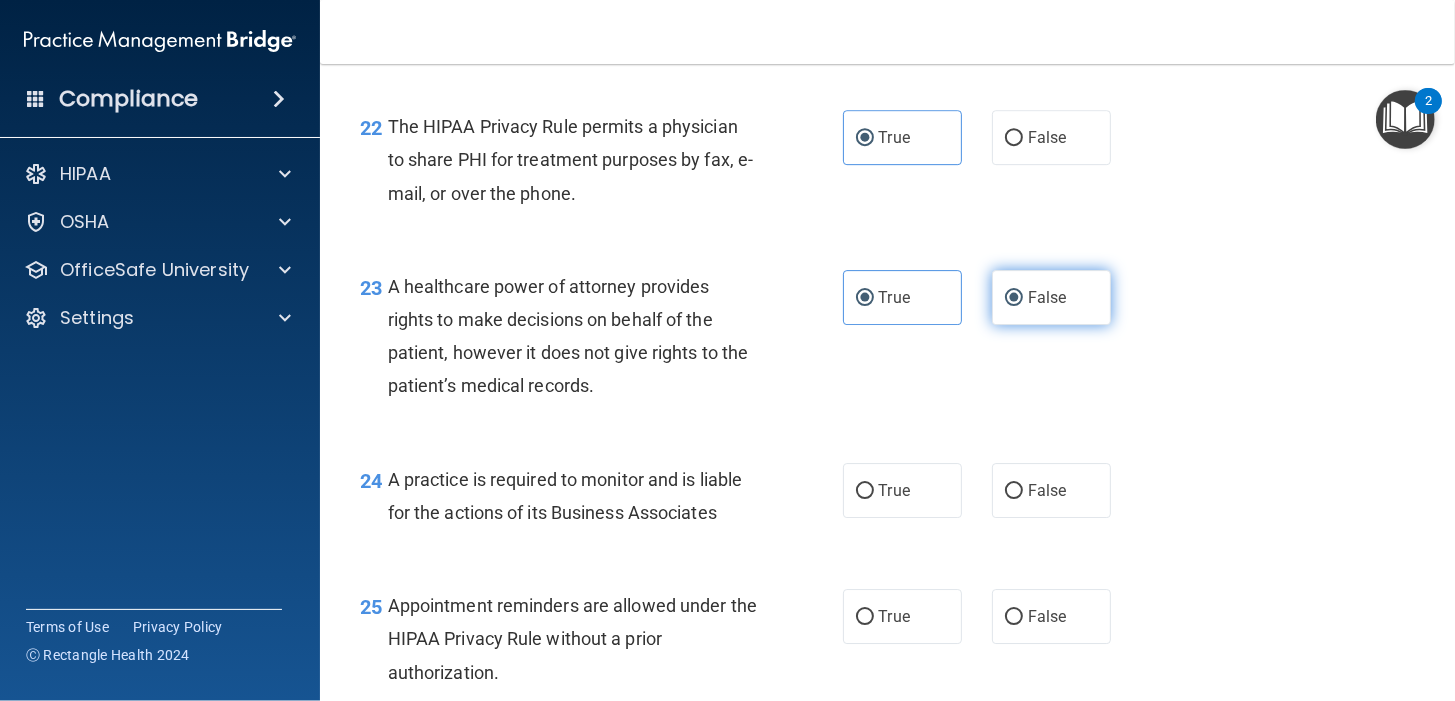 radio on "false" 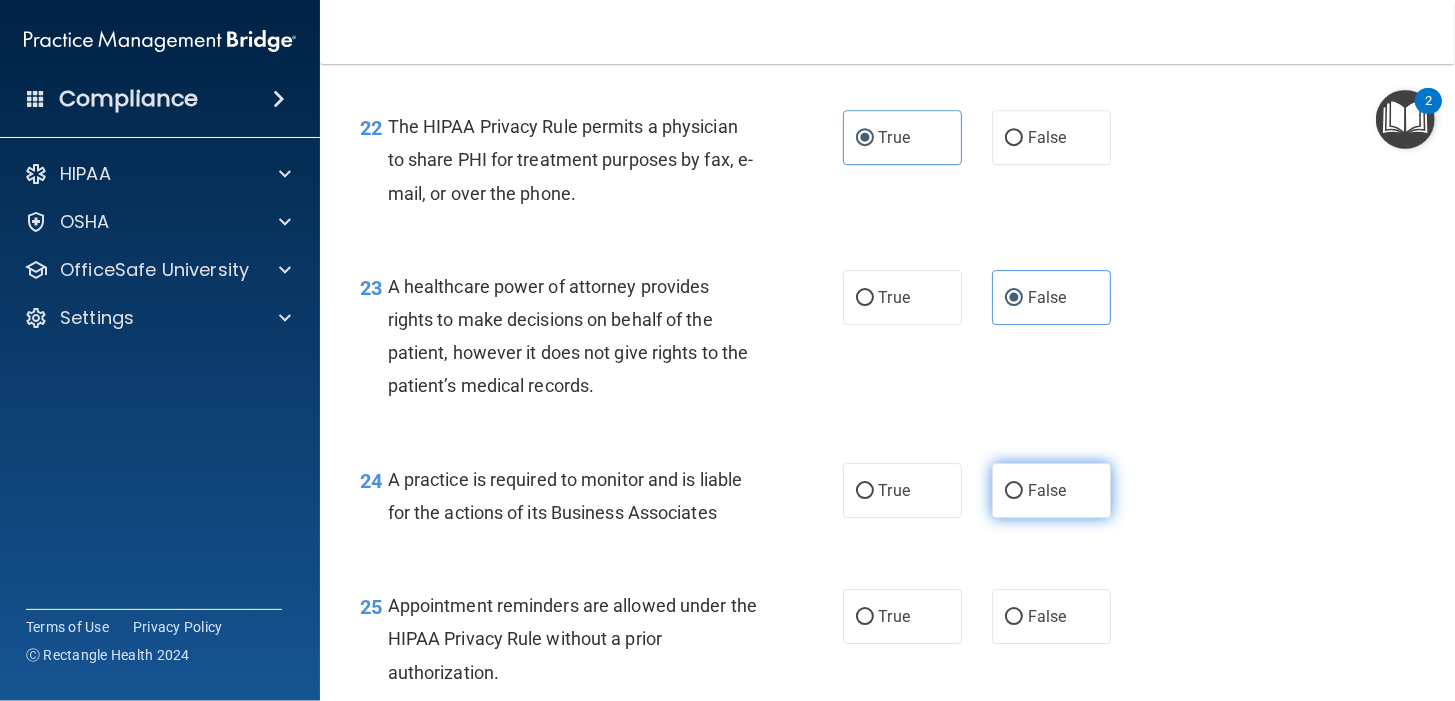 click on "False" at bounding box center (1051, 490) 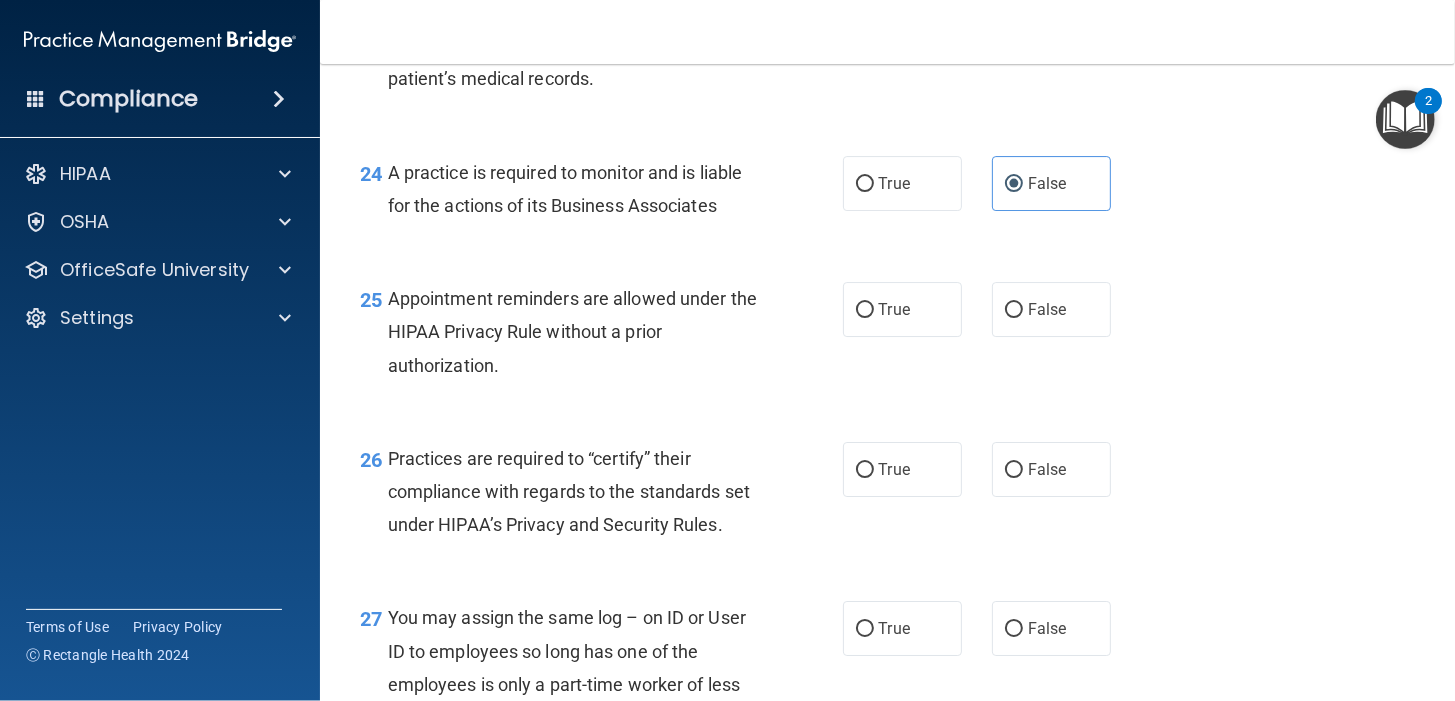 scroll, scrollTop: 4333, scrollLeft: 0, axis: vertical 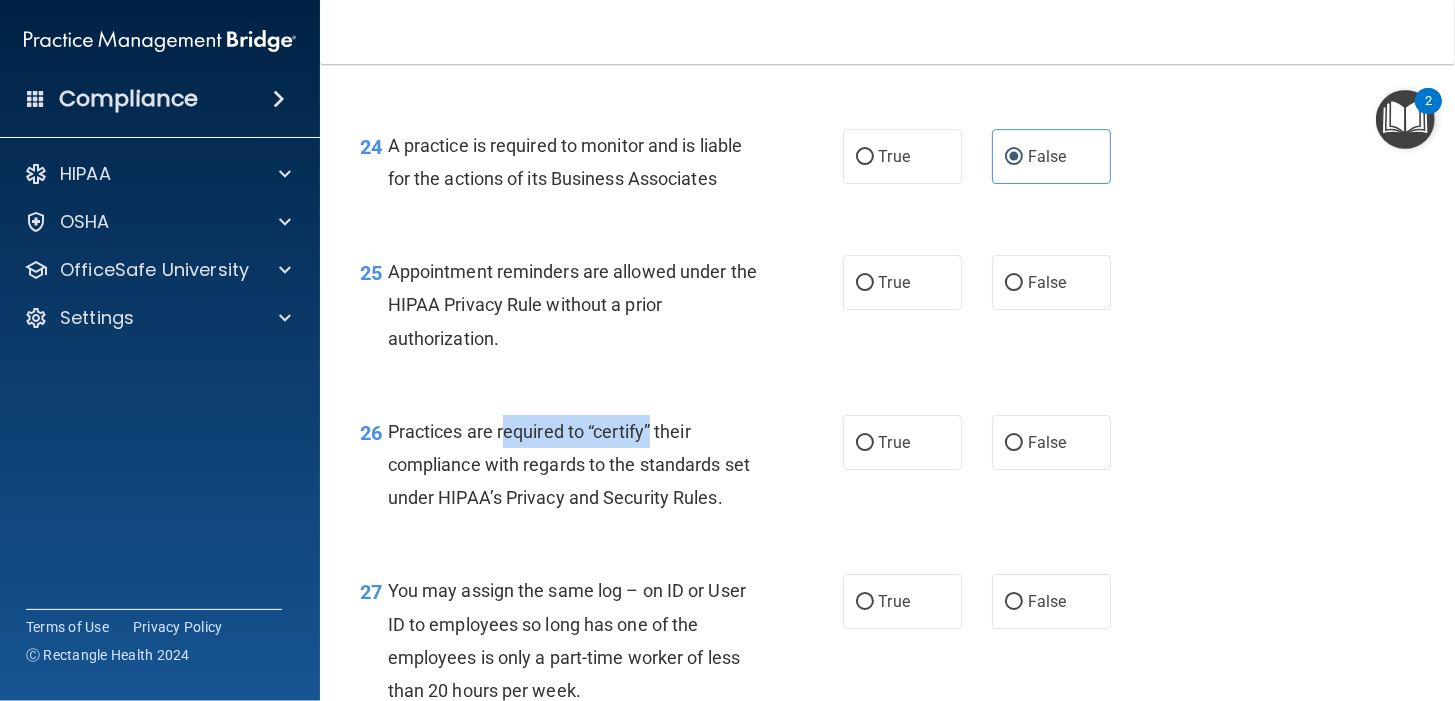 drag, startPoint x: 652, startPoint y: 461, endPoint x: 500, endPoint y: 461, distance: 152 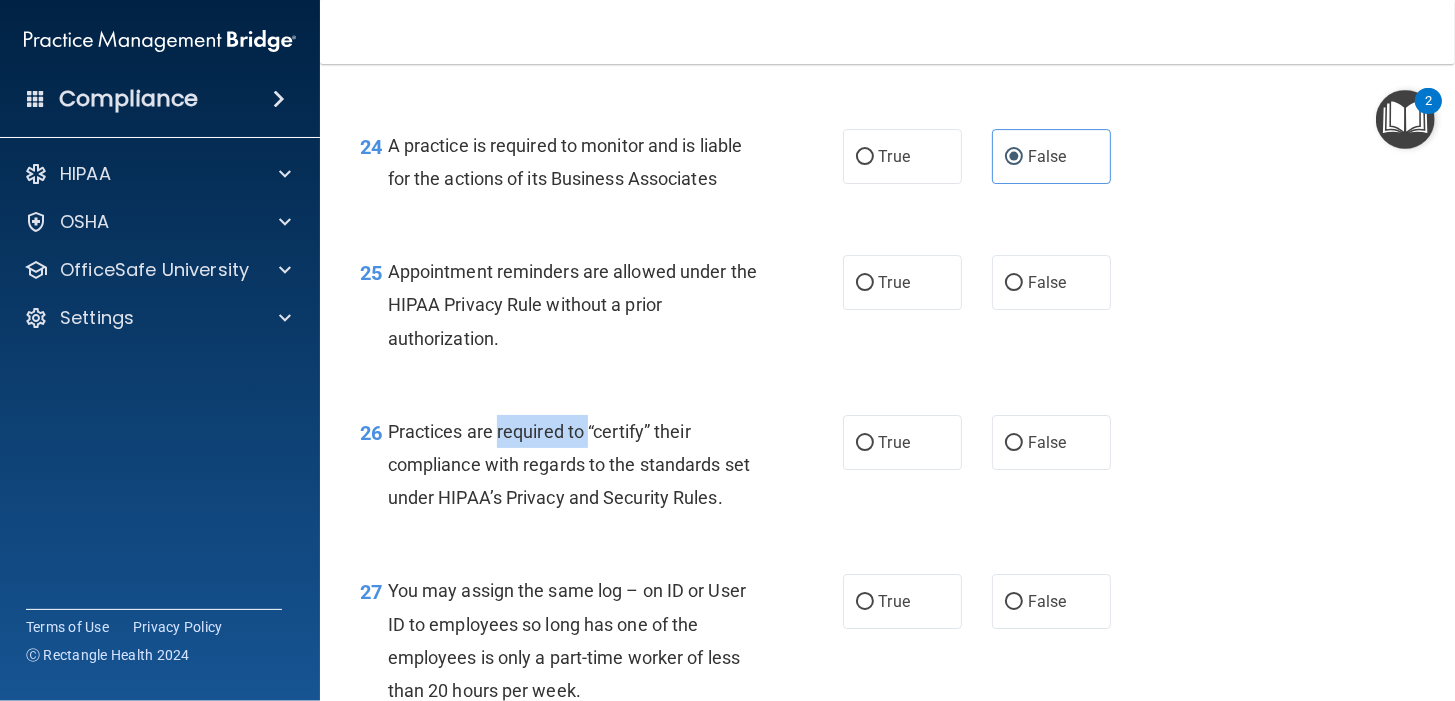 drag, startPoint x: 496, startPoint y: 469, endPoint x: 589, endPoint y: 473, distance: 93.08598 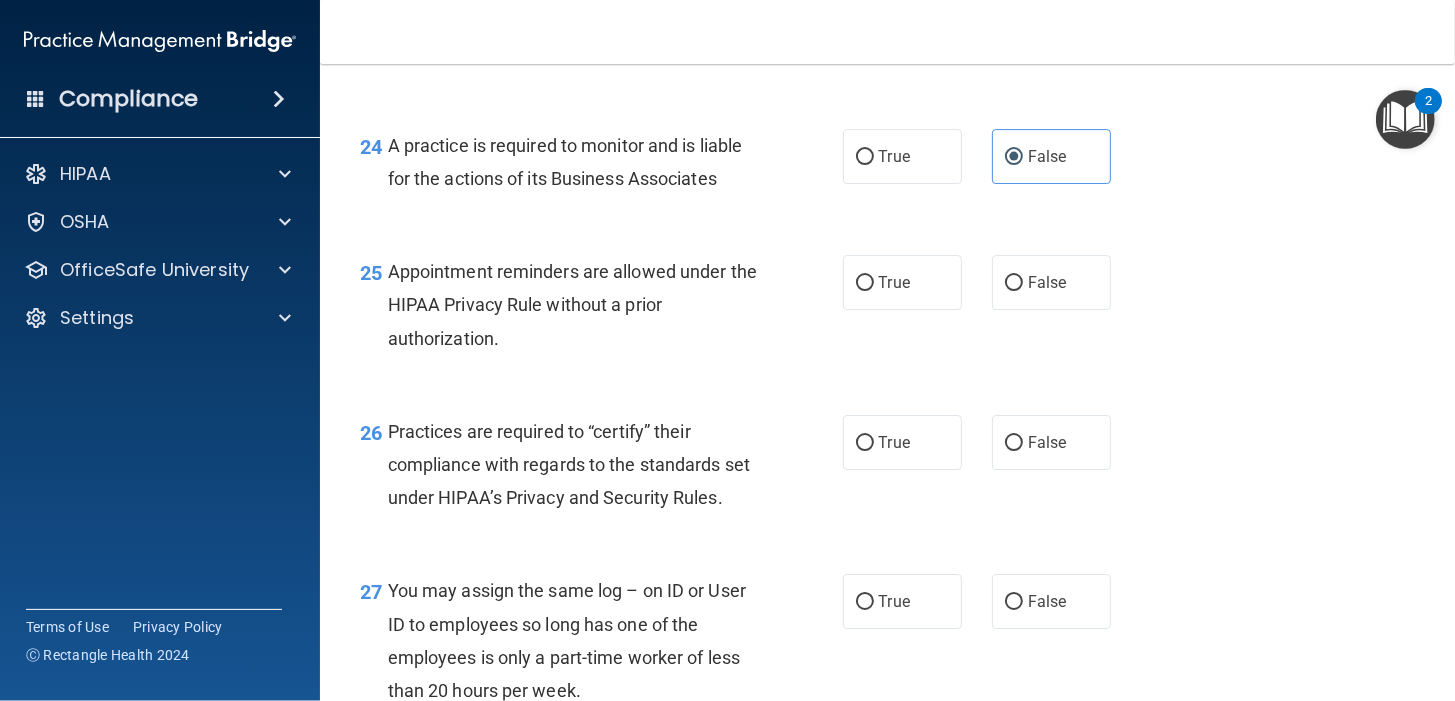 click on "Practices are required to “certify” their compliance with regards to the standards set under HIPAA’s Privacy and Security Rules." at bounding box center (580, 465) 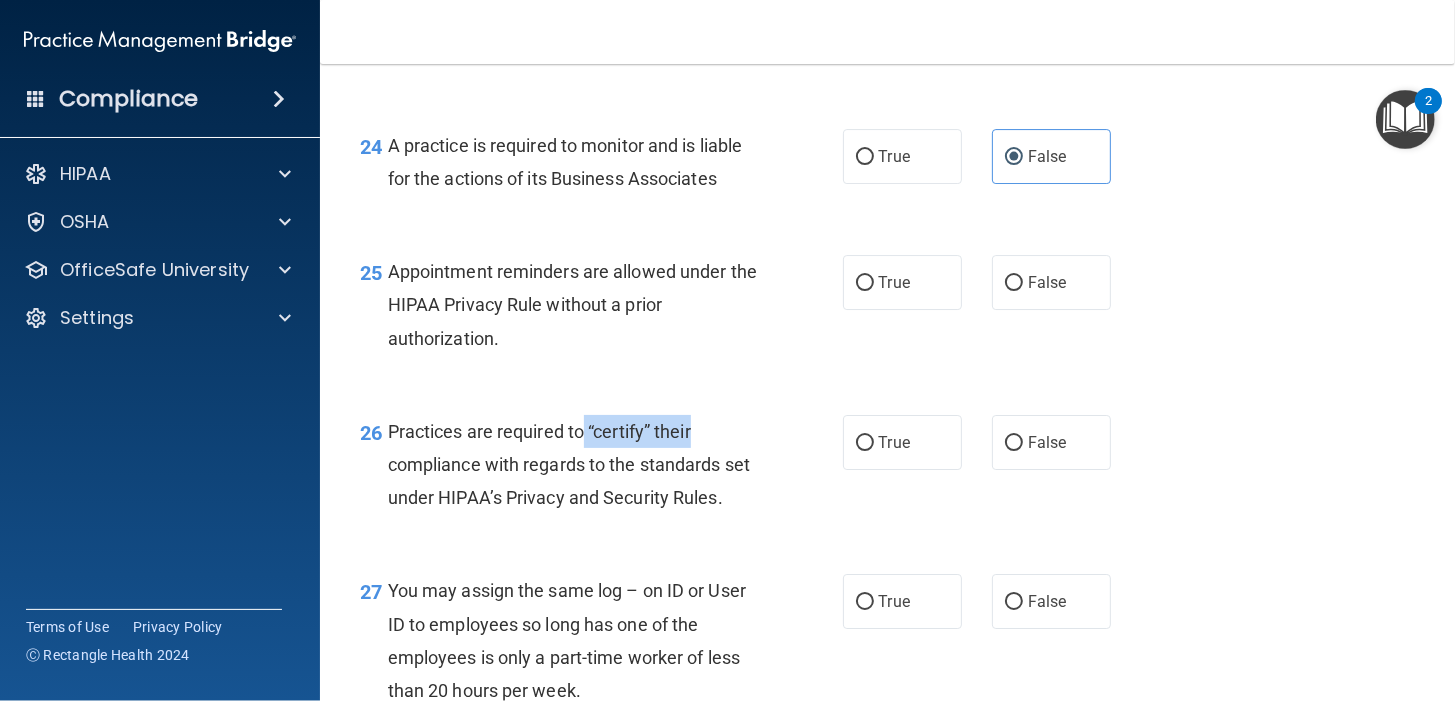 drag, startPoint x: 698, startPoint y: 468, endPoint x: 584, endPoint y: 465, distance: 114.03947 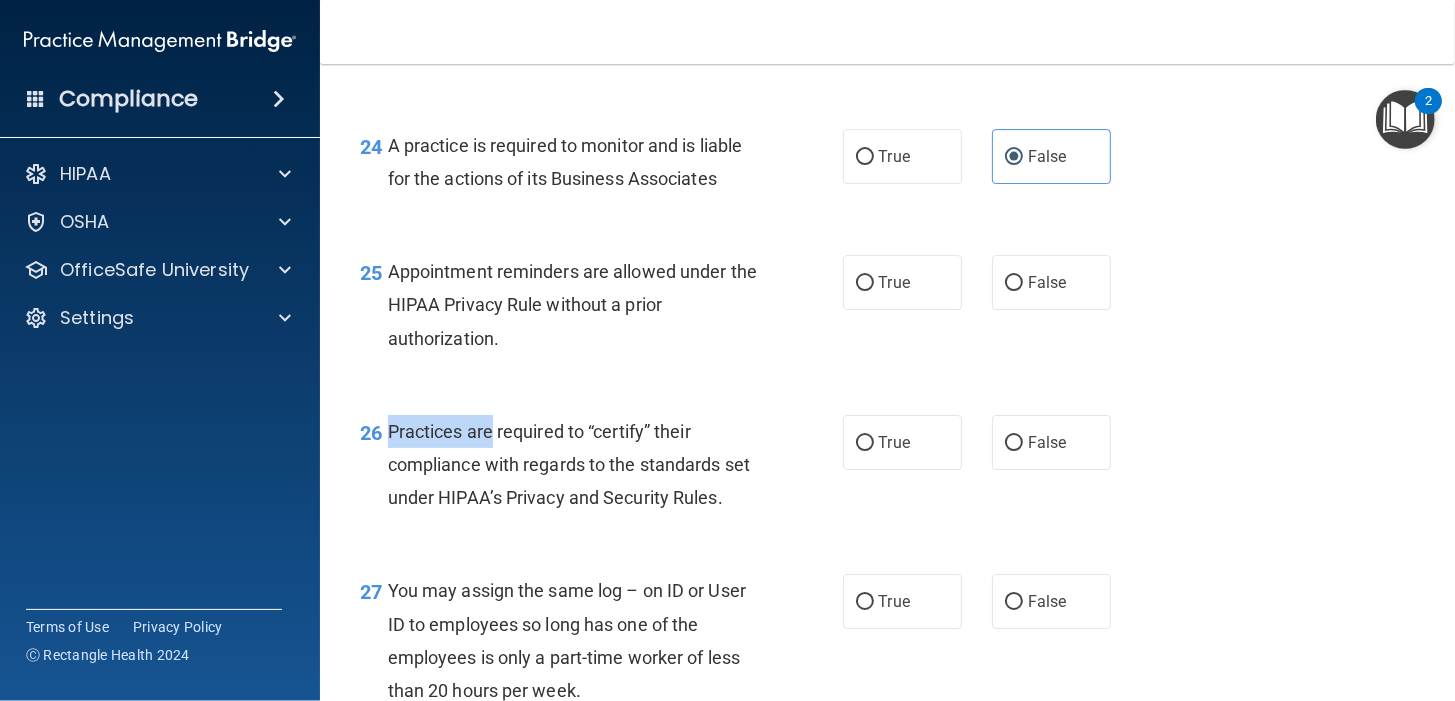 drag, startPoint x: 388, startPoint y: 464, endPoint x: 490, endPoint y: 478, distance: 102.9563 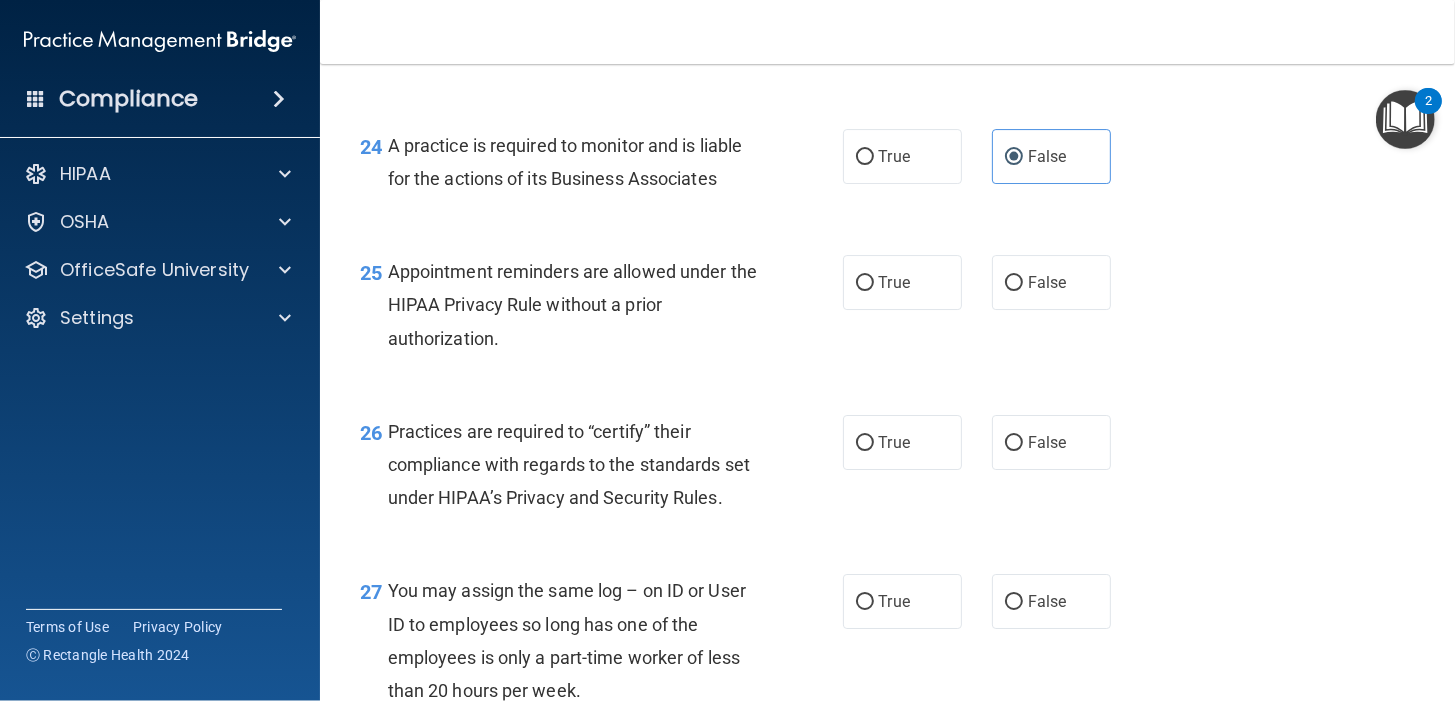 click on "Practices are required to “certify” their compliance with regards to the standards set under HIPAA’s Privacy and Security Rules." at bounding box center [580, 465] 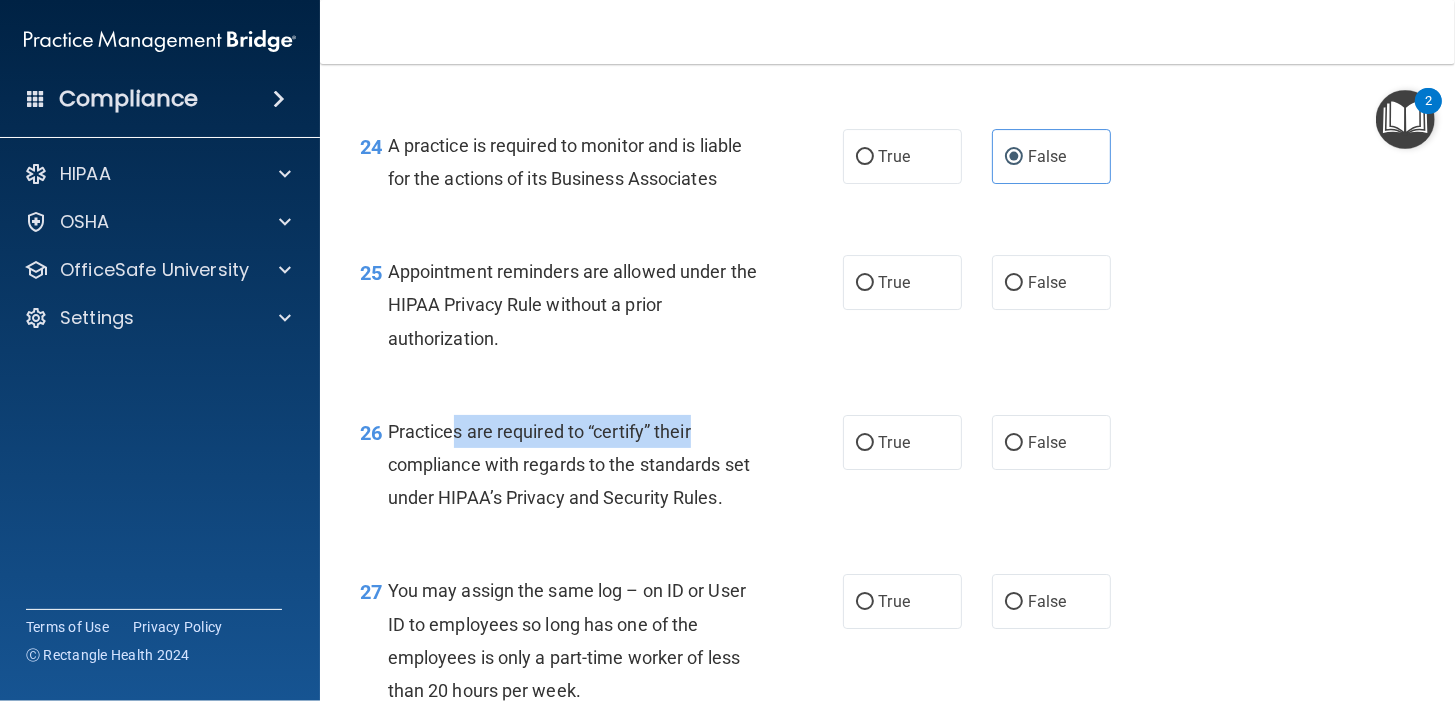 drag, startPoint x: 695, startPoint y: 468, endPoint x: 454, endPoint y: 470, distance: 241.0083 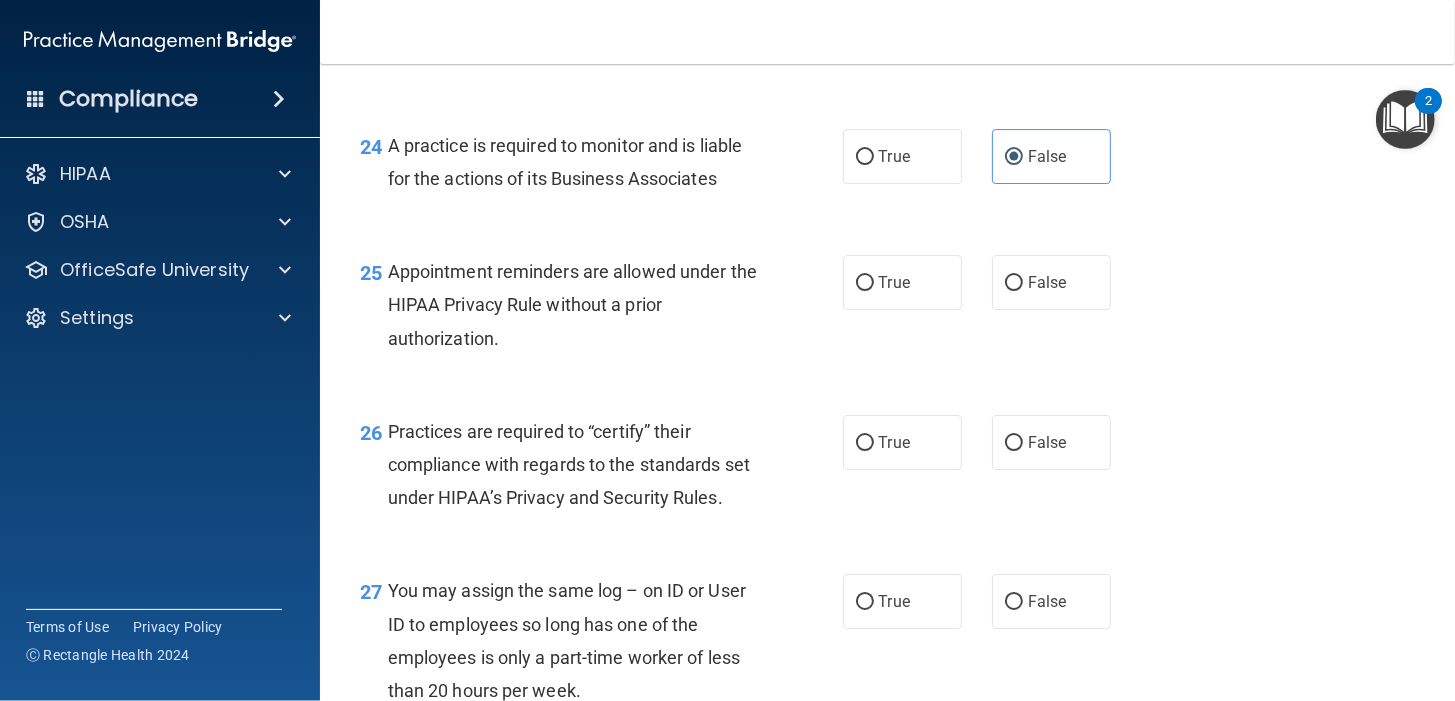 click on "26       Practices are required to “certify” their compliance with regards to the standards set under HIPAA’s Privacy and Security Rules.                 True           False" at bounding box center [887, 470] 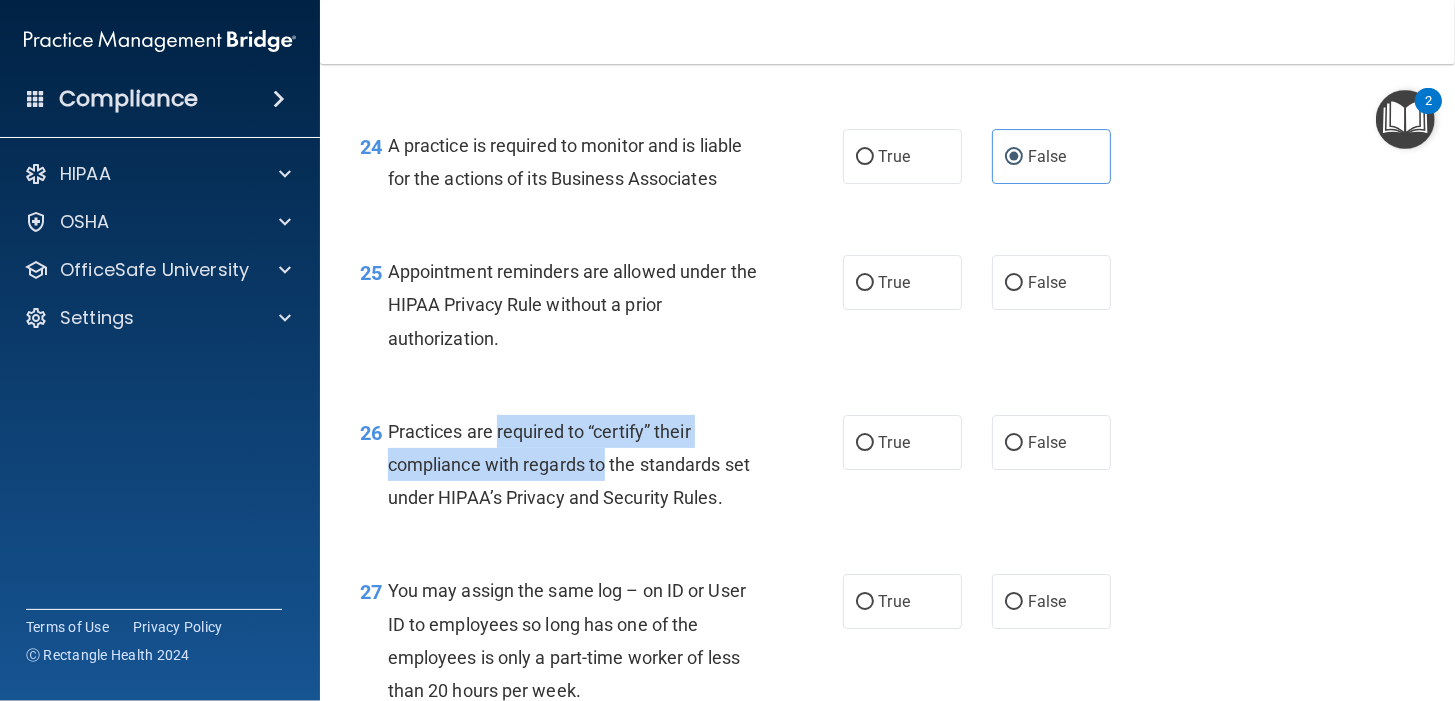 drag, startPoint x: 496, startPoint y: 460, endPoint x: 605, endPoint y: 504, distance: 117.54574 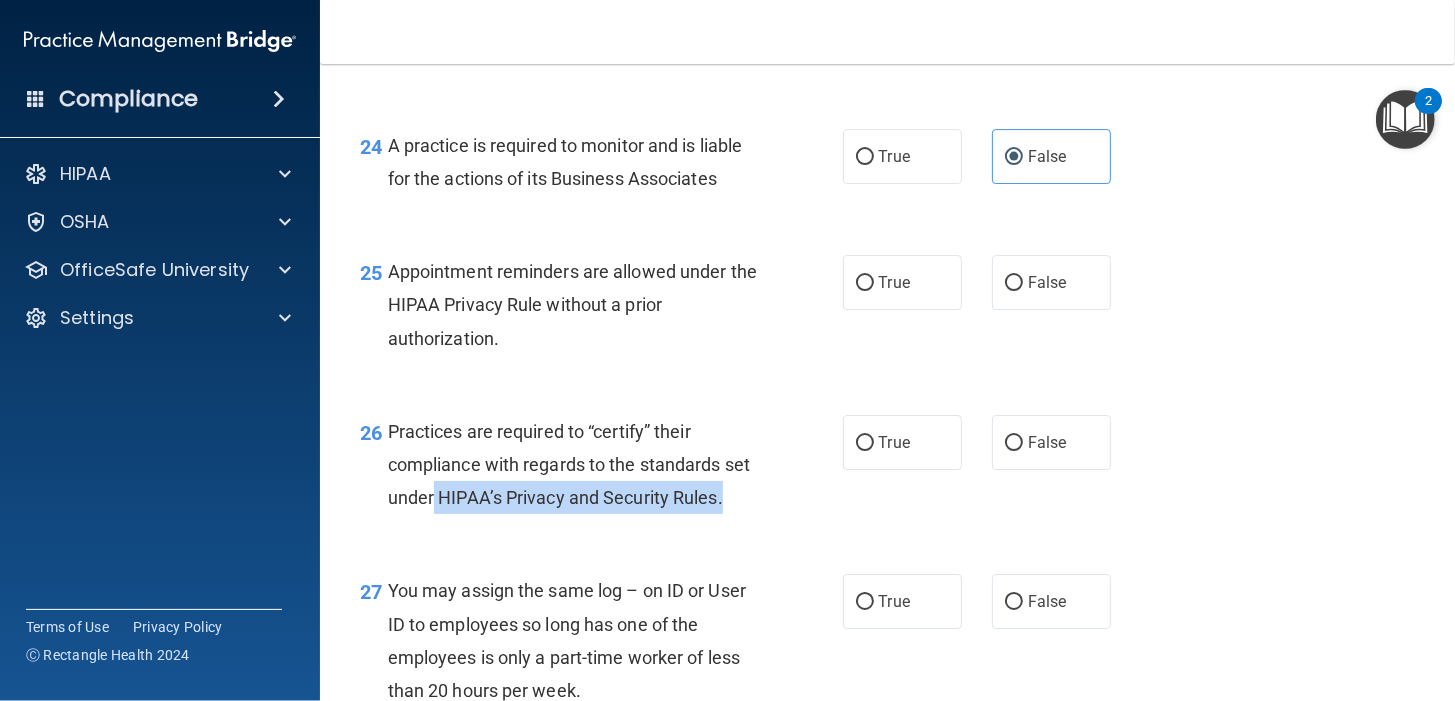 drag, startPoint x: 573, startPoint y: 559, endPoint x: 462, endPoint y: 542, distance: 112.29426 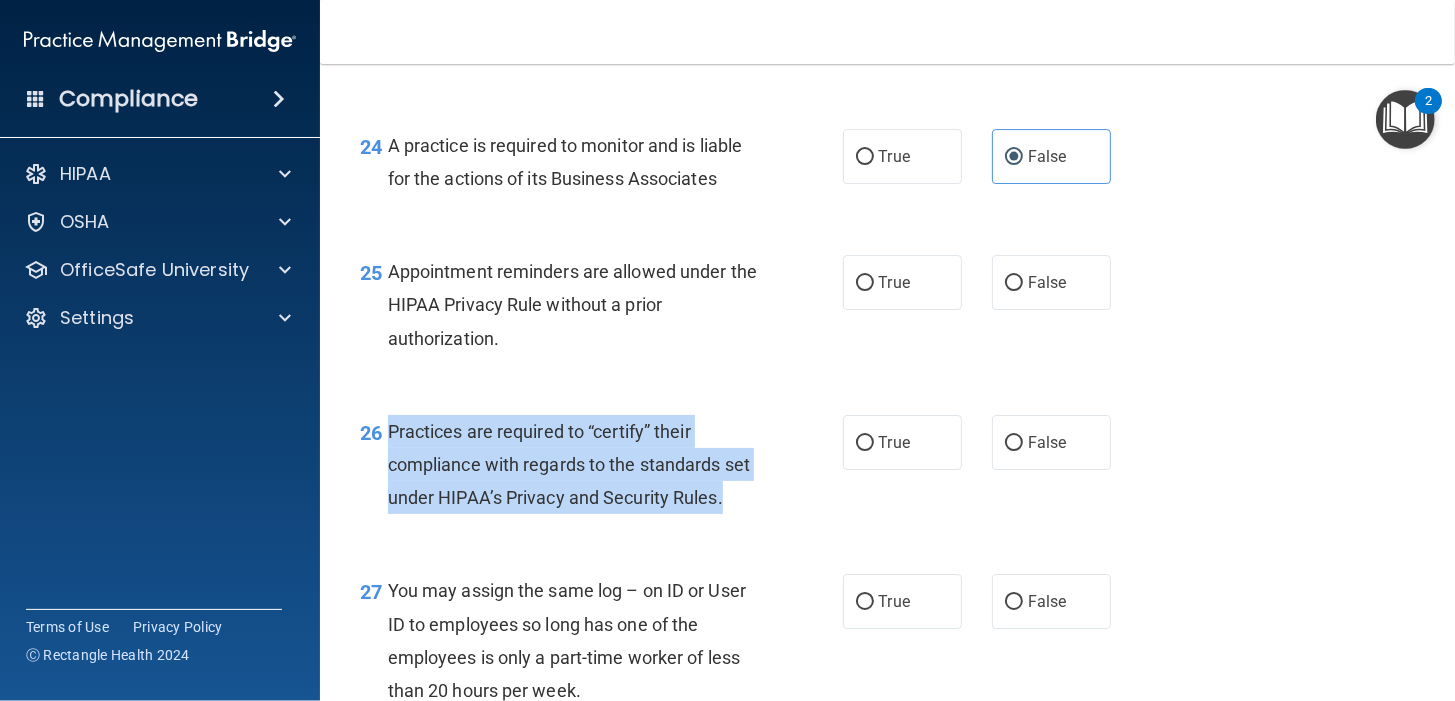 drag, startPoint x: 450, startPoint y: 571, endPoint x: 385, endPoint y: 458, distance: 130.36104 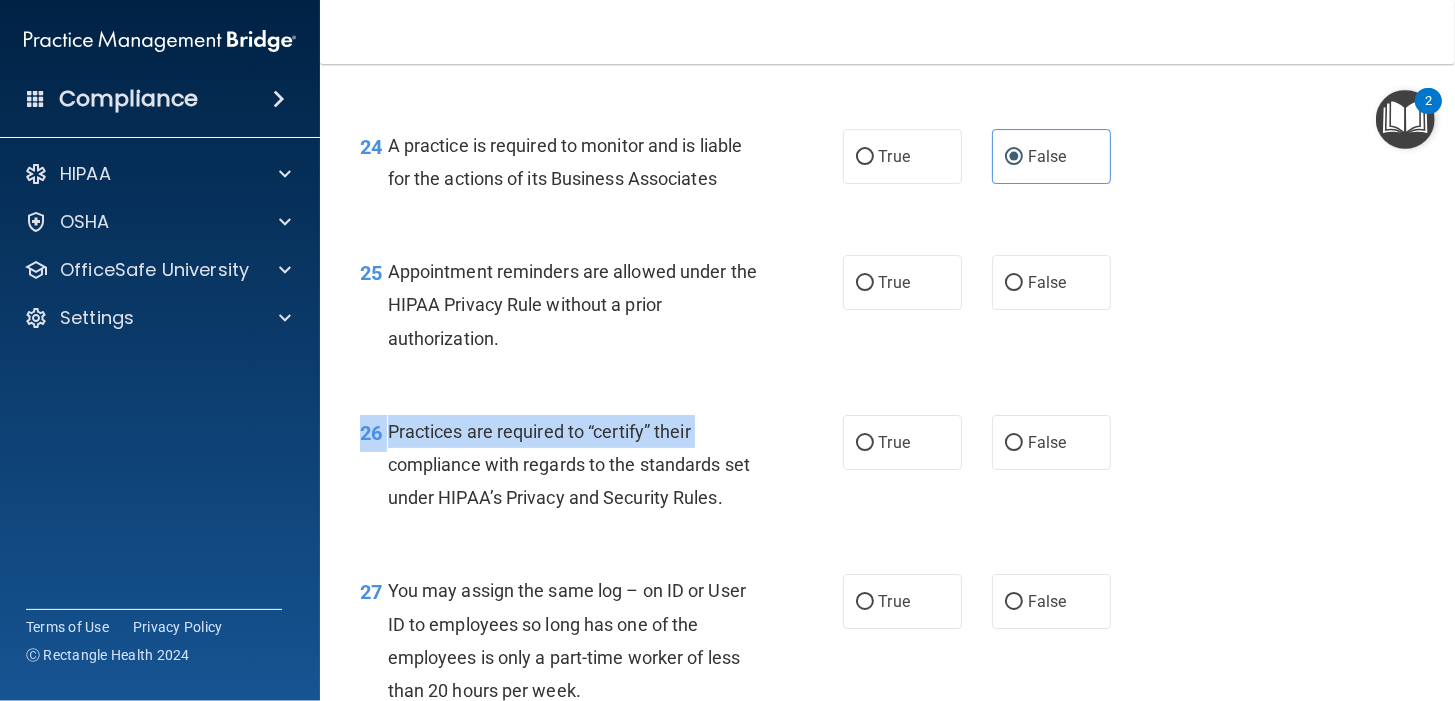 drag, startPoint x: 359, startPoint y: 455, endPoint x: 386, endPoint y: 482, distance: 38.183765 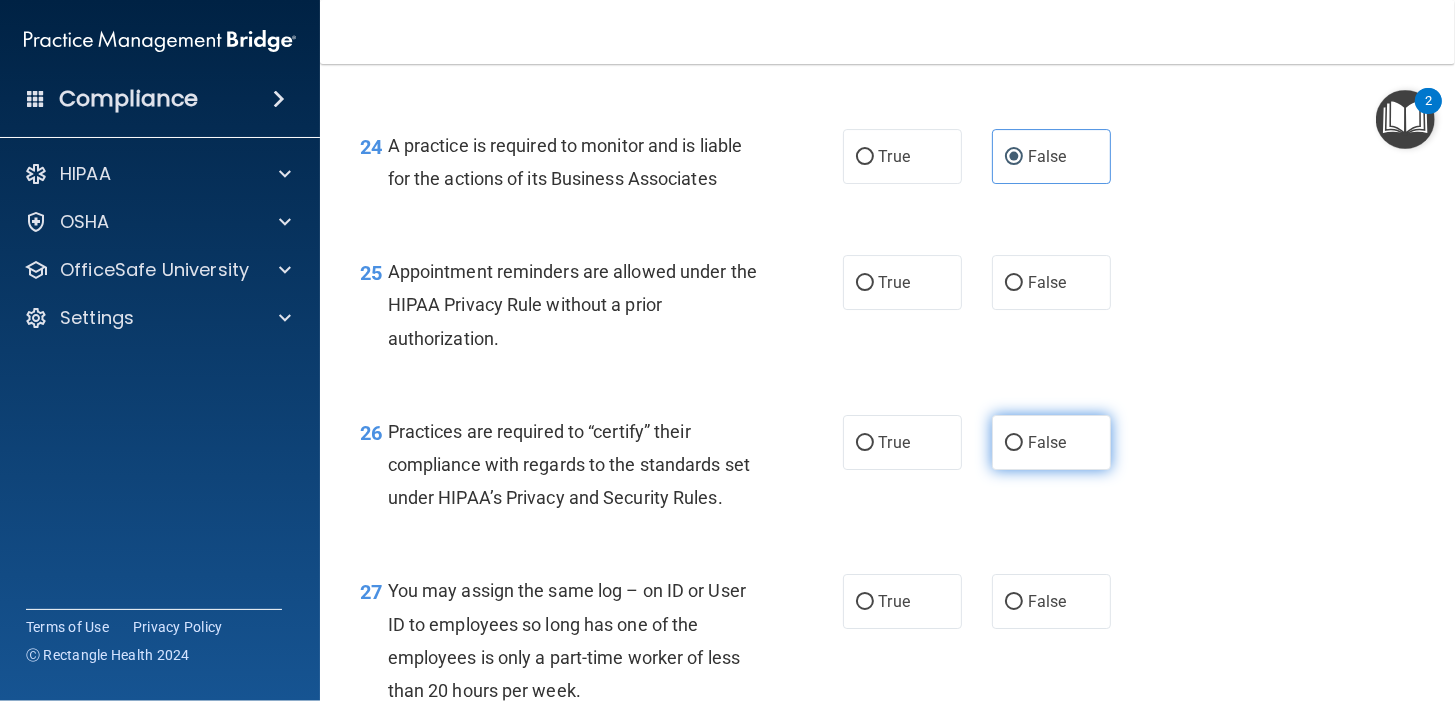 click on "False" at bounding box center (1047, 442) 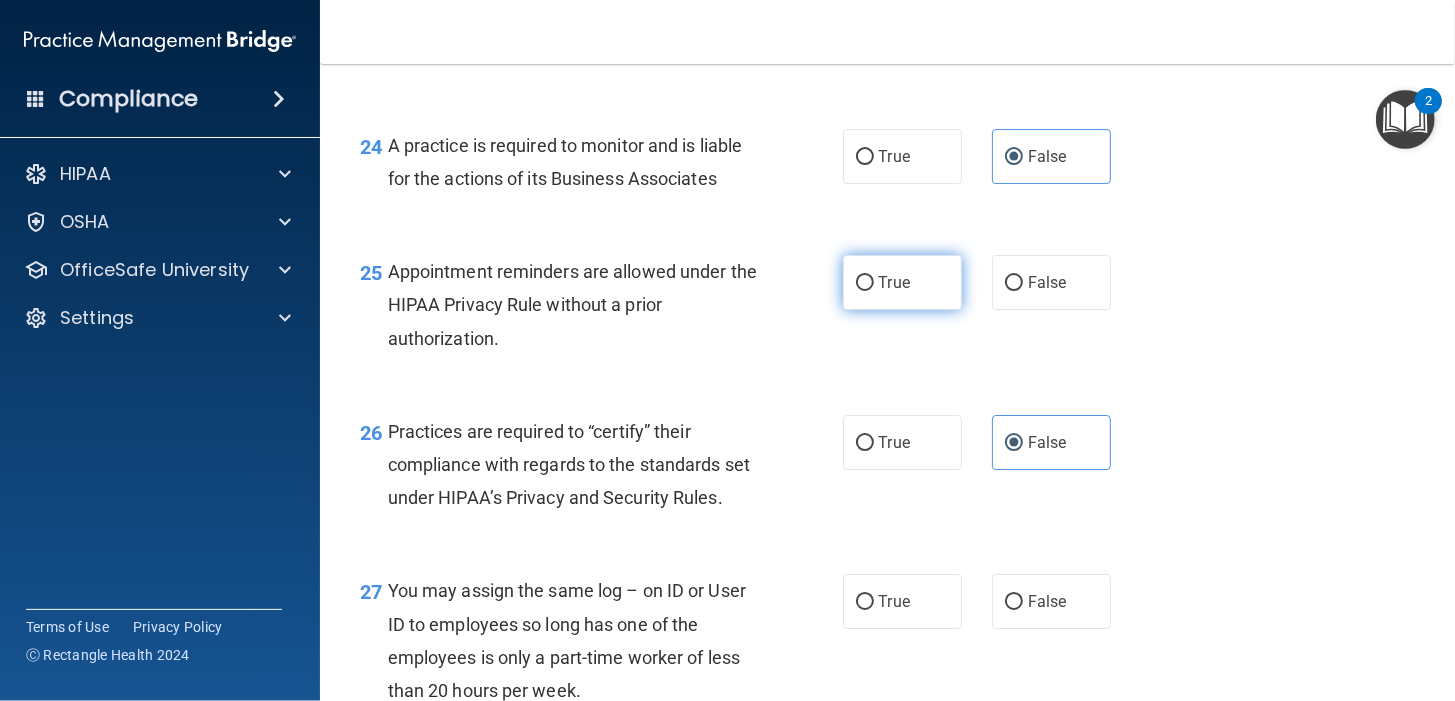 click on "True" at bounding box center [894, 282] 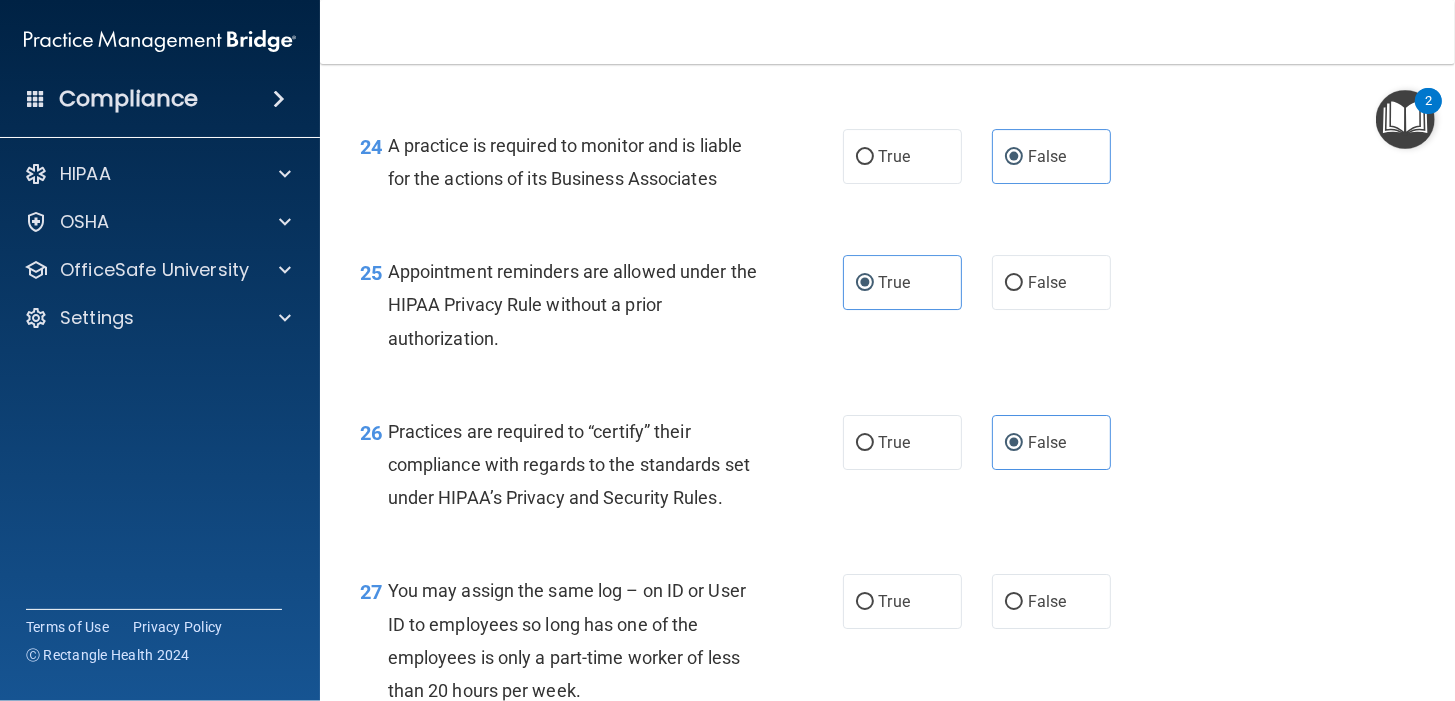 scroll, scrollTop: 4666, scrollLeft: 0, axis: vertical 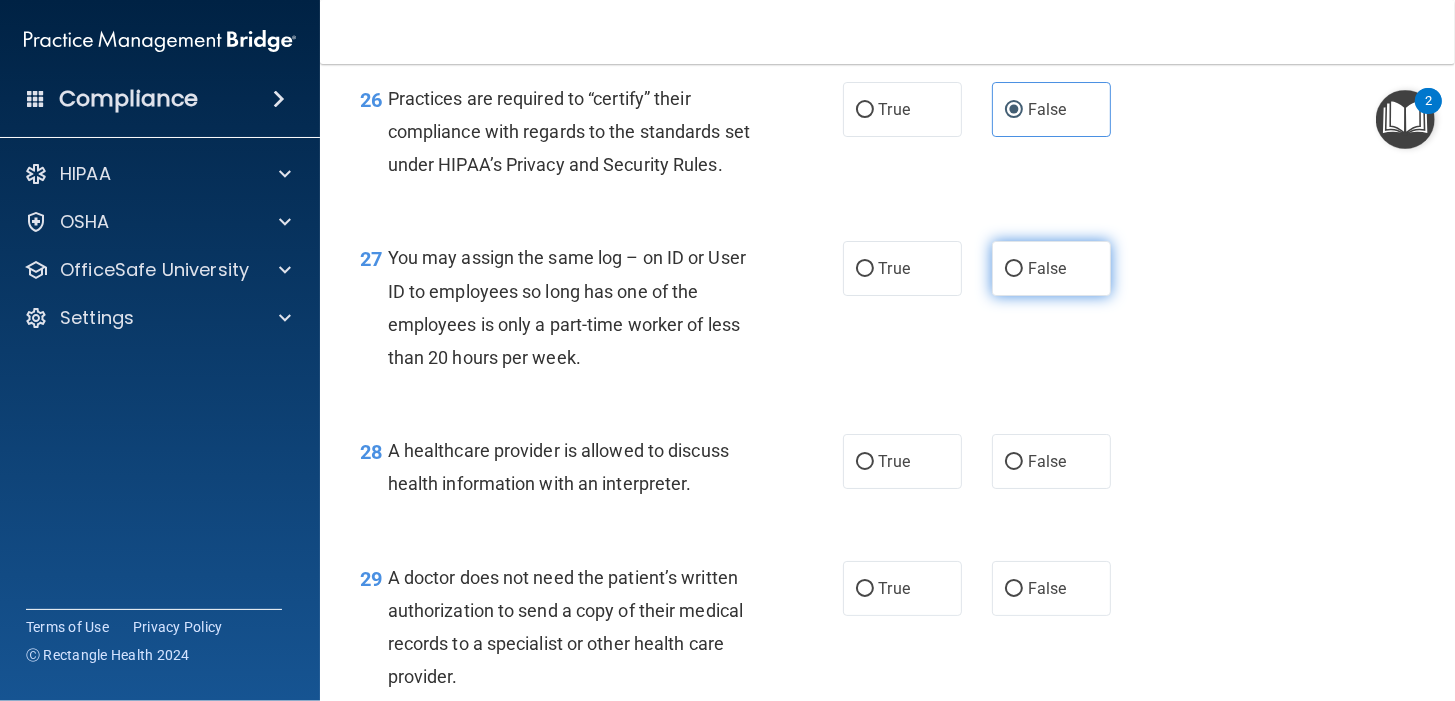 click on "False" at bounding box center [1051, 268] 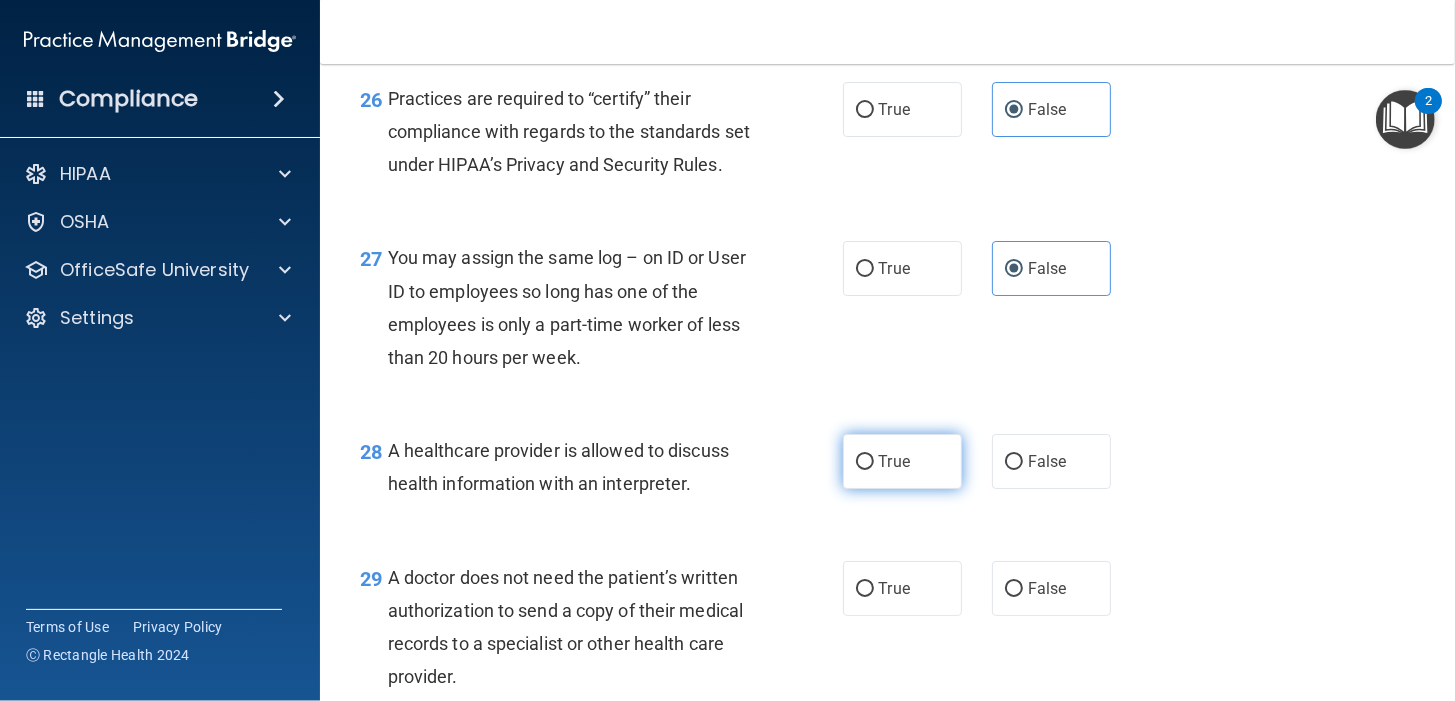 click on "True" at bounding box center [902, 461] 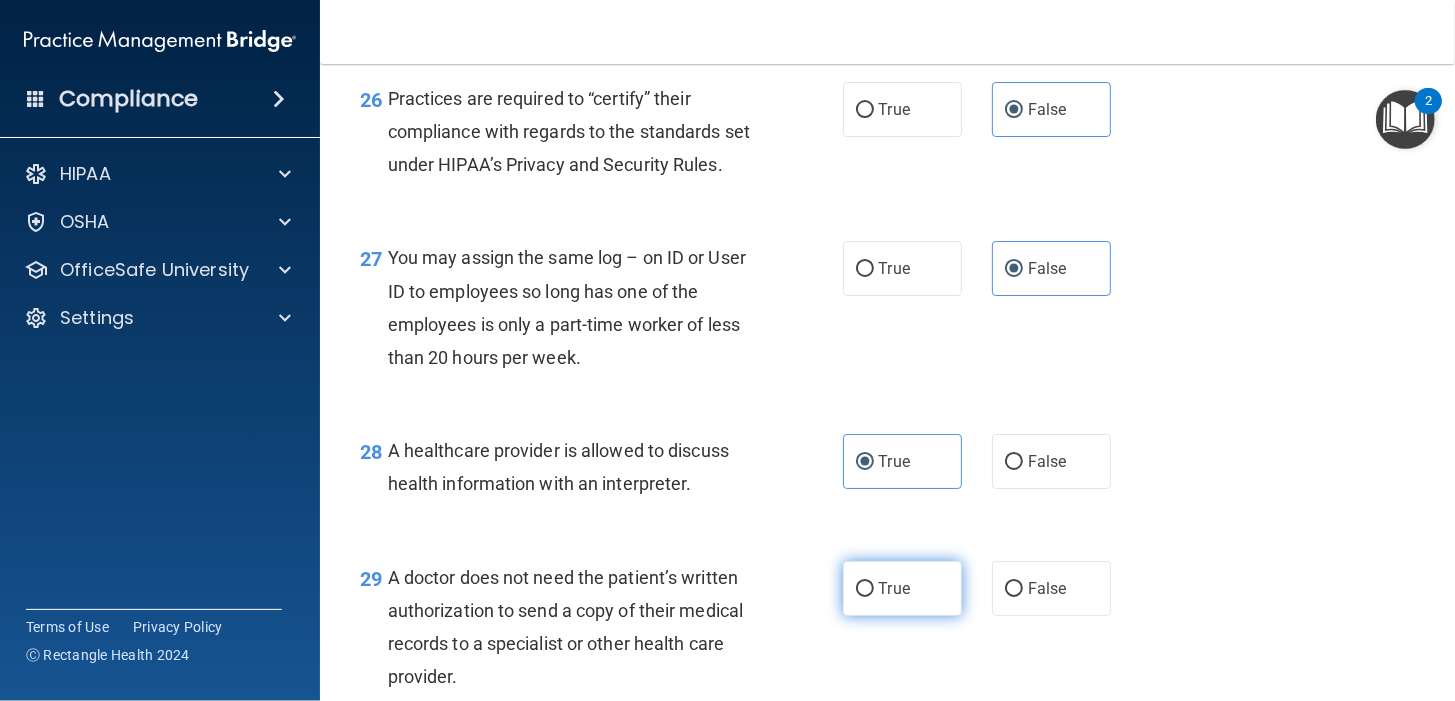 click on "True" at bounding box center (894, 588) 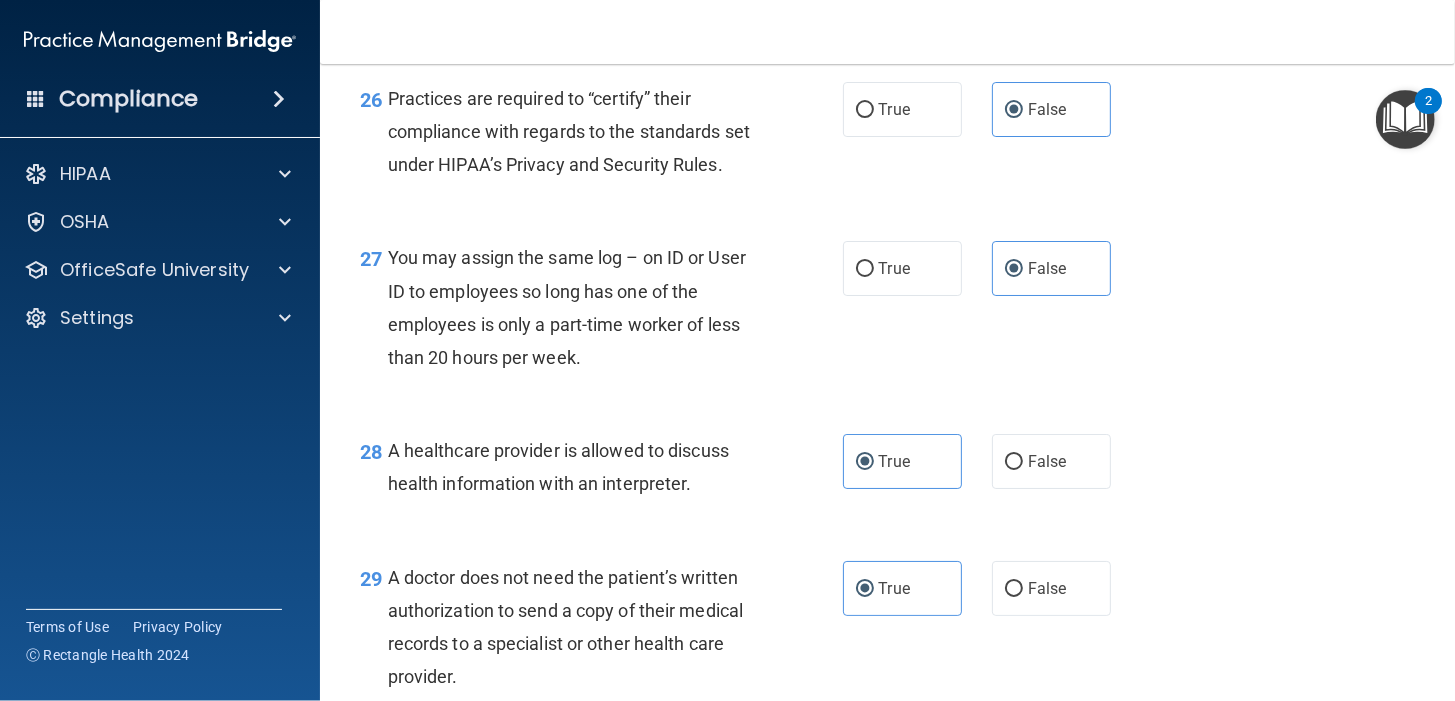 scroll, scrollTop: 5082, scrollLeft: 0, axis: vertical 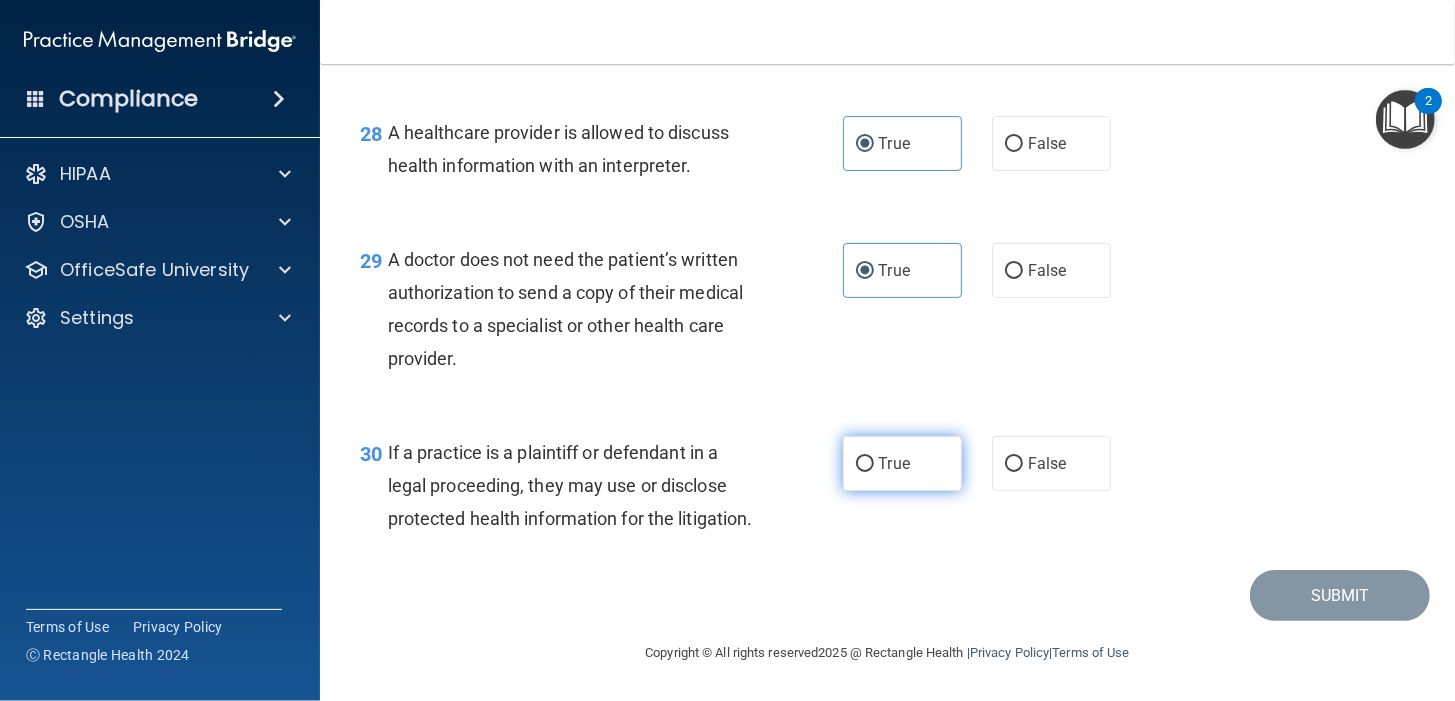 click on "True" at bounding box center (894, 463) 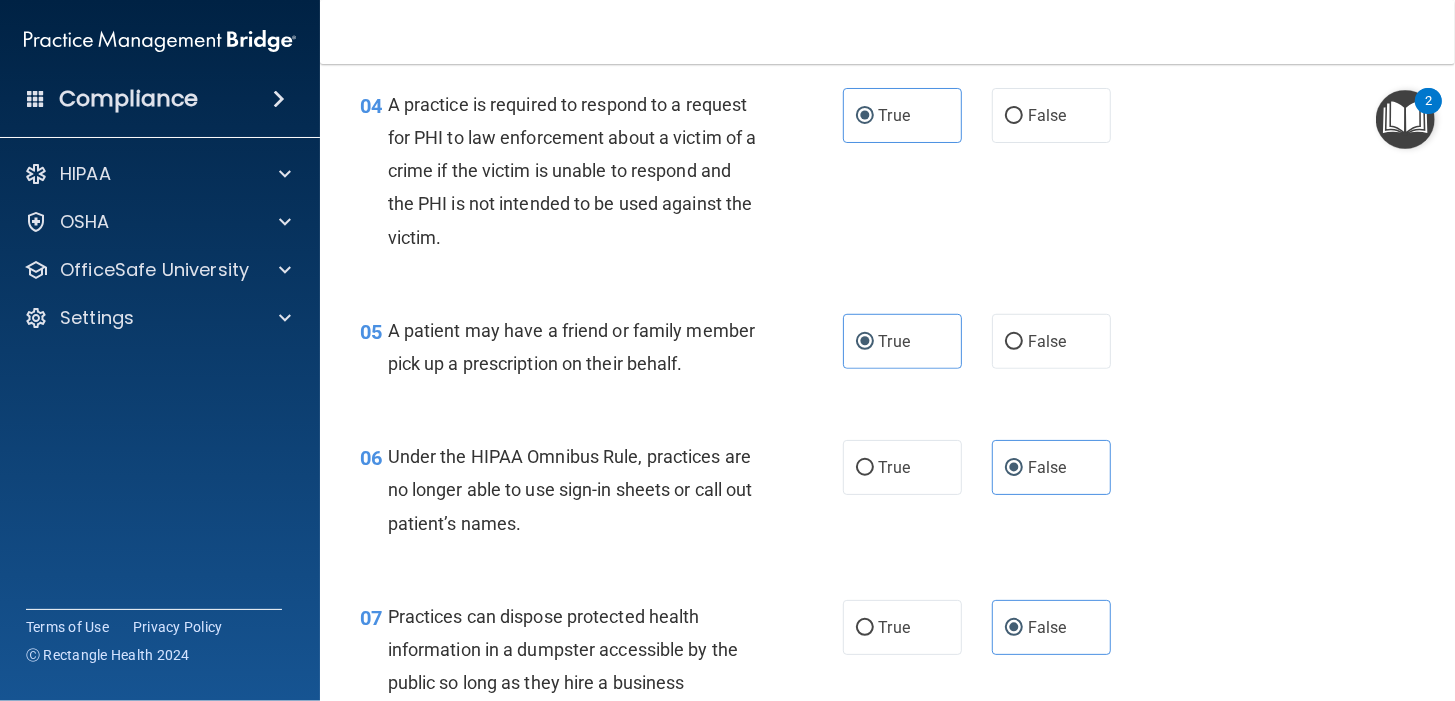 scroll, scrollTop: 0, scrollLeft: 0, axis: both 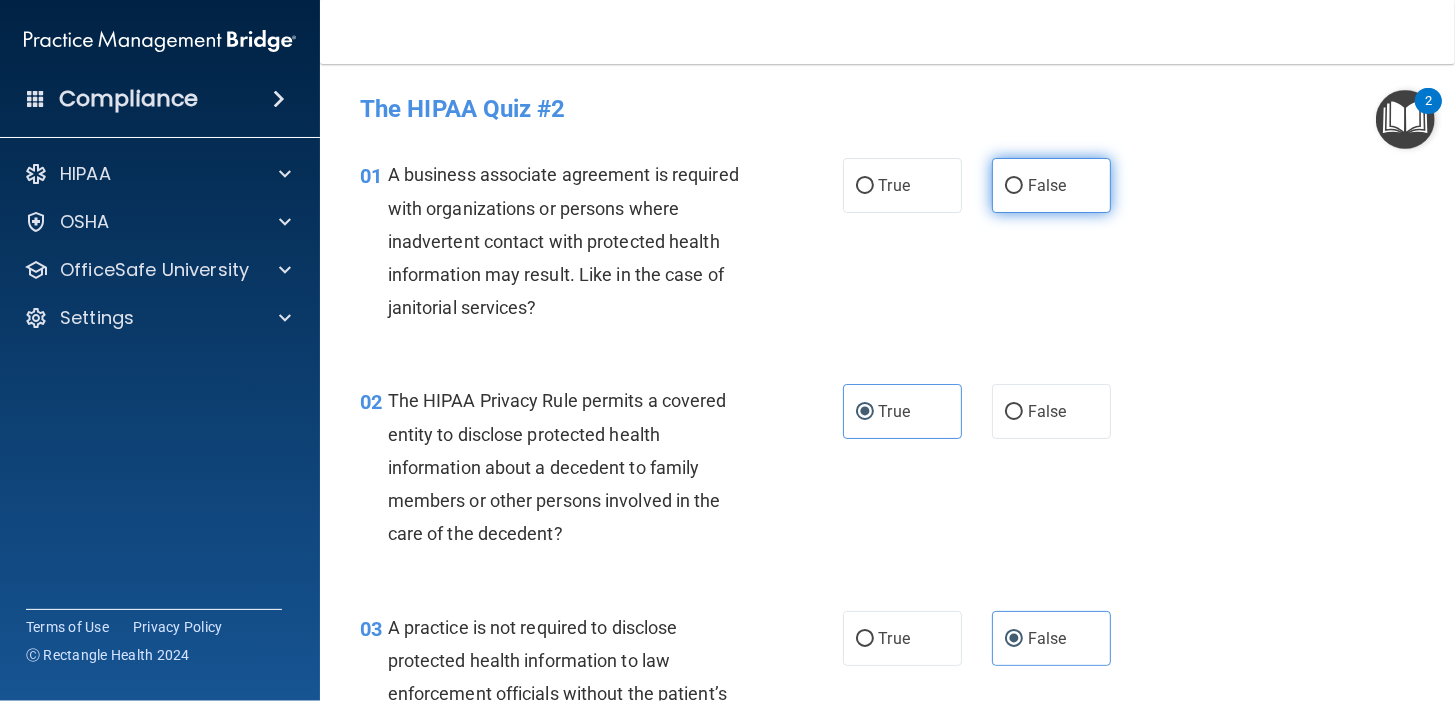 click on "False" at bounding box center [1051, 185] 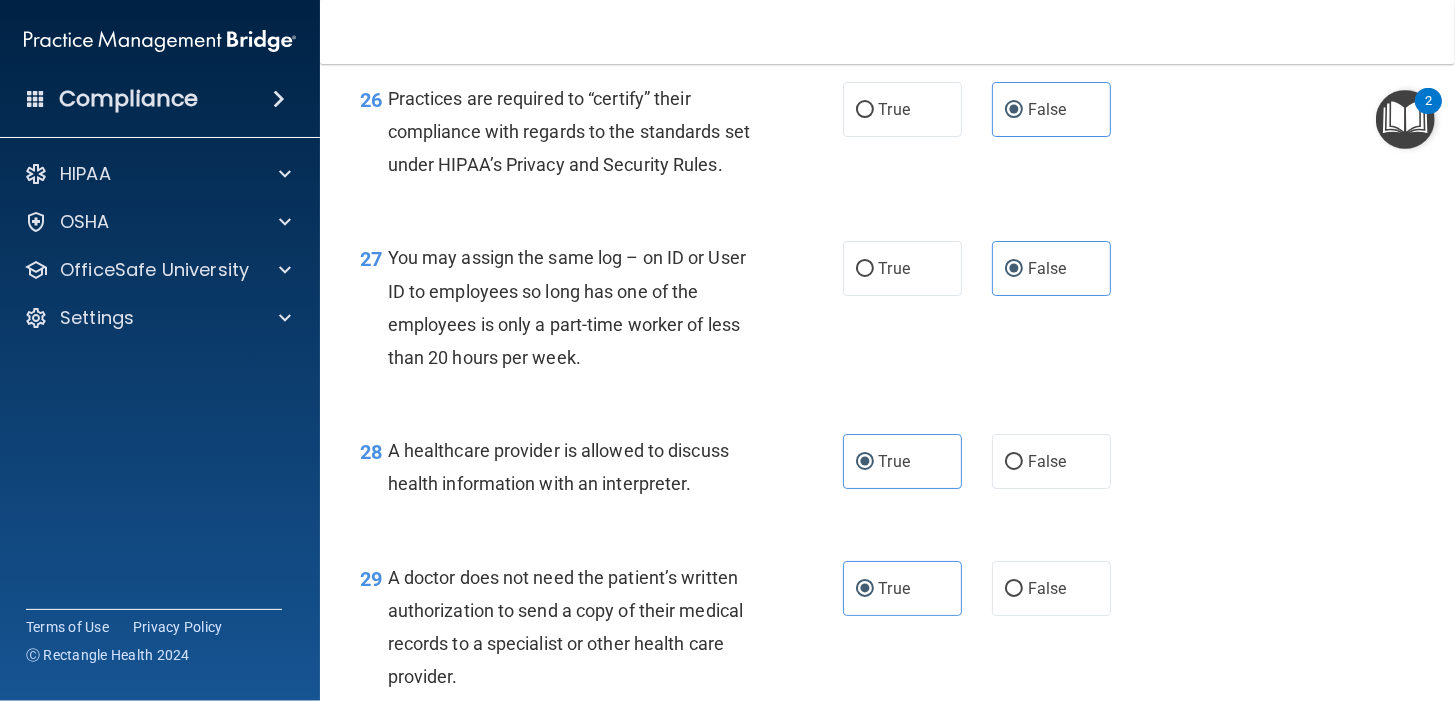scroll, scrollTop: 5082, scrollLeft: 0, axis: vertical 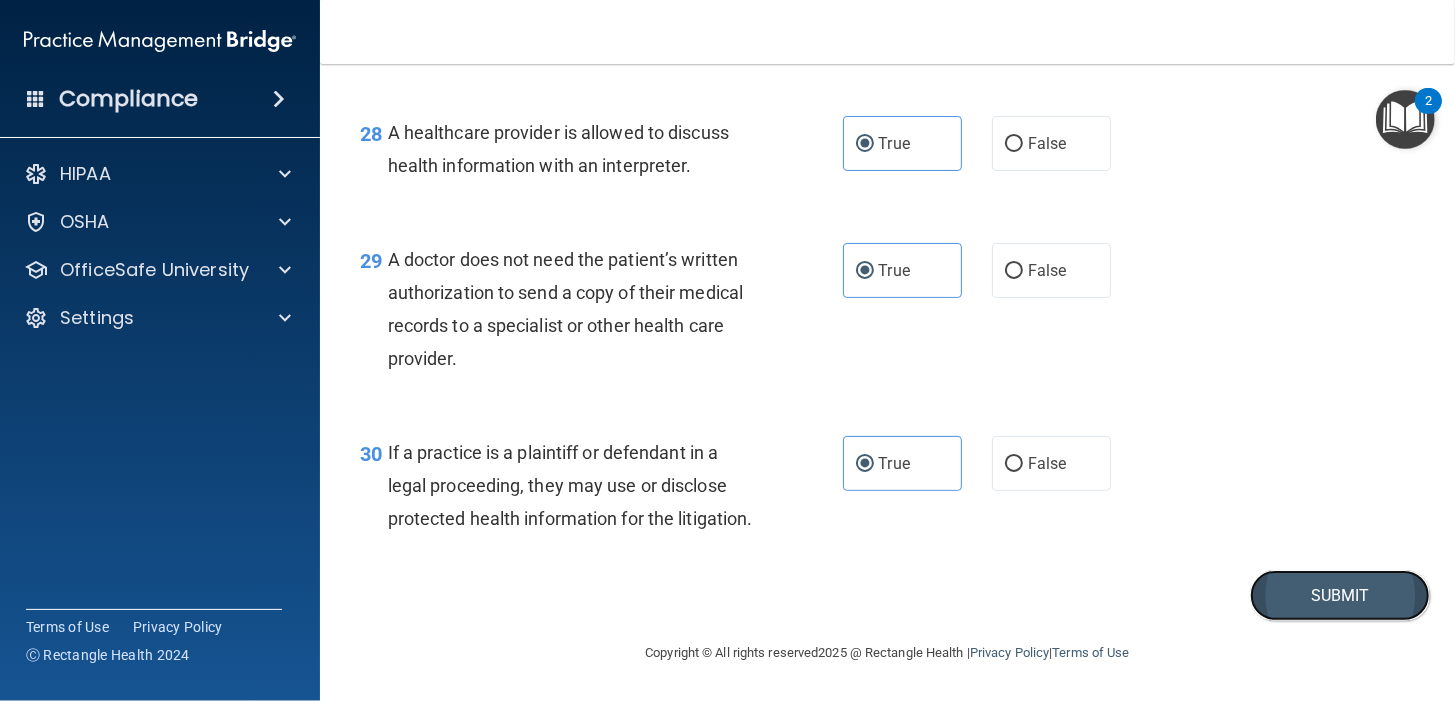 click on "Submit" at bounding box center (1340, 595) 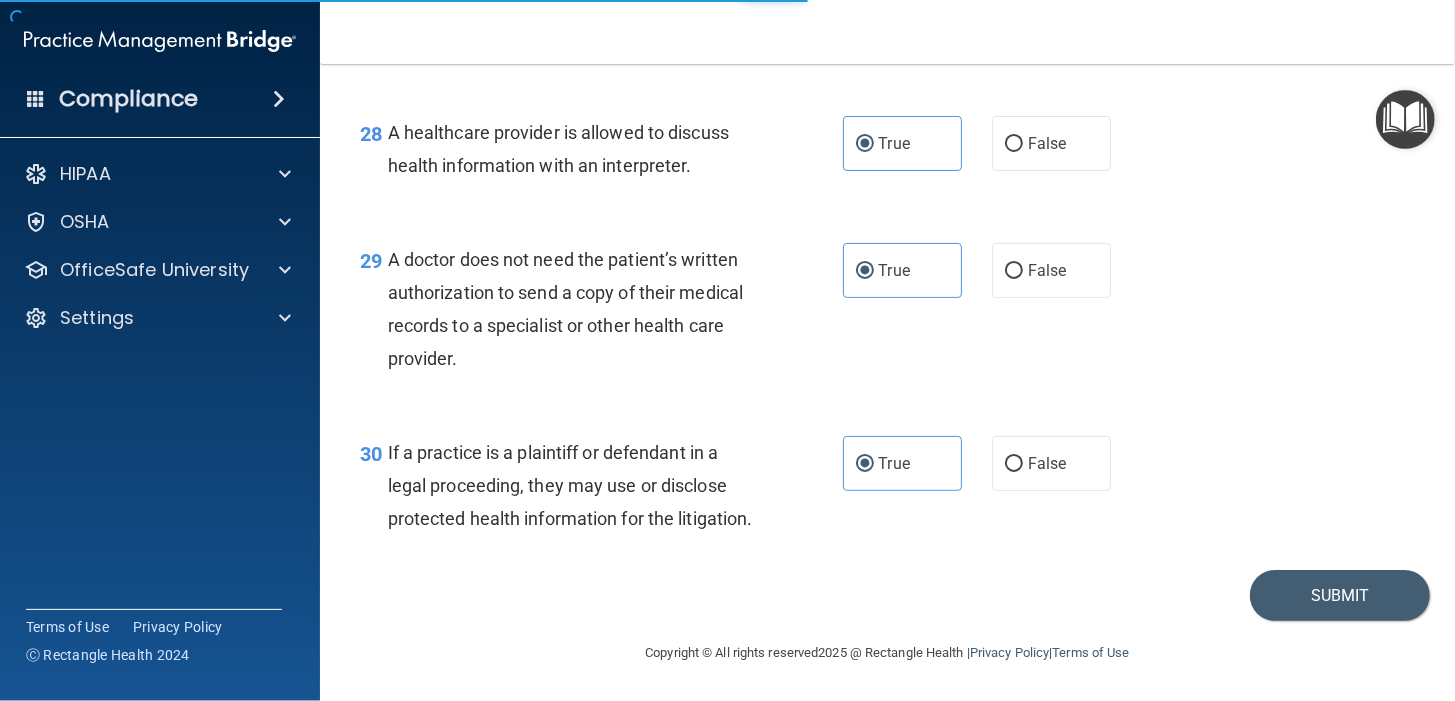 scroll, scrollTop: 0, scrollLeft: 0, axis: both 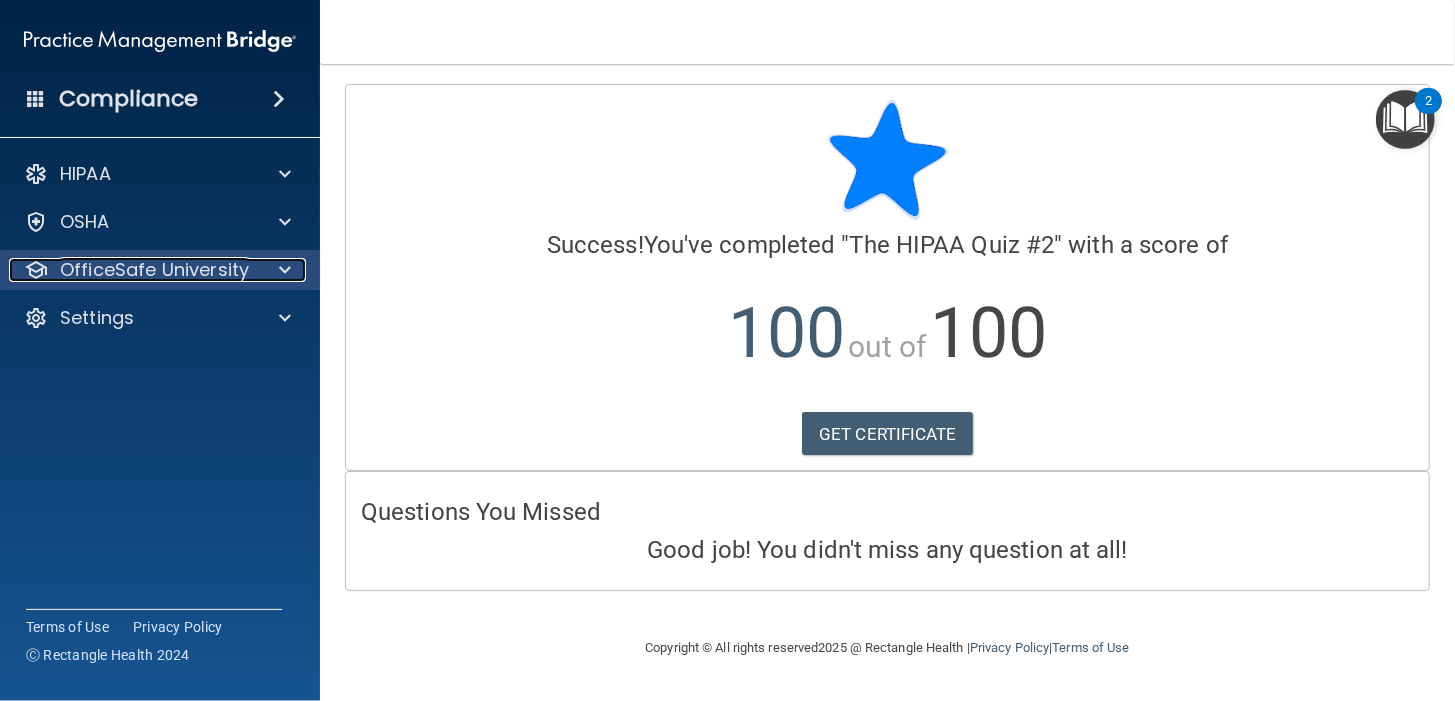 click at bounding box center (282, 270) 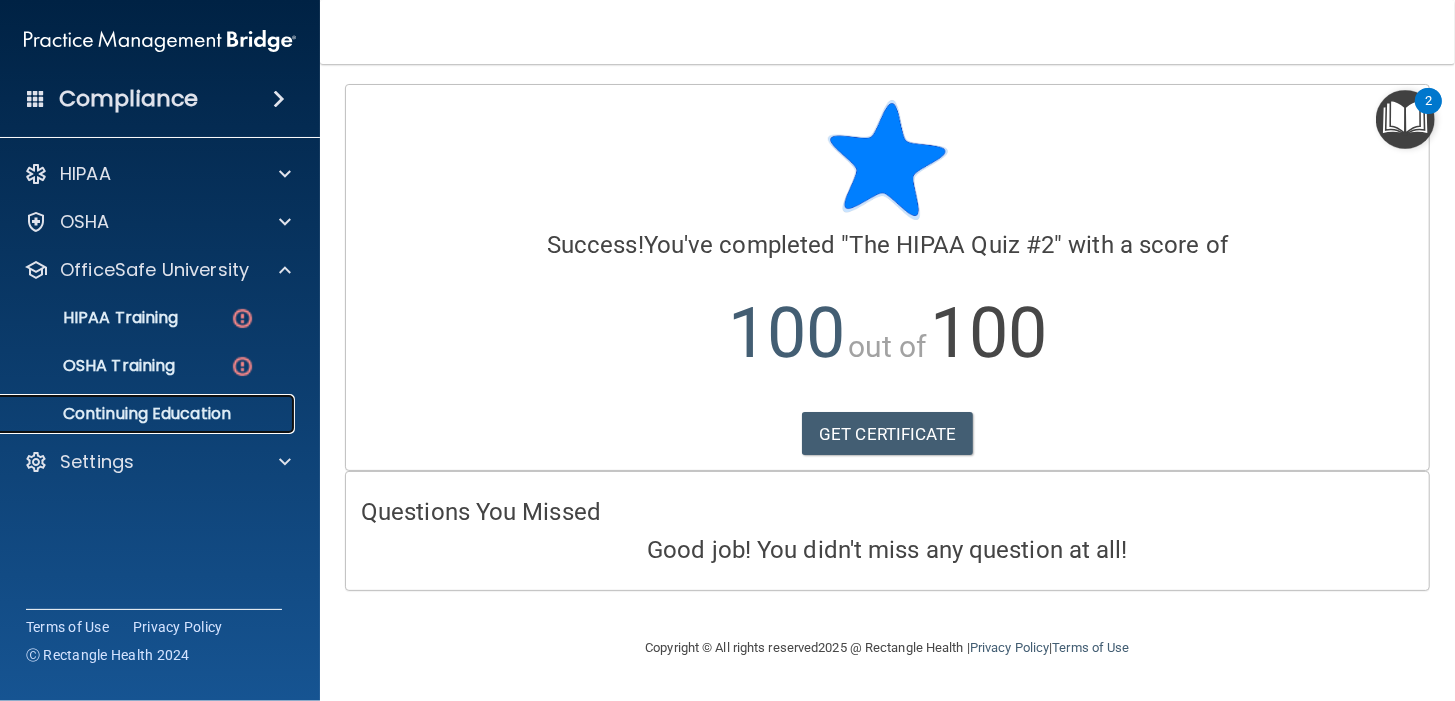 click on "Continuing Education" at bounding box center (149, 414) 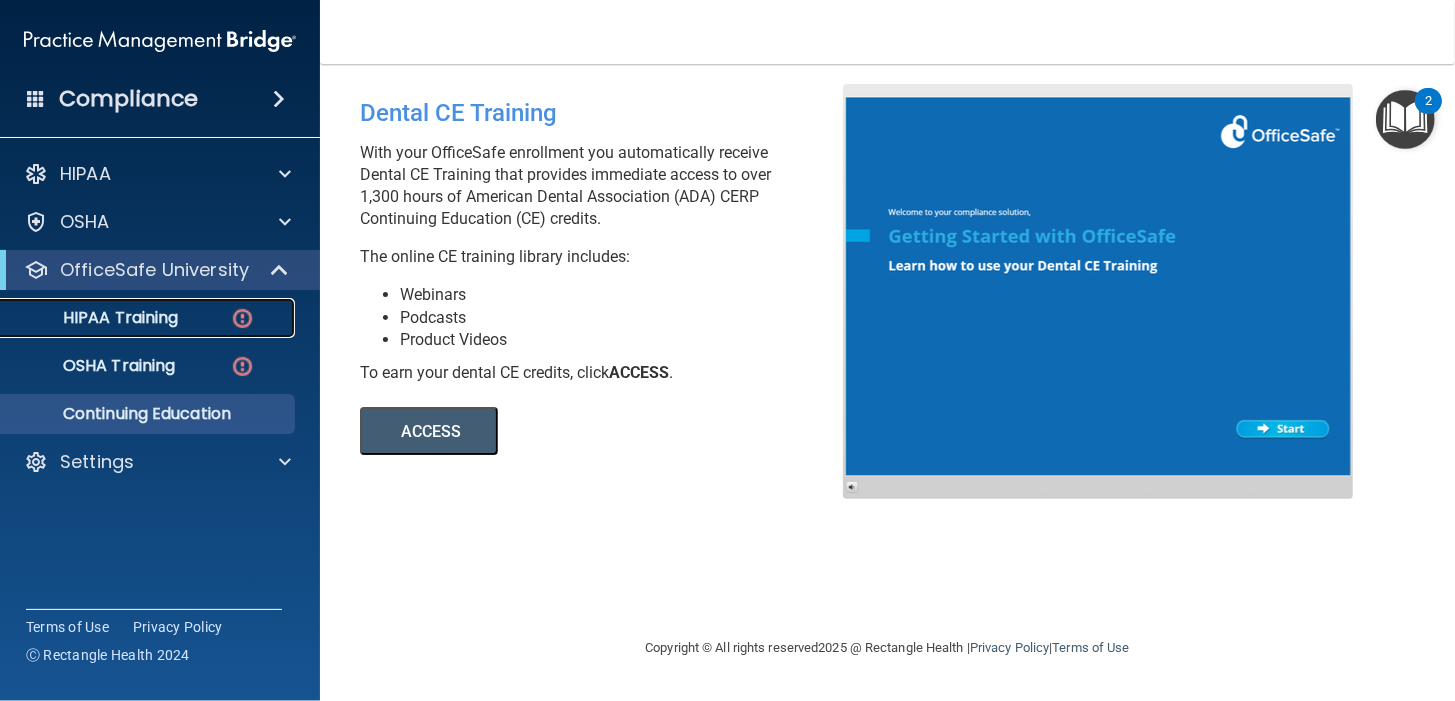 click on "HIPAA Training" at bounding box center (95, 318) 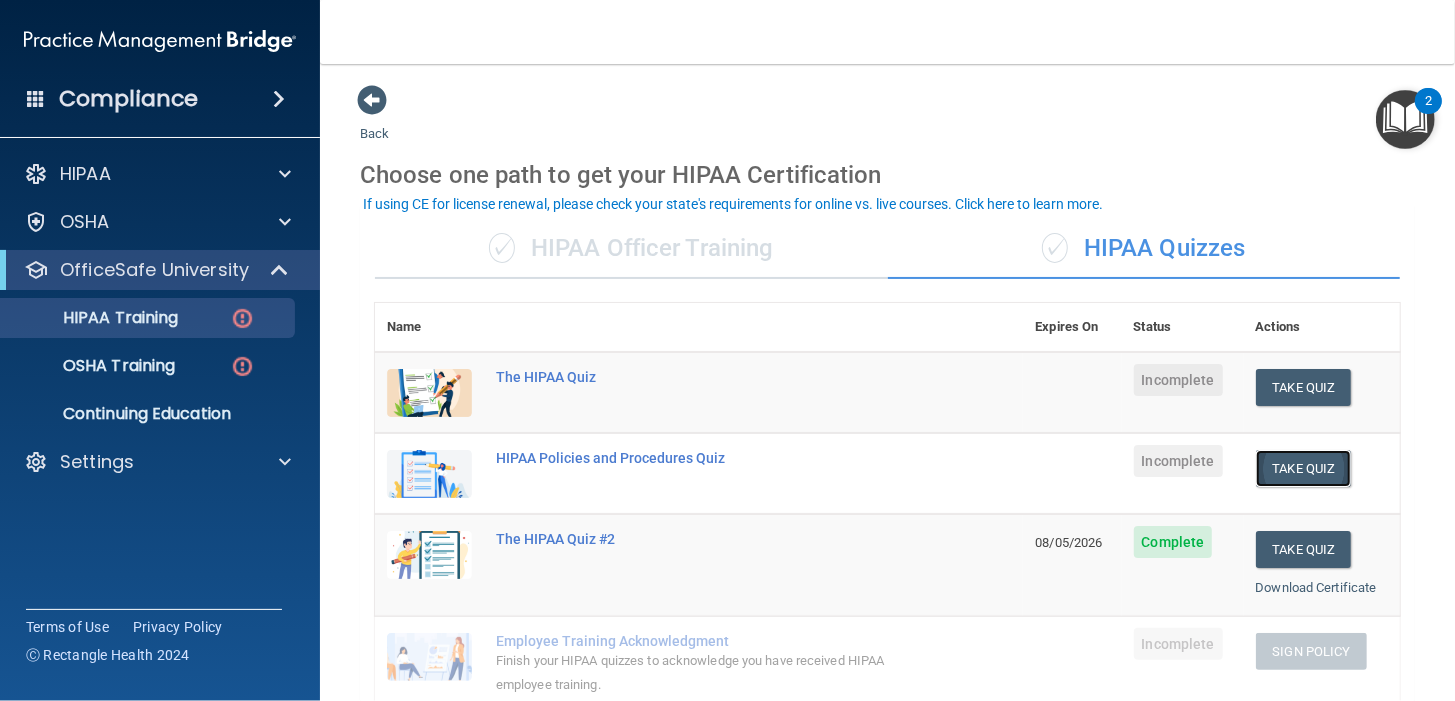 click on "Take Quiz" at bounding box center (1304, 468) 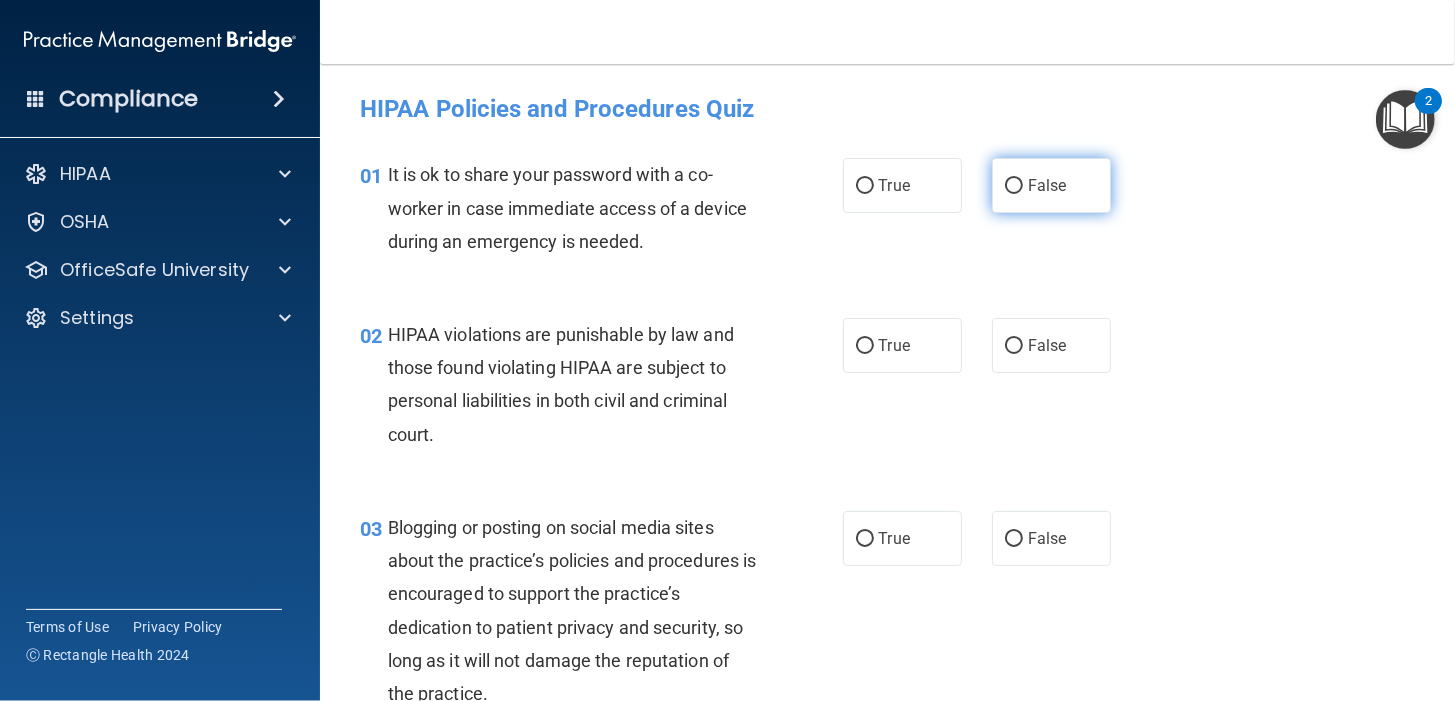 click on "False" at bounding box center [1051, 185] 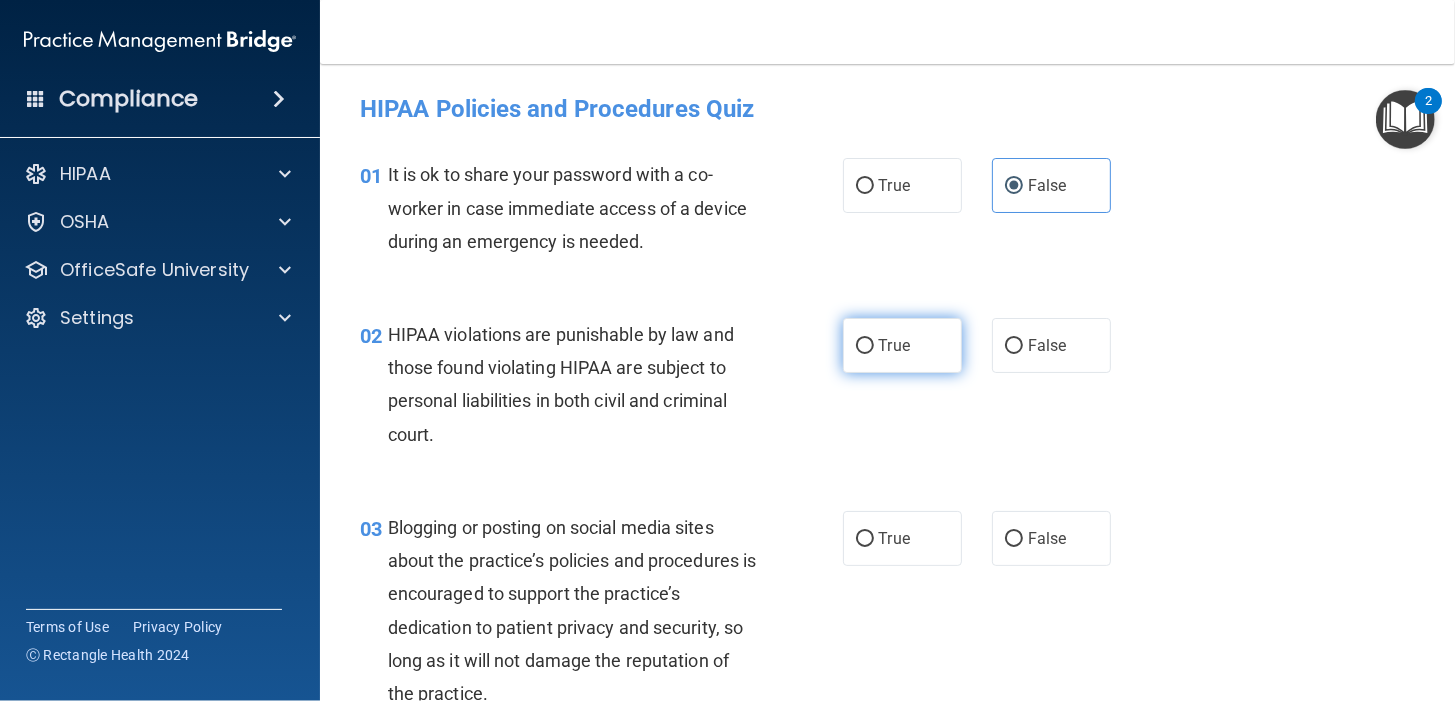 click on "True" at bounding box center (902, 345) 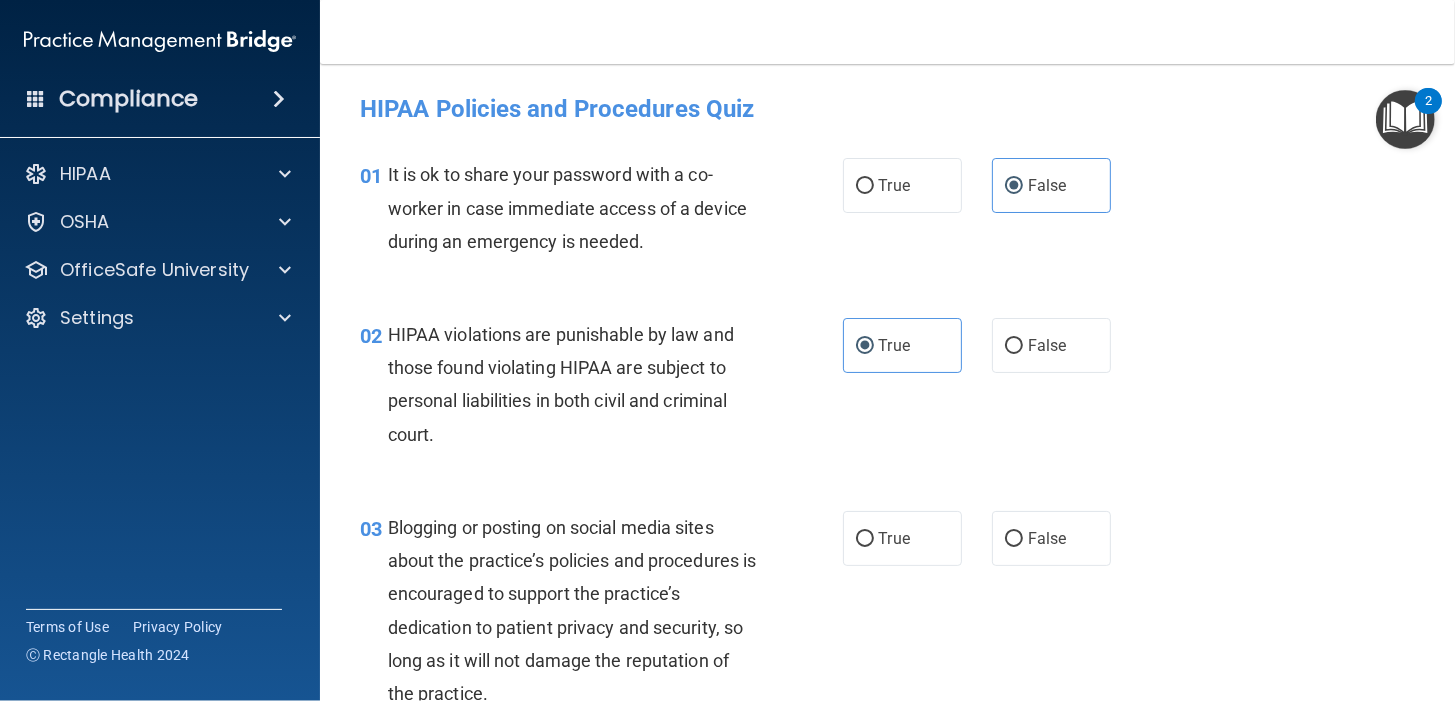 scroll, scrollTop: 333, scrollLeft: 0, axis: vertical 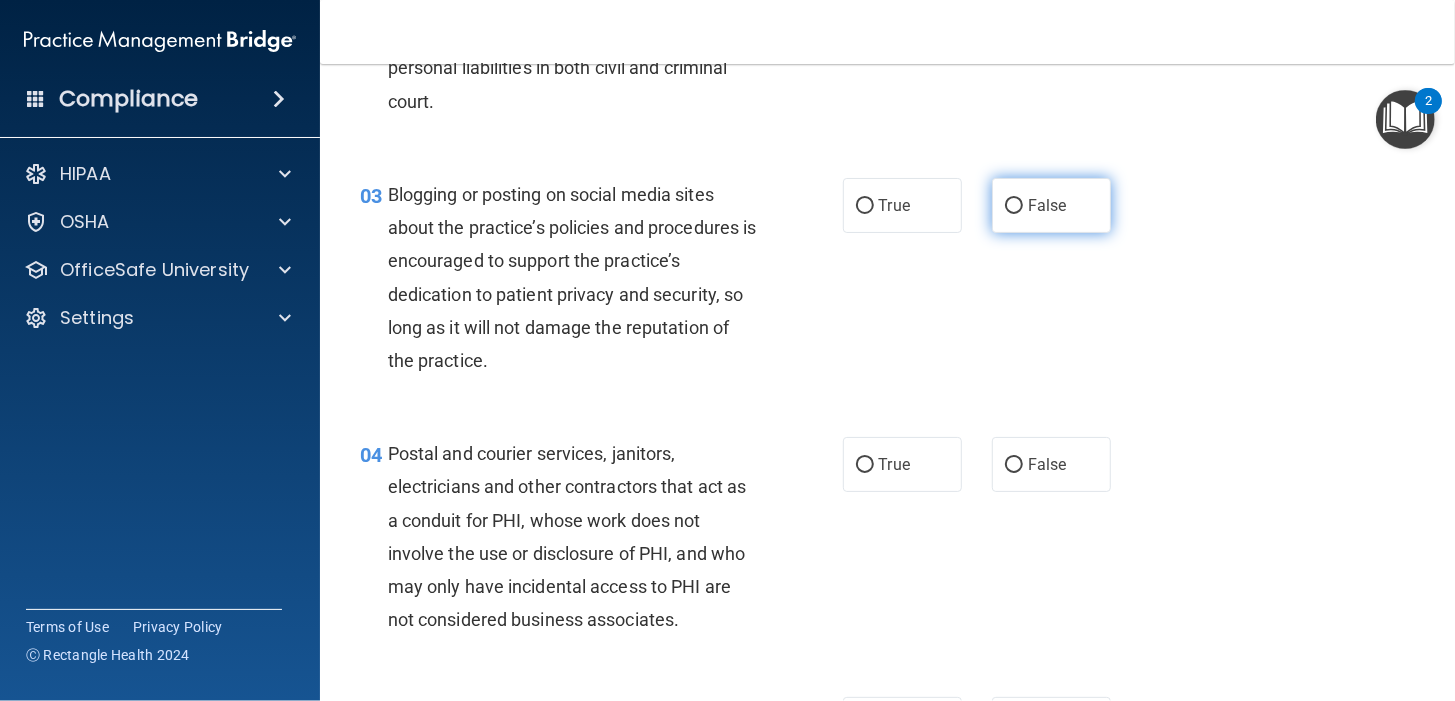 click on "False" at bounding box center [1051, 205] 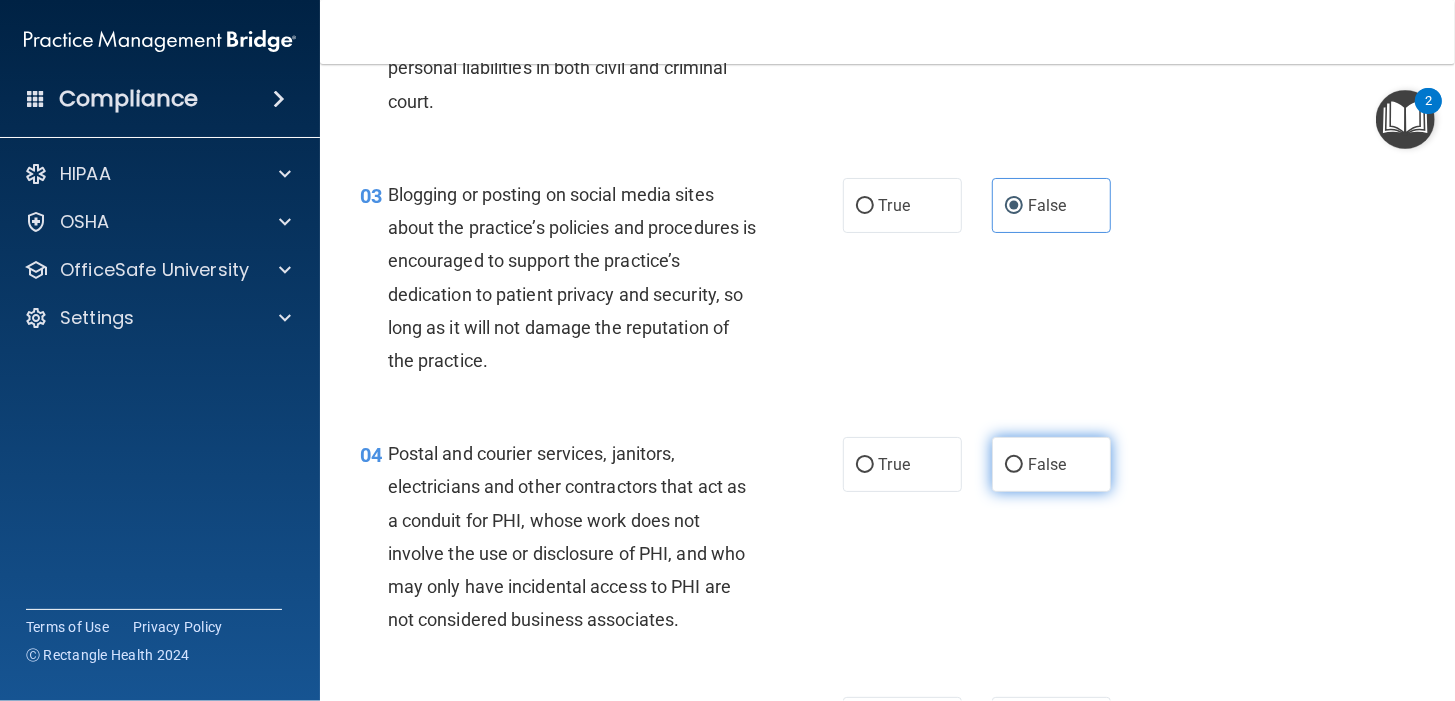 click on "False" at bounding box center [1051, 464] 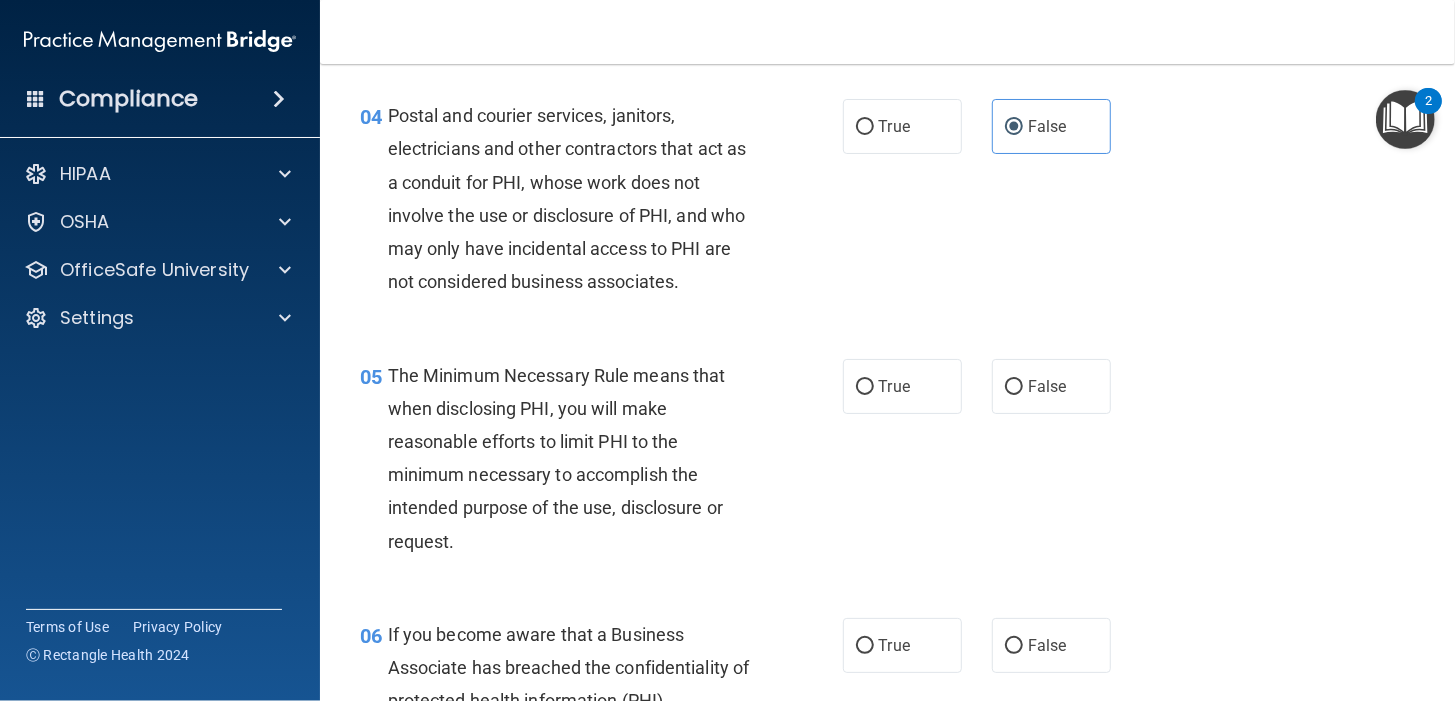 scroll, scrollTop: 666, scrollLeft: 0, axis: vertical 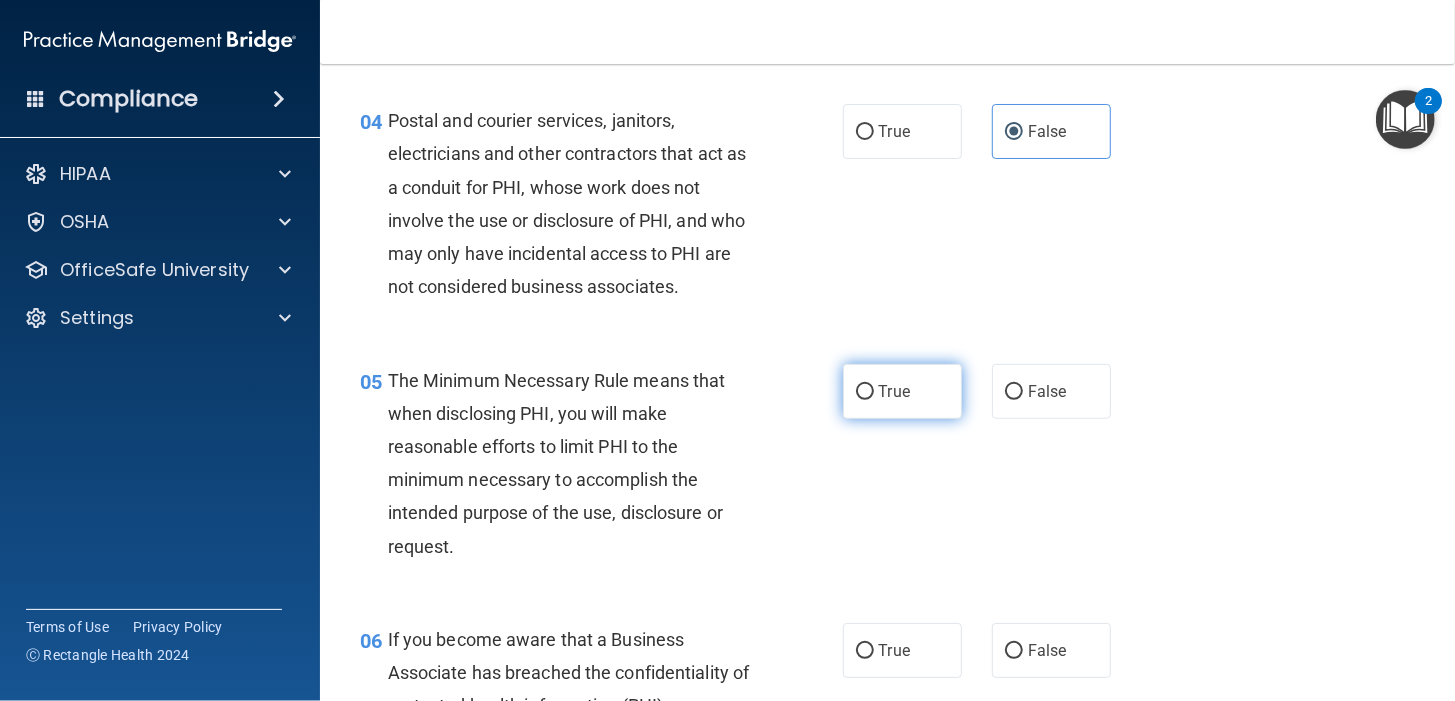 click on "True" at bounding box center (894, 391) 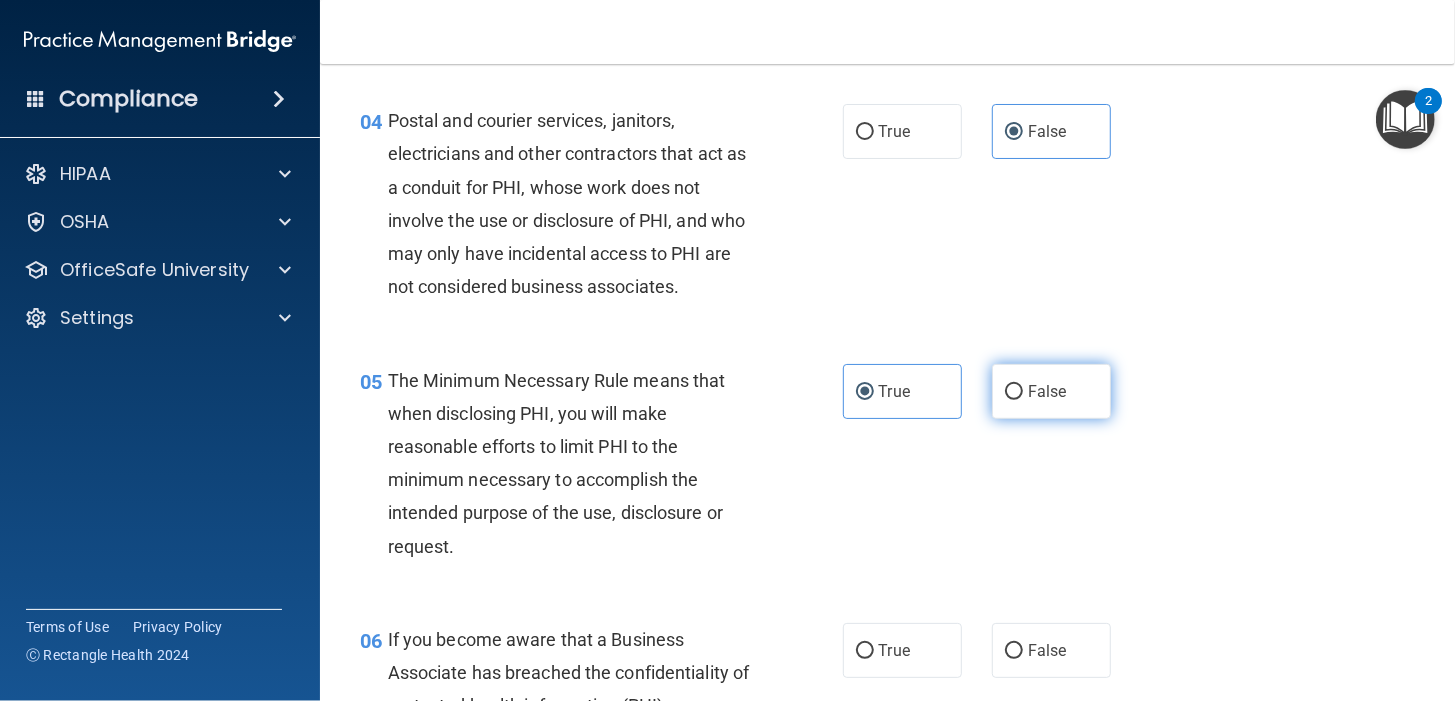 click on "False" at bounding box center [1047, 391] 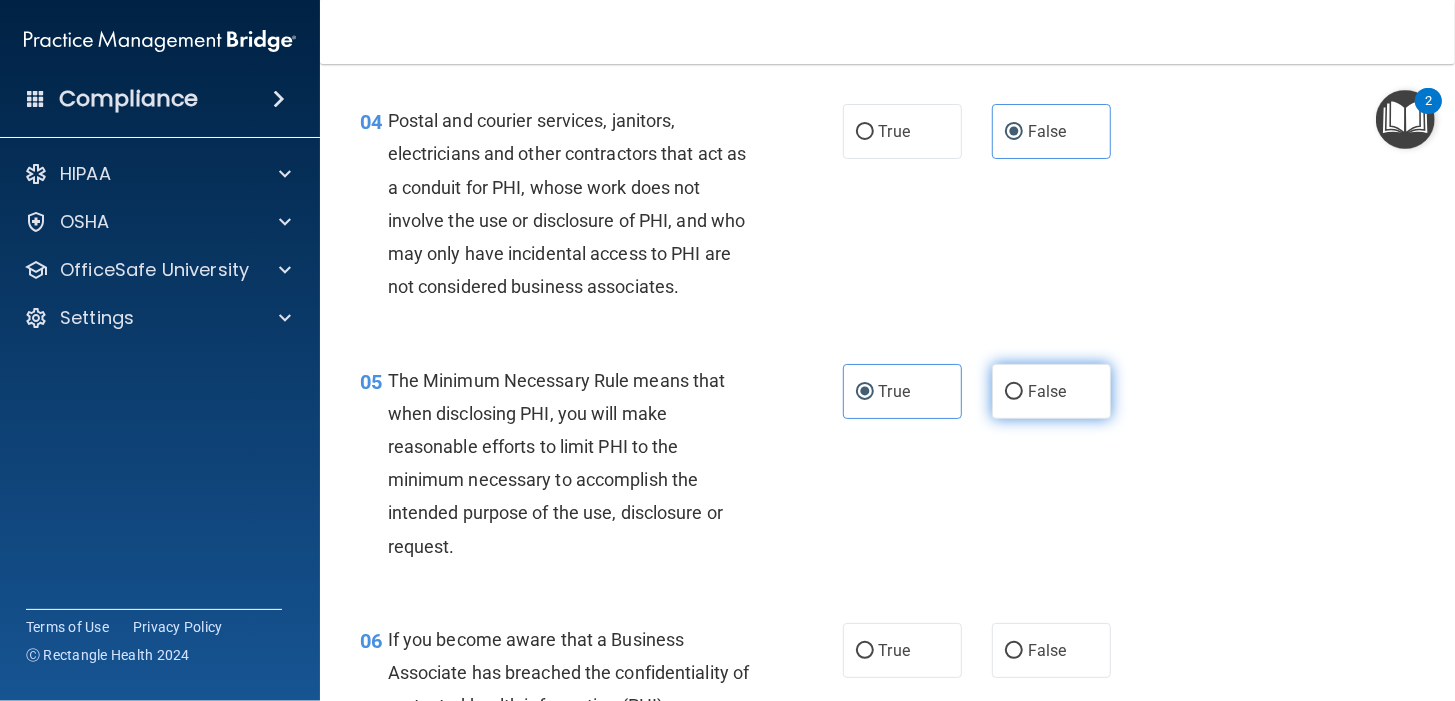 radio on "true" 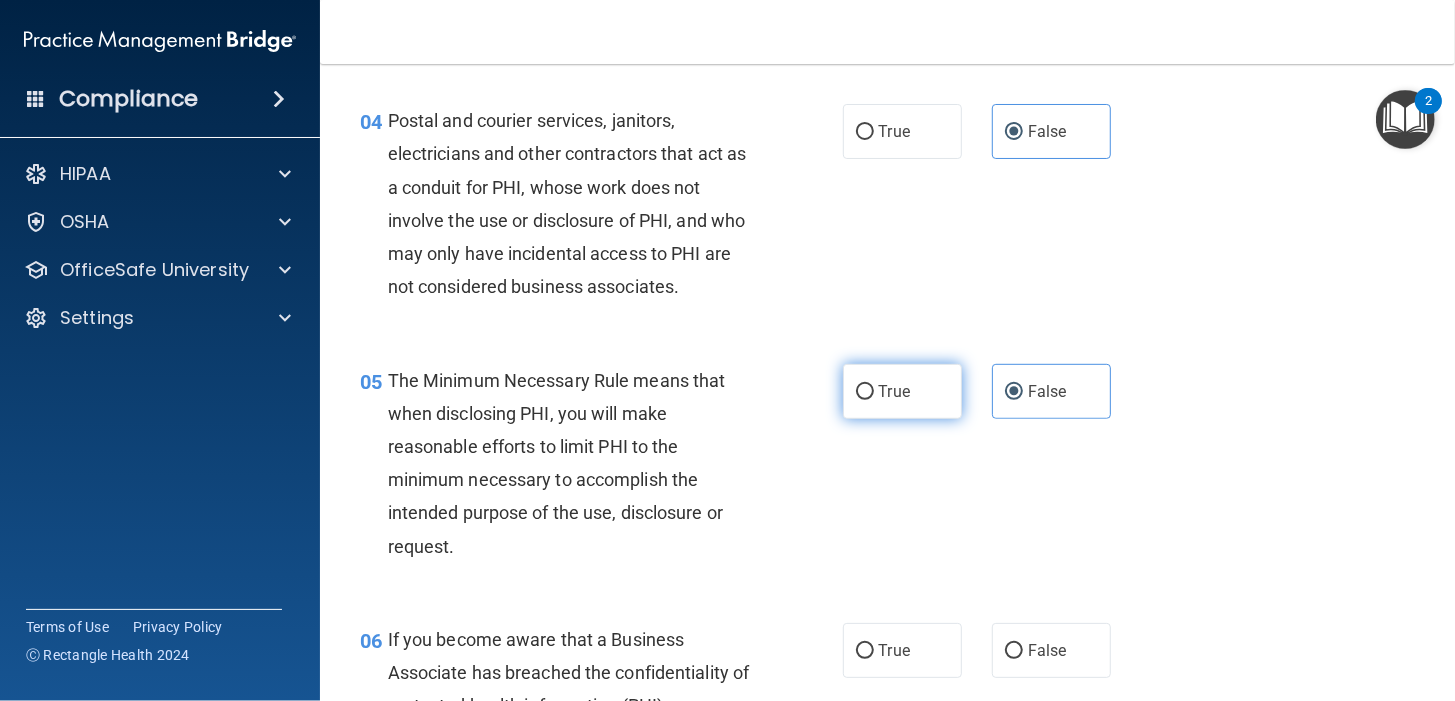 click on "True" at bounding box center [865, 392] 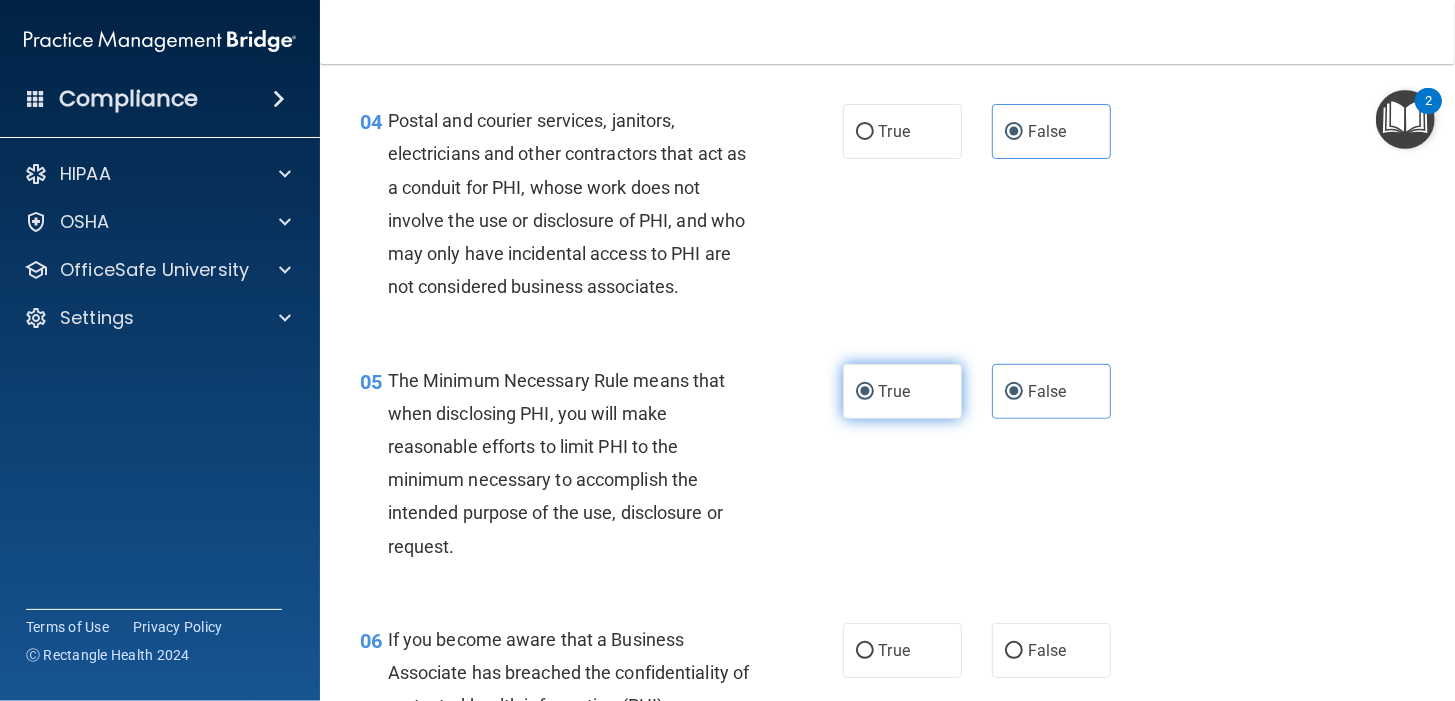 radio on "false" 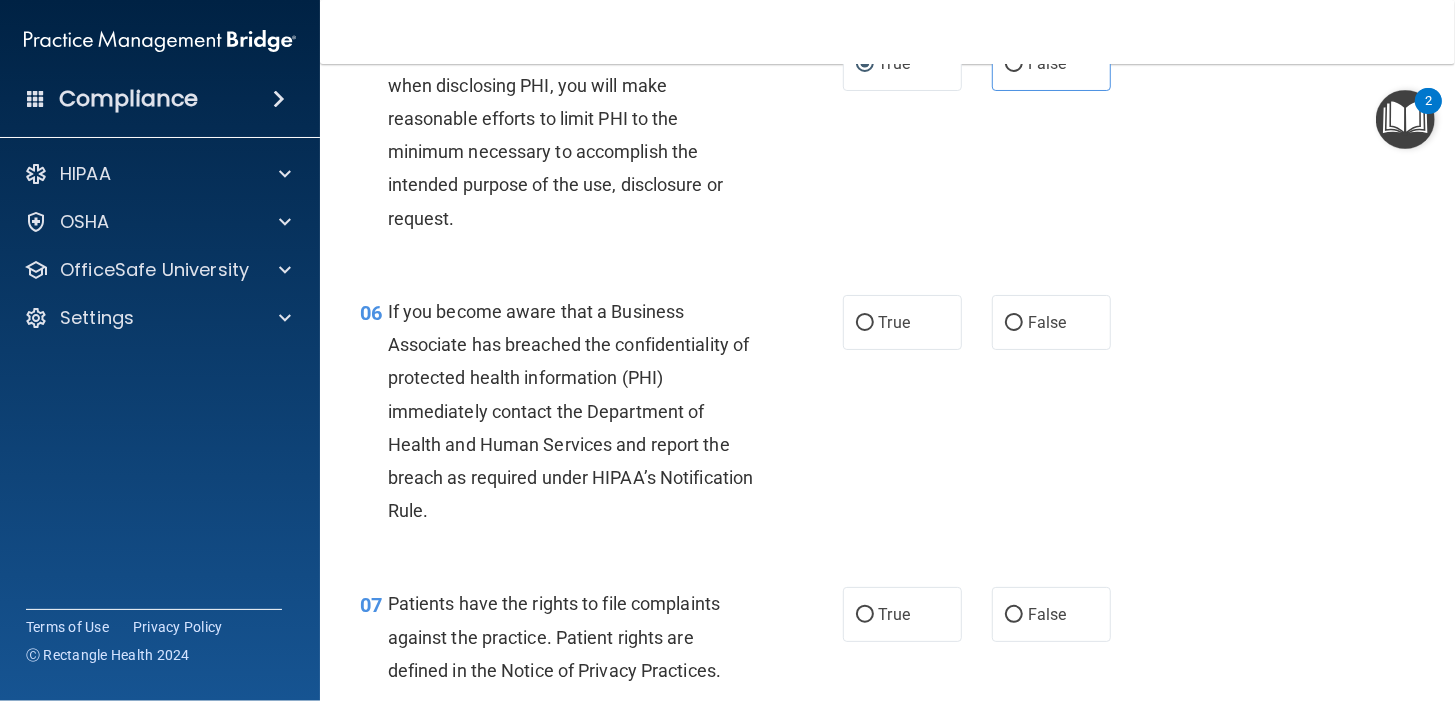 scroll, scrollTop: 999, scrollLeft: 0, axis: vertical 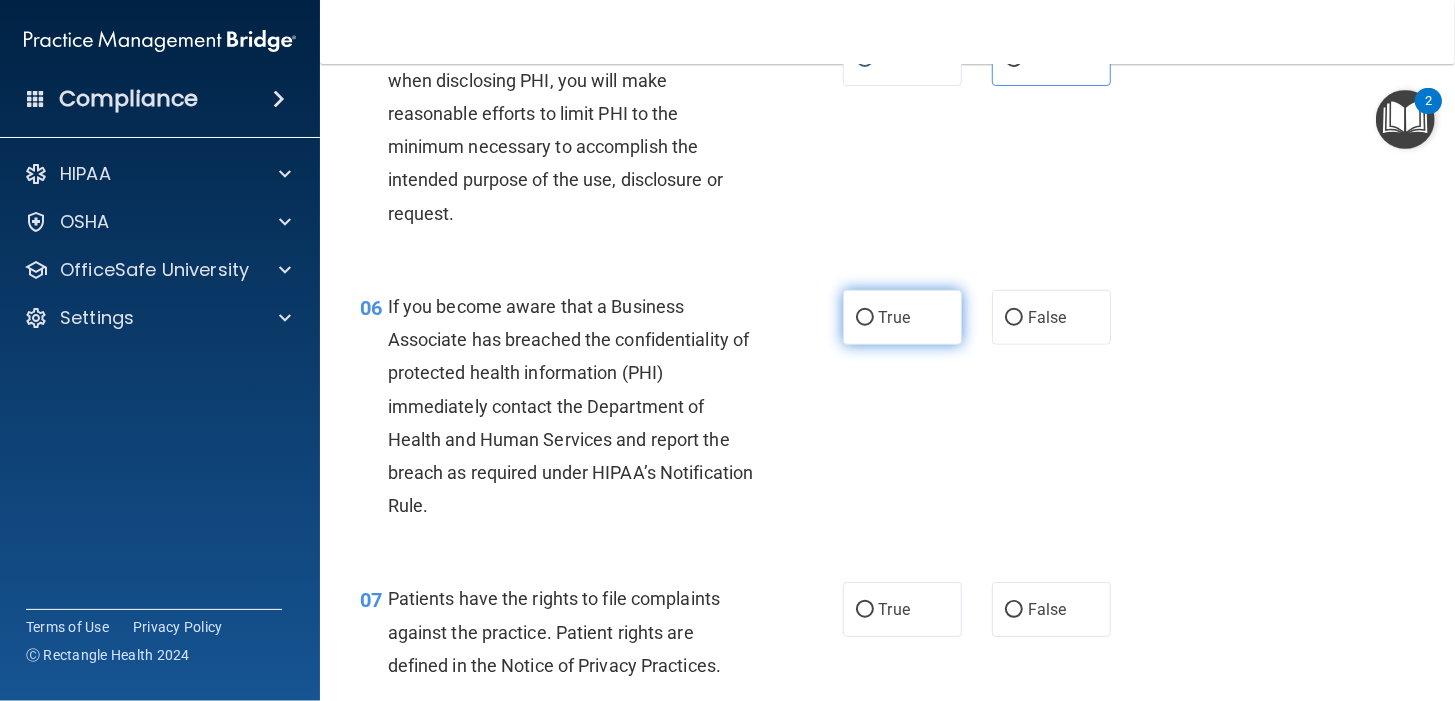 click on "True" at bounding box center [902, 317] 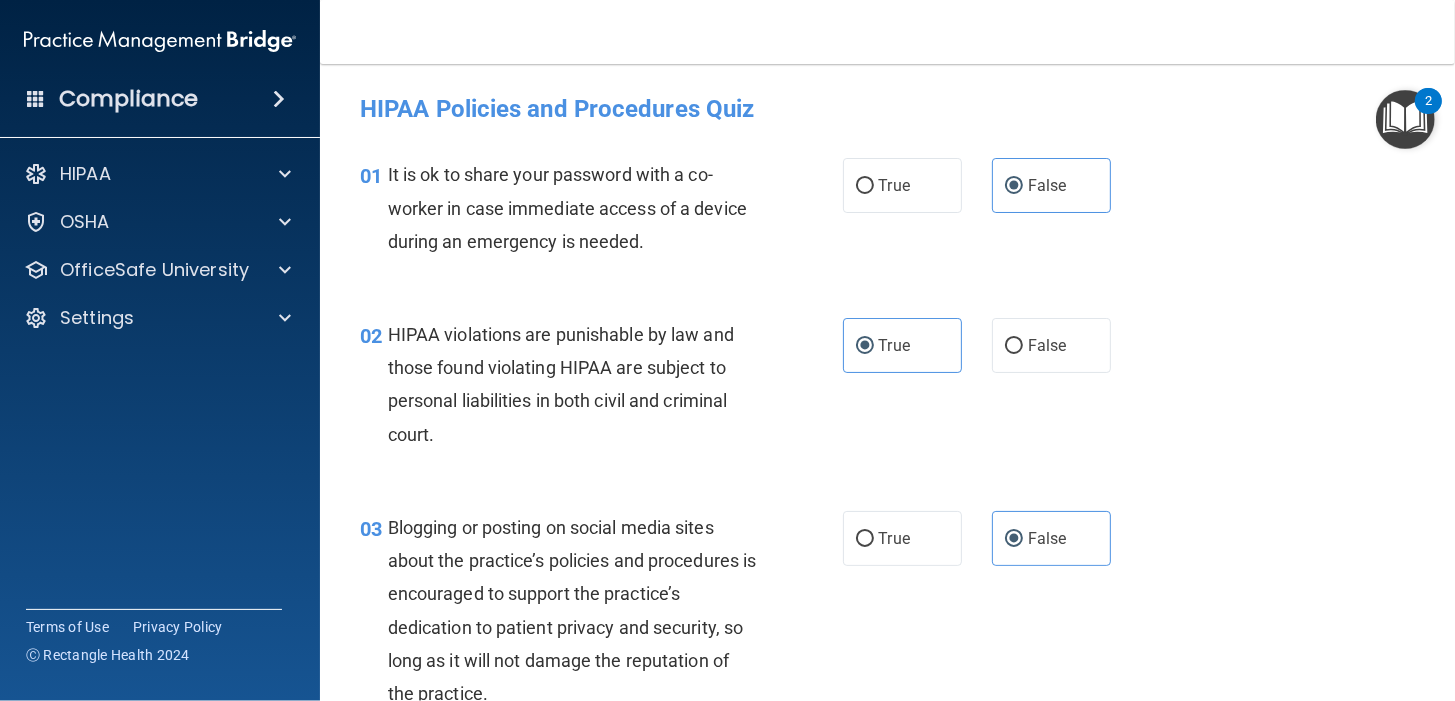 scroll, scrollTop: 333, scrollLeft: 0, axis: vertical 